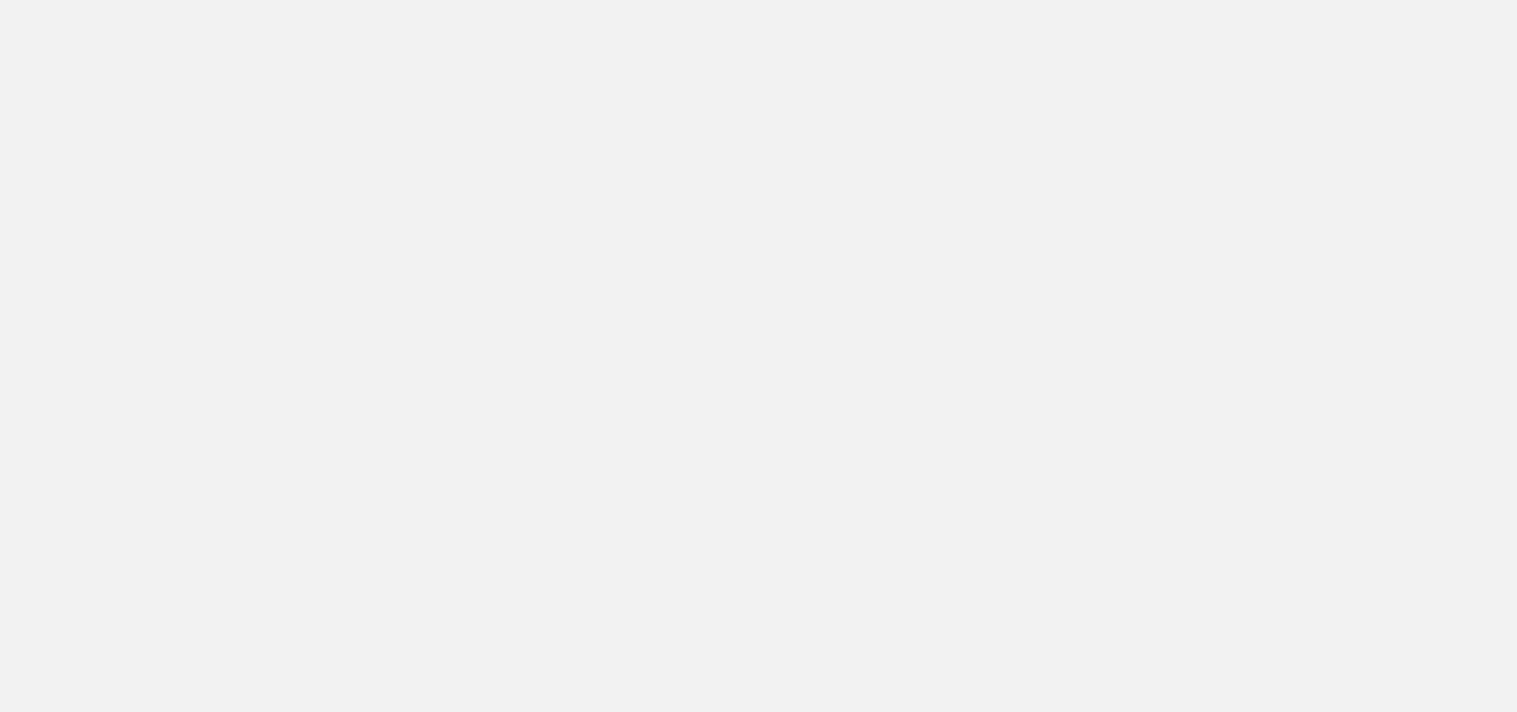 scroll, scrollTop: 0, scrollLeft: 0, axis: both 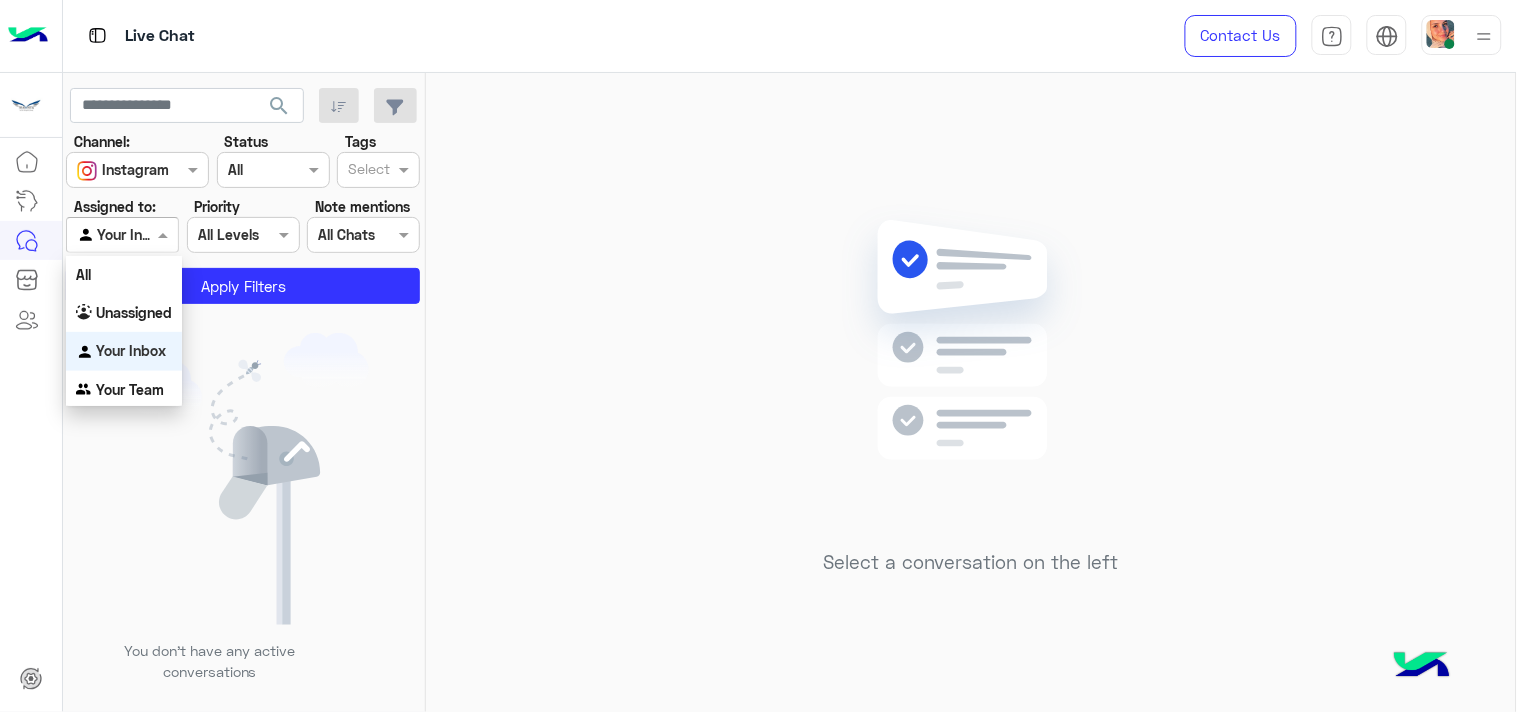 click at bounding box center [165, 234] 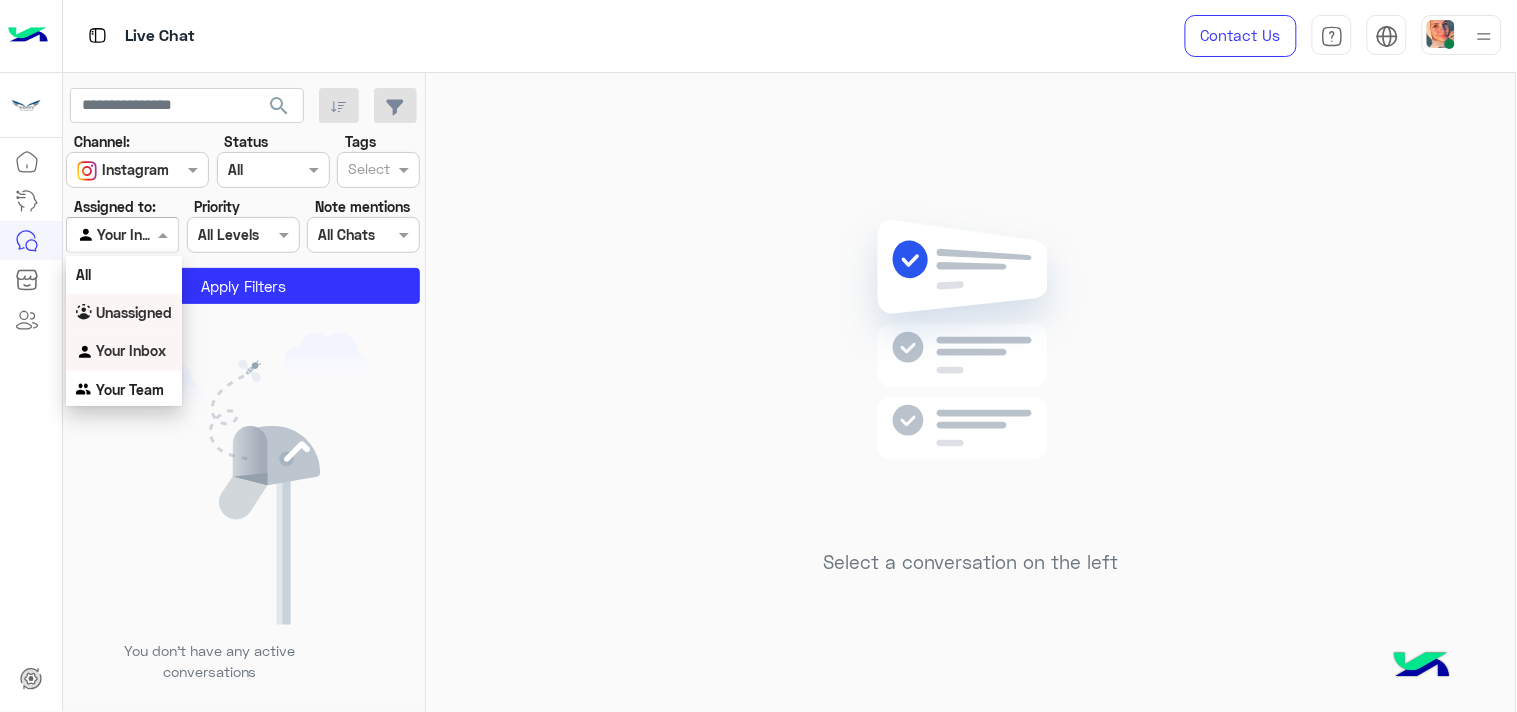 click on "Unassigned" at bounding box center (134, 312) 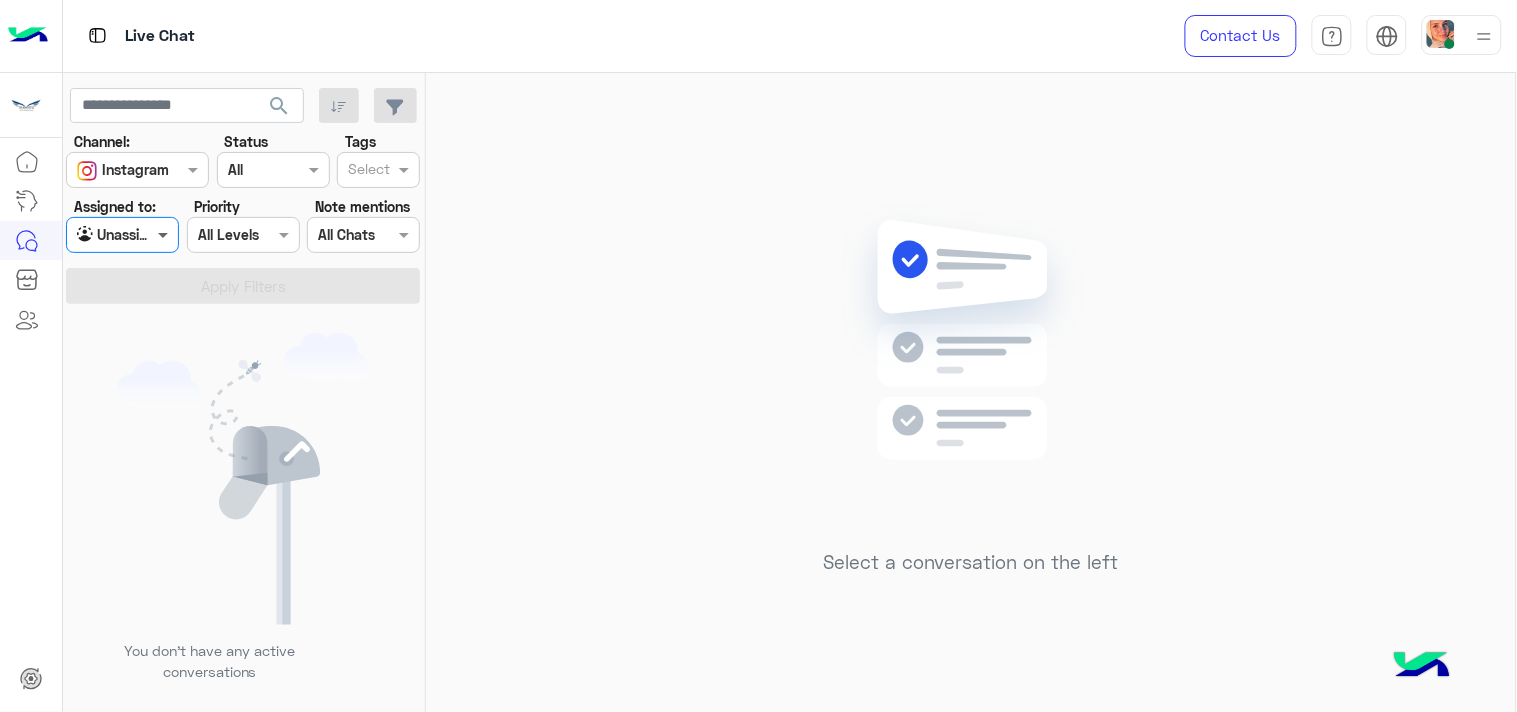 click at bounding box center (165, 234) 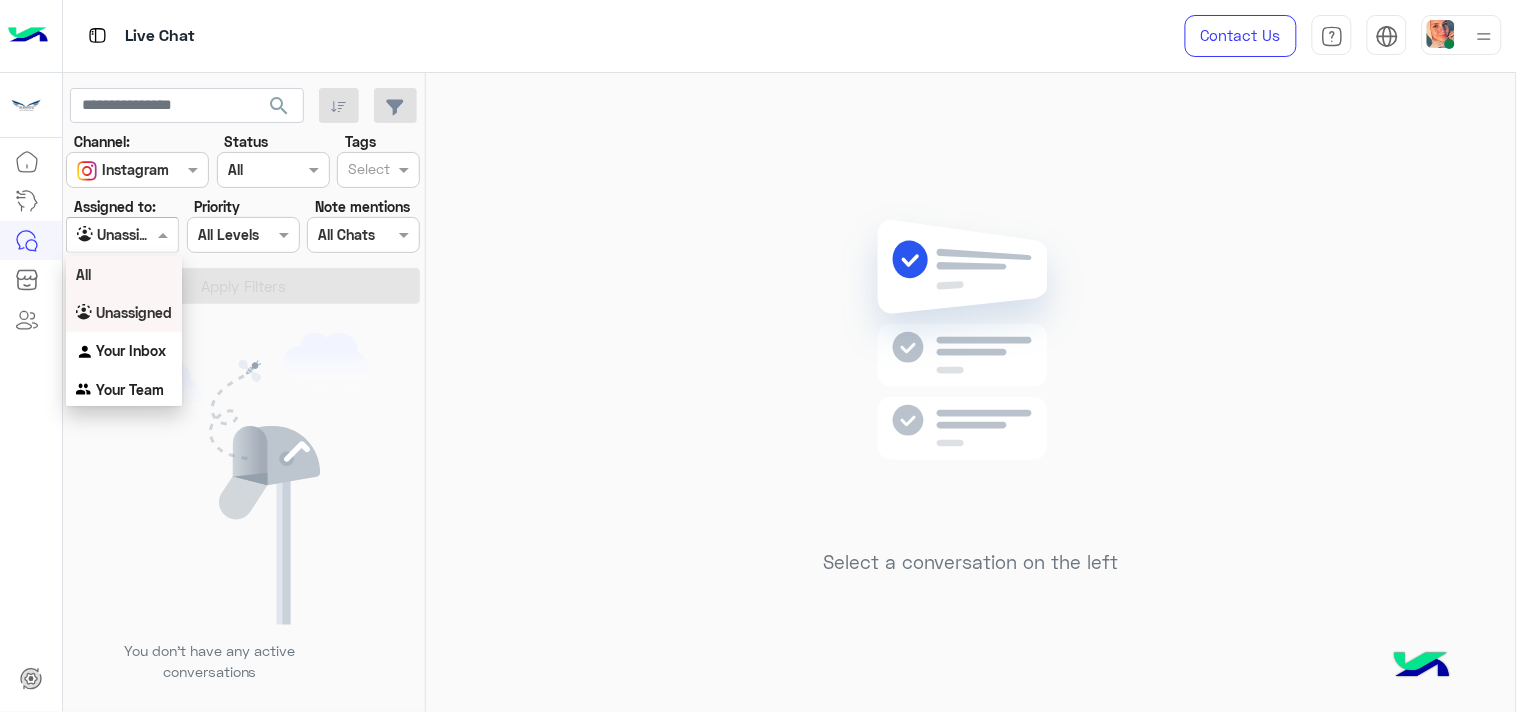 click on "All" at bounding box center [124, 274] 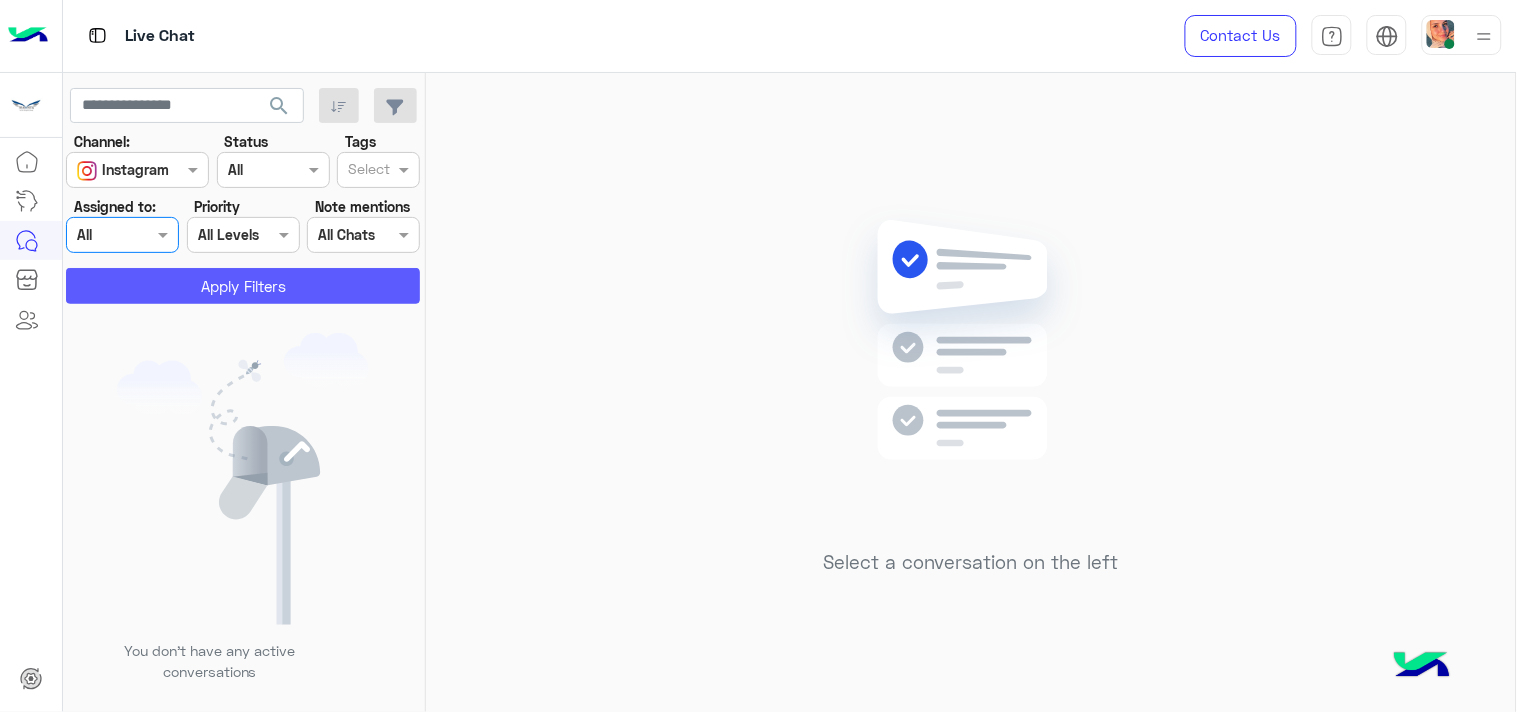 click on "Apply Filters" 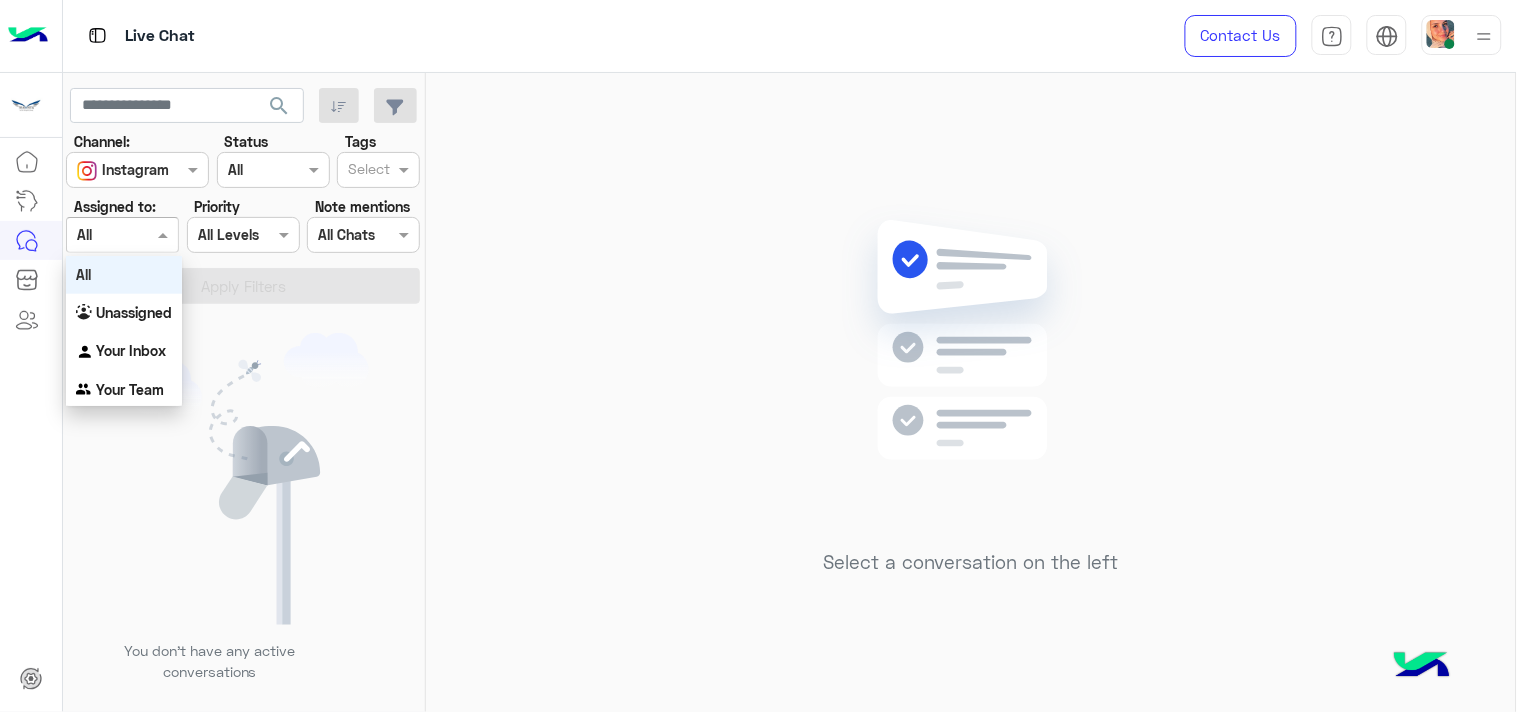 click at bounding box center [165, 234] 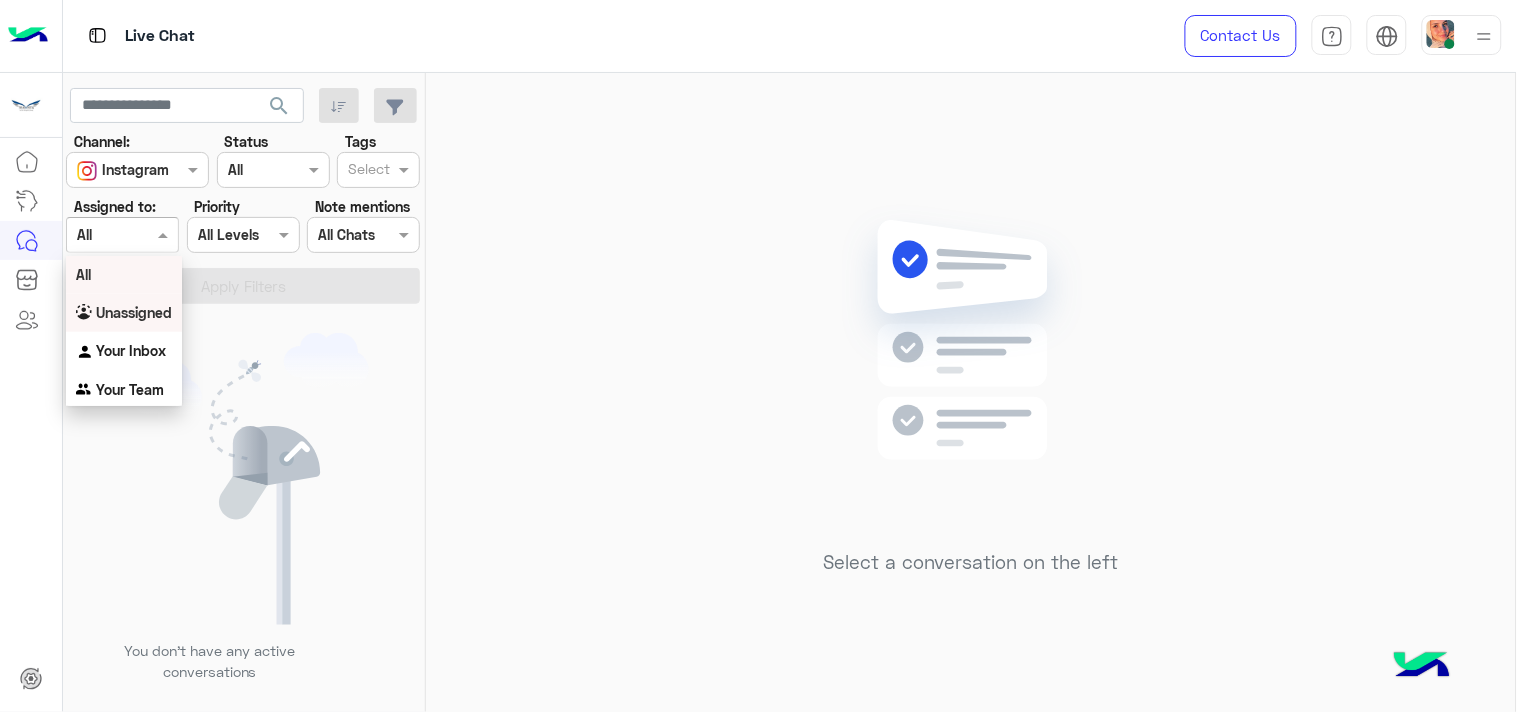 click on "Unassigned" at bounding box center [134, 312] 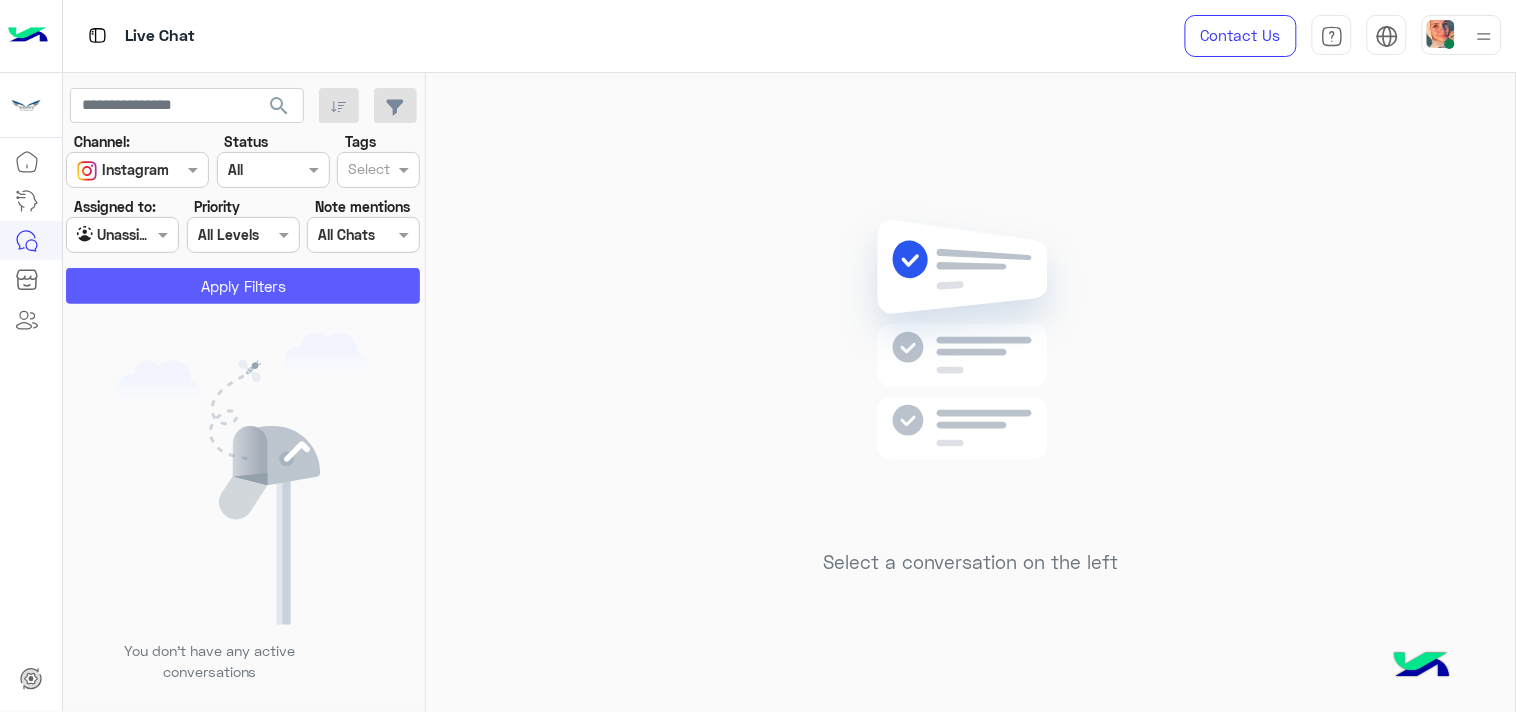click on "Apply Filters" 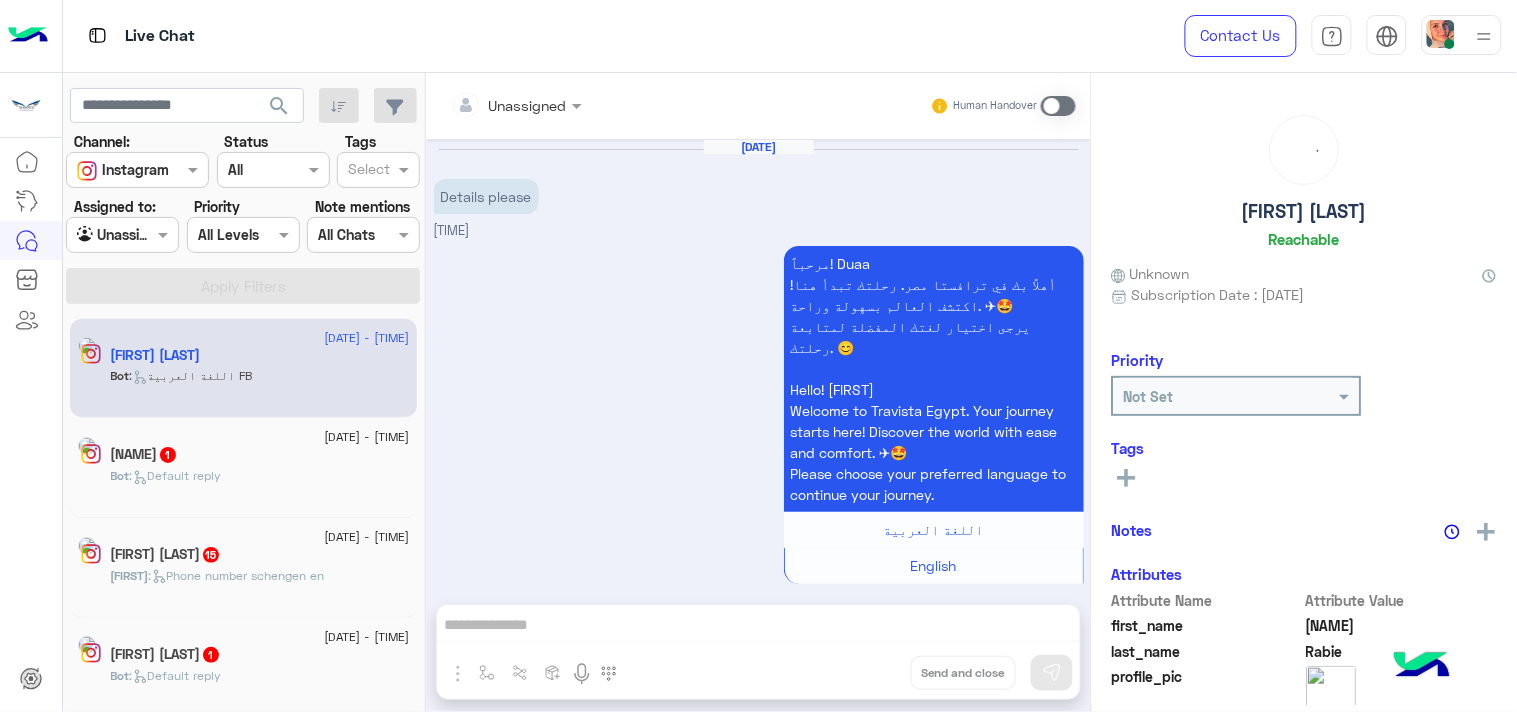 scroll, scrollTop: 355, scrollLeft: 0, axis: vertical 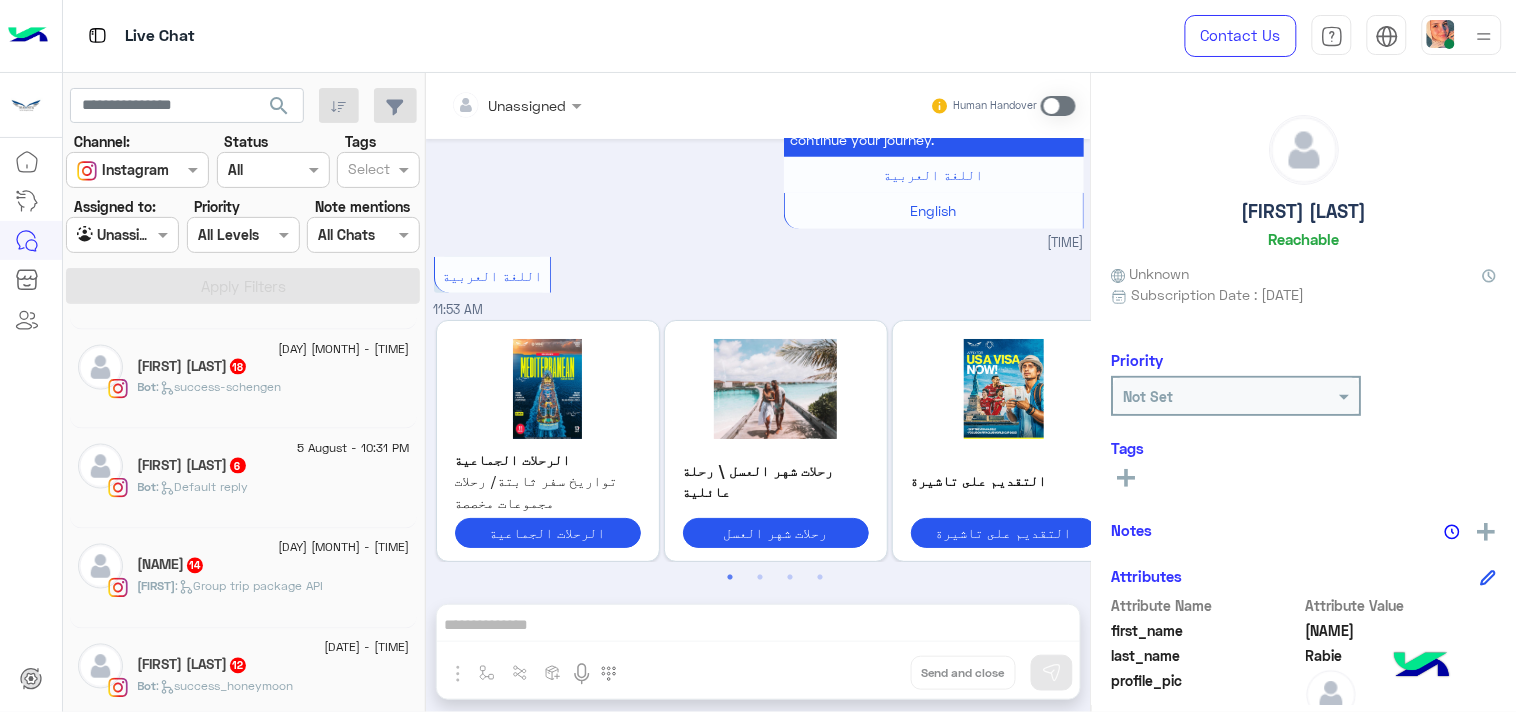 click on "Bot :   Default reply" 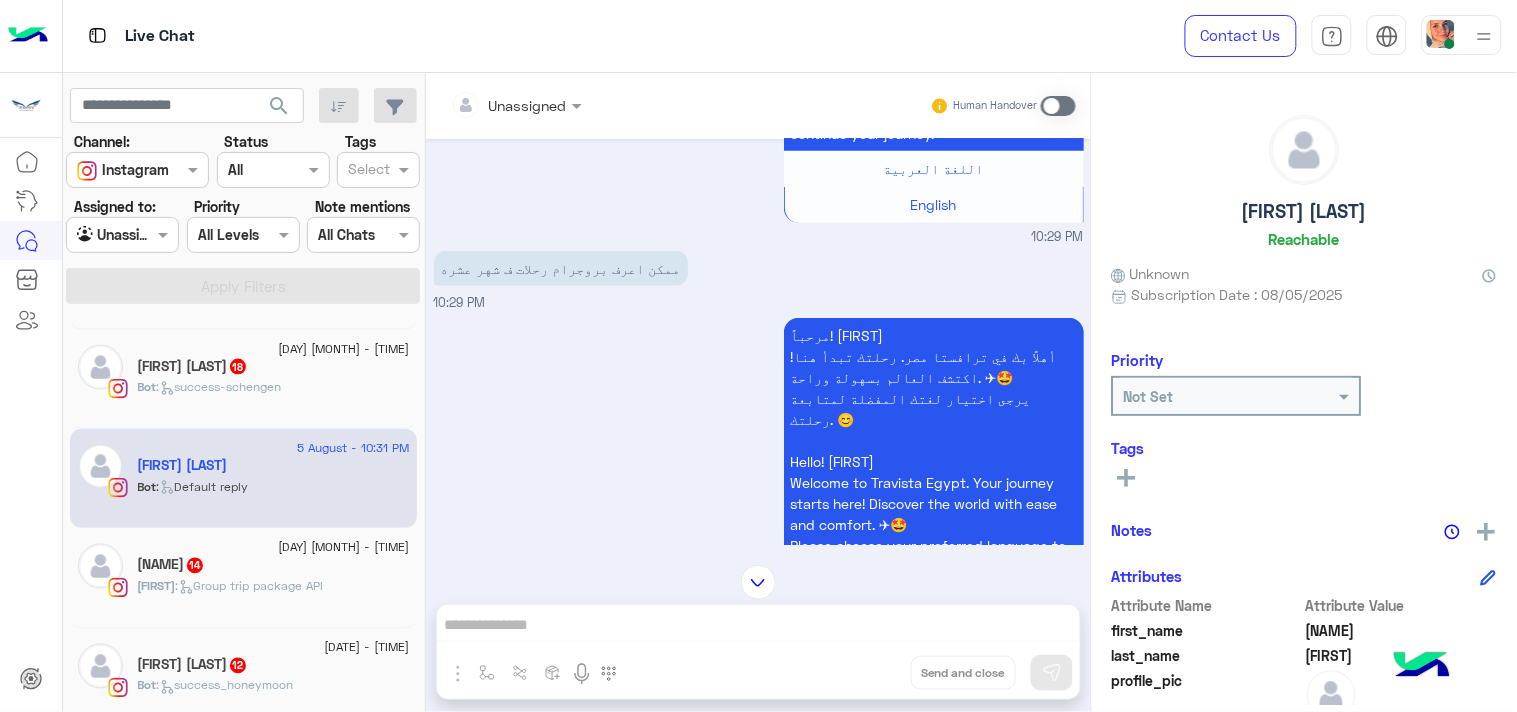 scroll, scrollTop: 805, scrollLeft: 0, axis: vertical 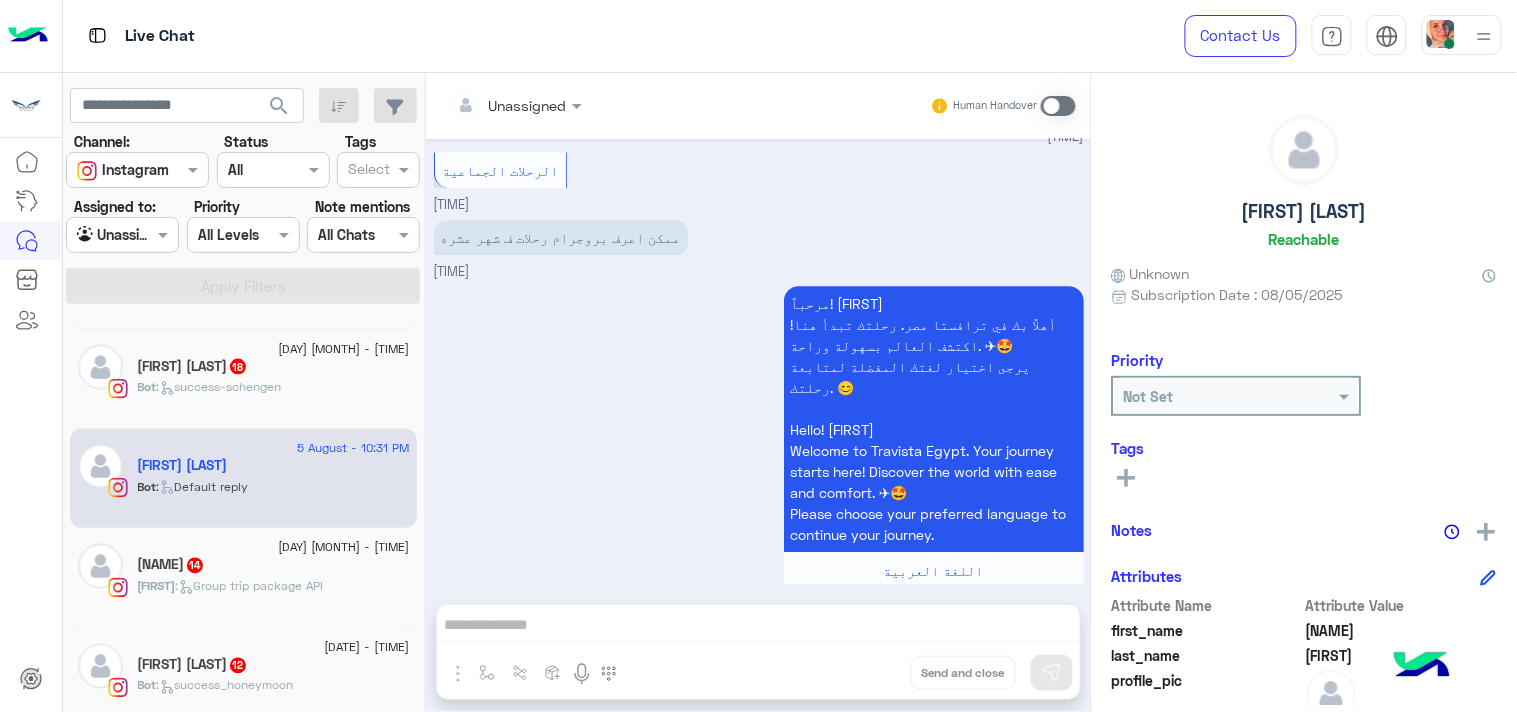 click on "[NAME] 14" 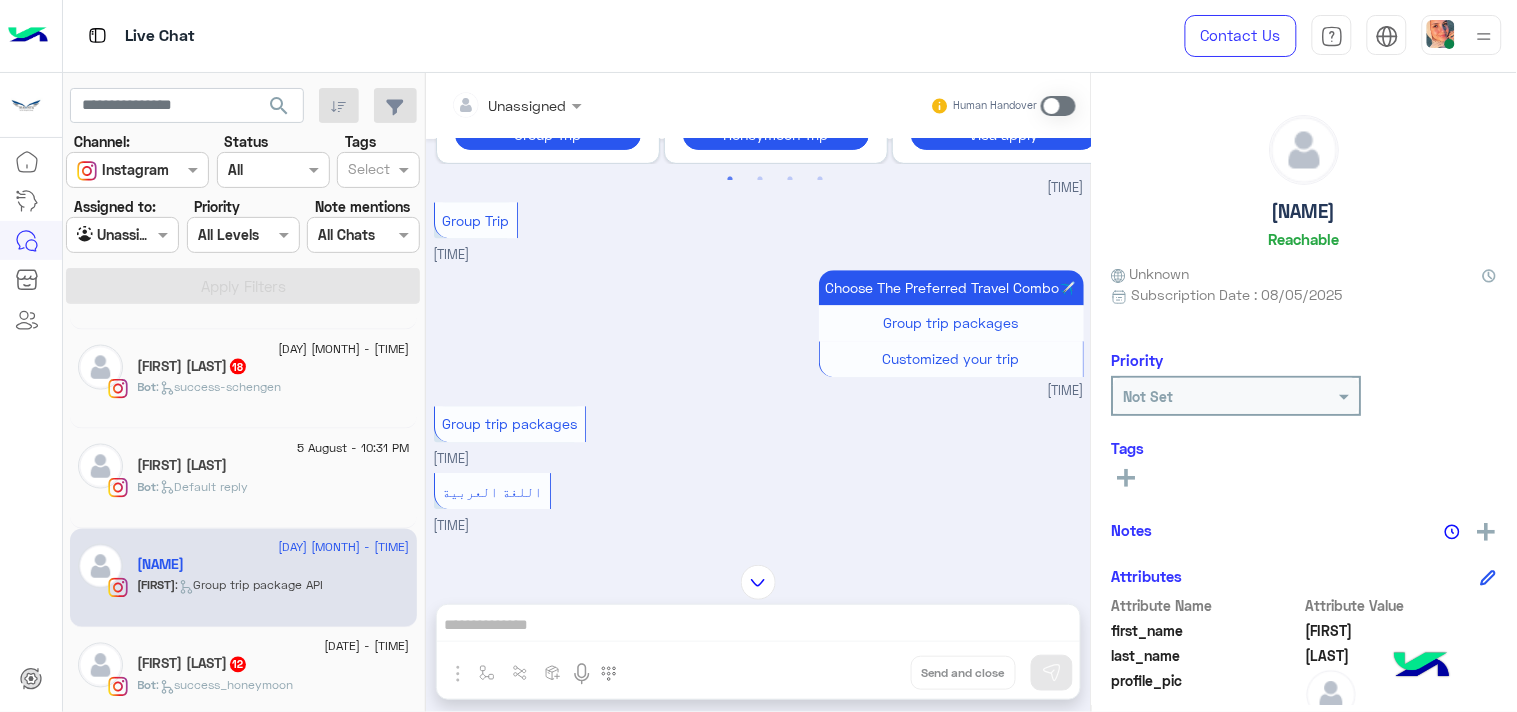 scroll, scrollTop: 2165, scrollLeft: 0, axis: vertical 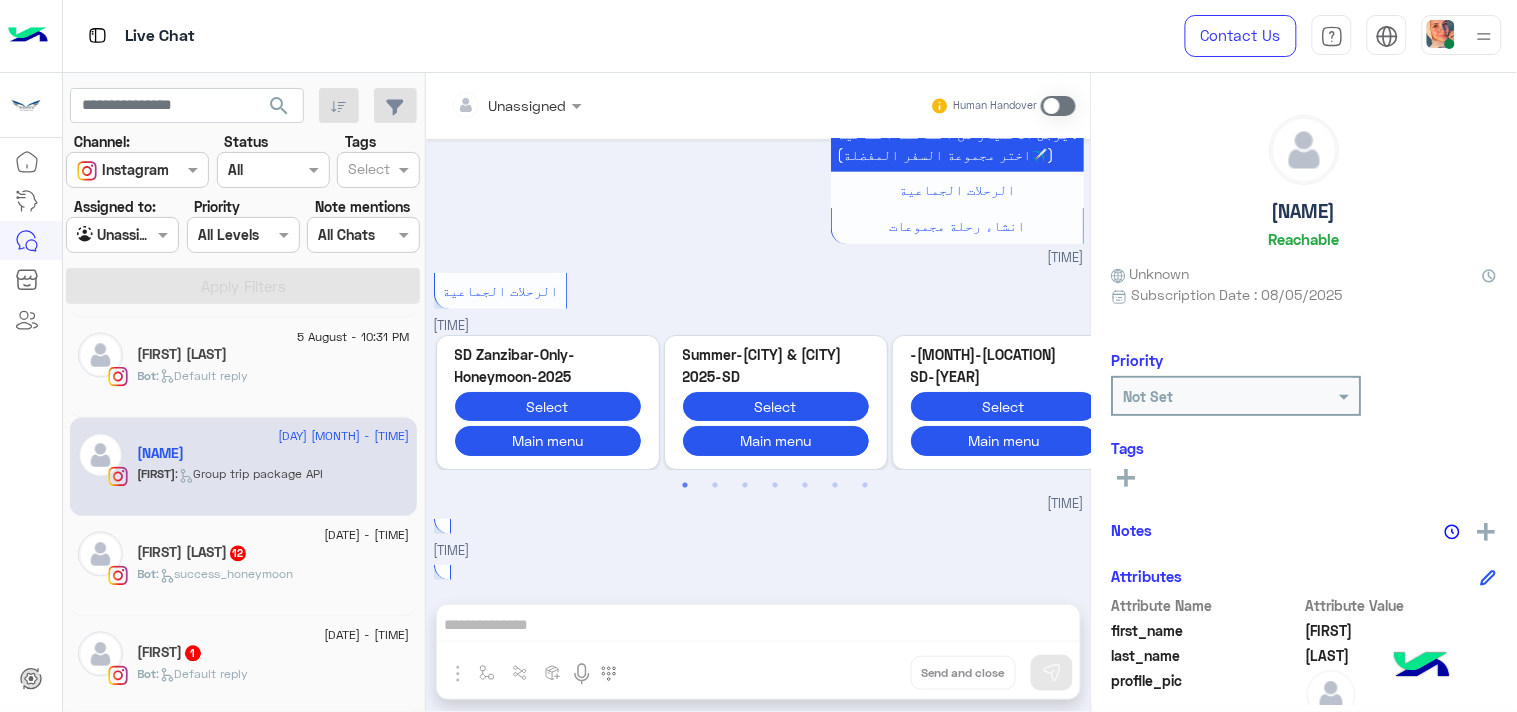 click on "12" 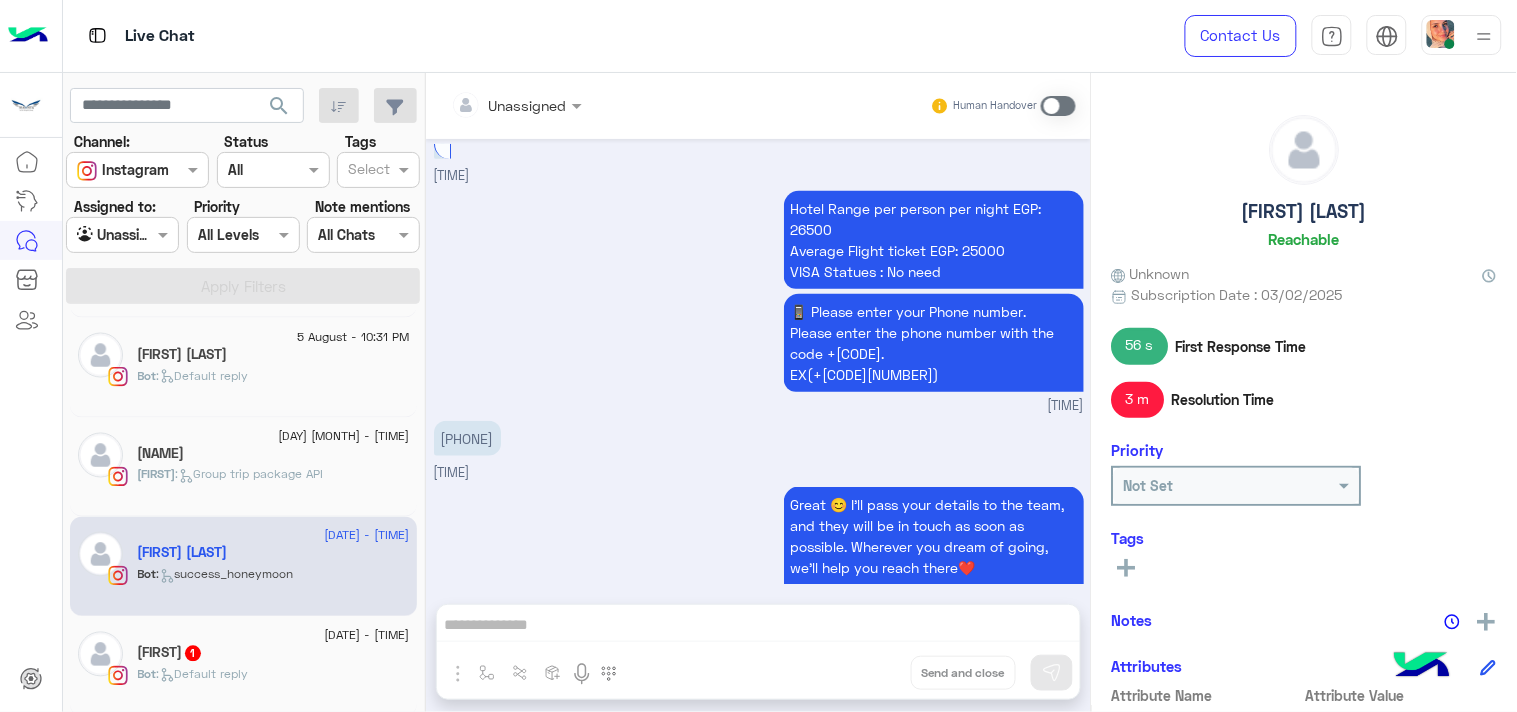 scroll, scrollTop: 4310, scrollLeft: 0, axis: vertical 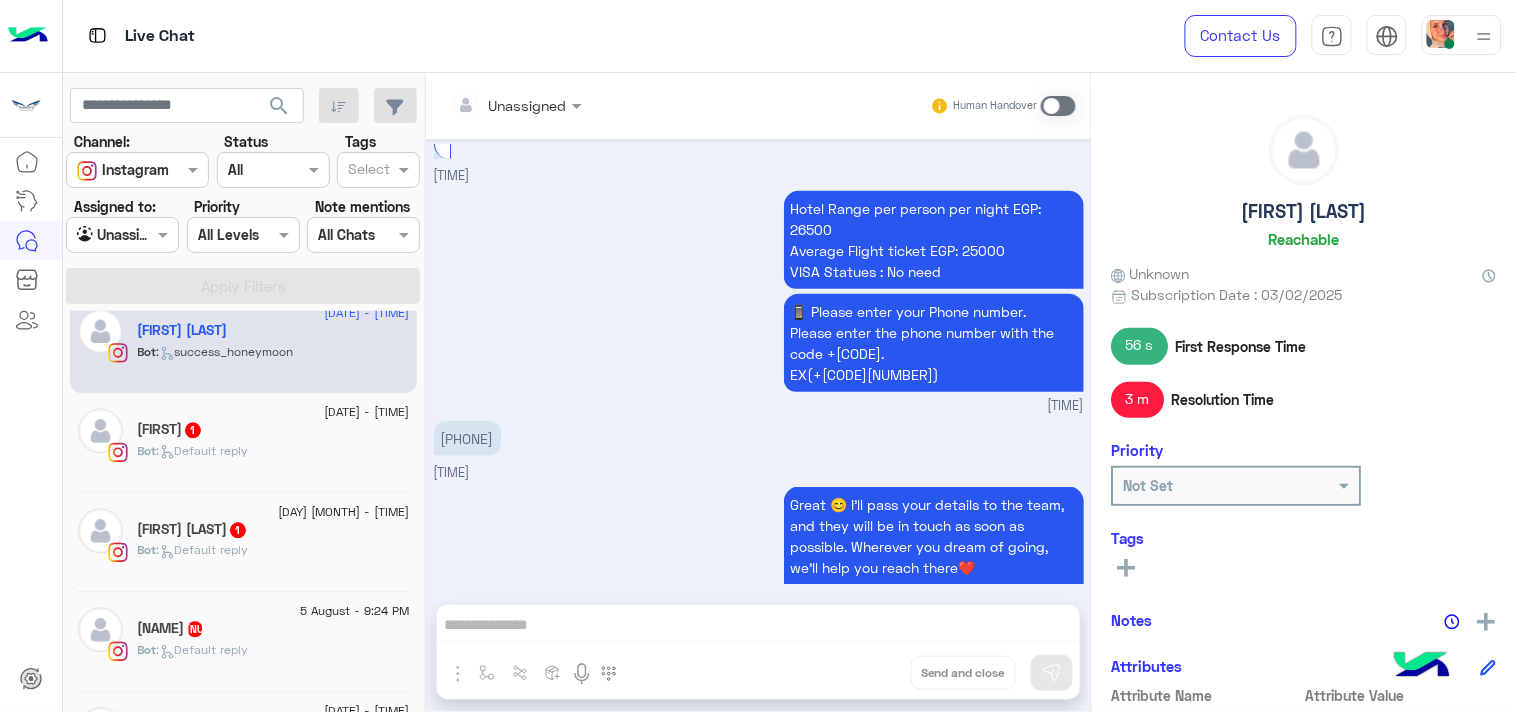 click on "Bot :   Default reply" 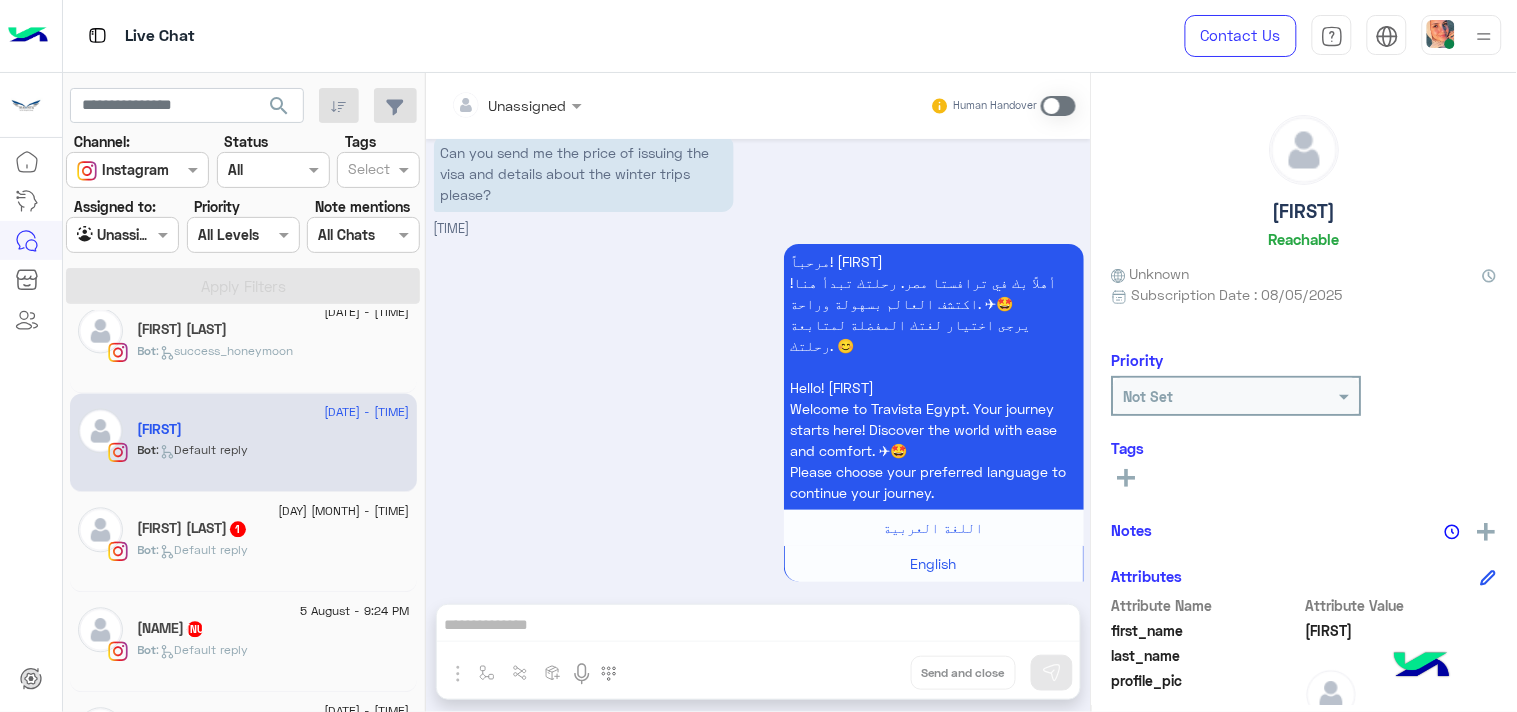 scroll, scrollTop: 0, scrollLeft: 0, axis: both 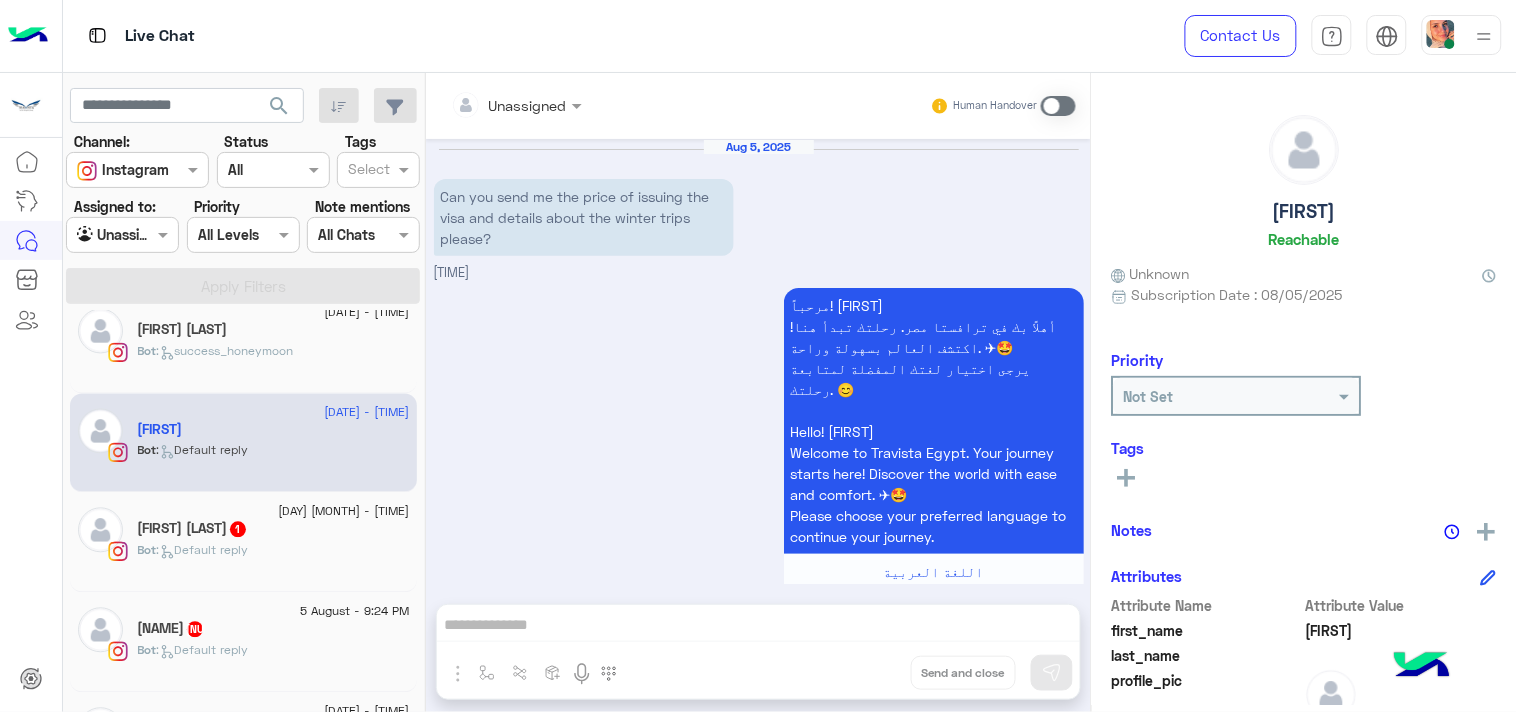 click on ": Default reply" 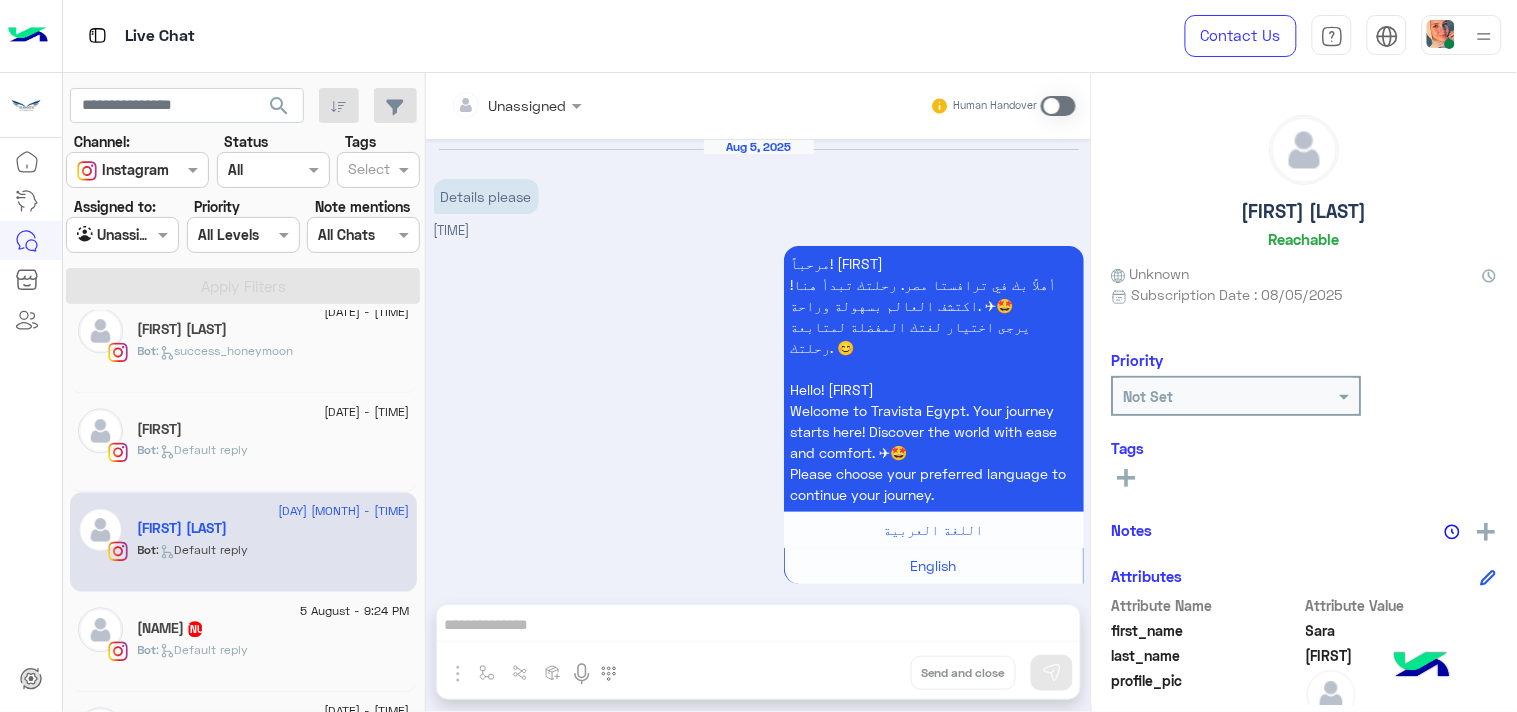 scroll, scrollTop: 3, scrollLeft: 0, axis: vertical 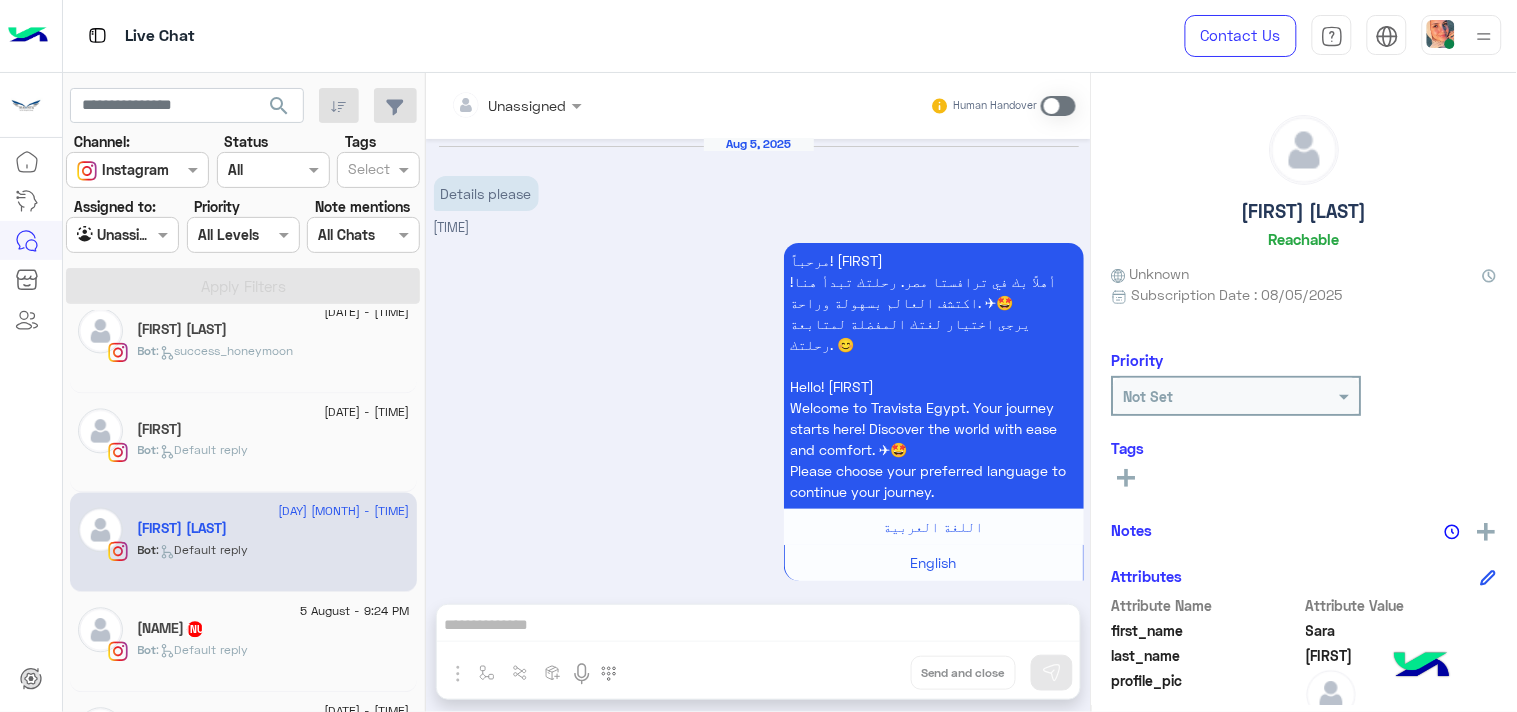 click on "[FIRST] [LAST] [NUMBER]" 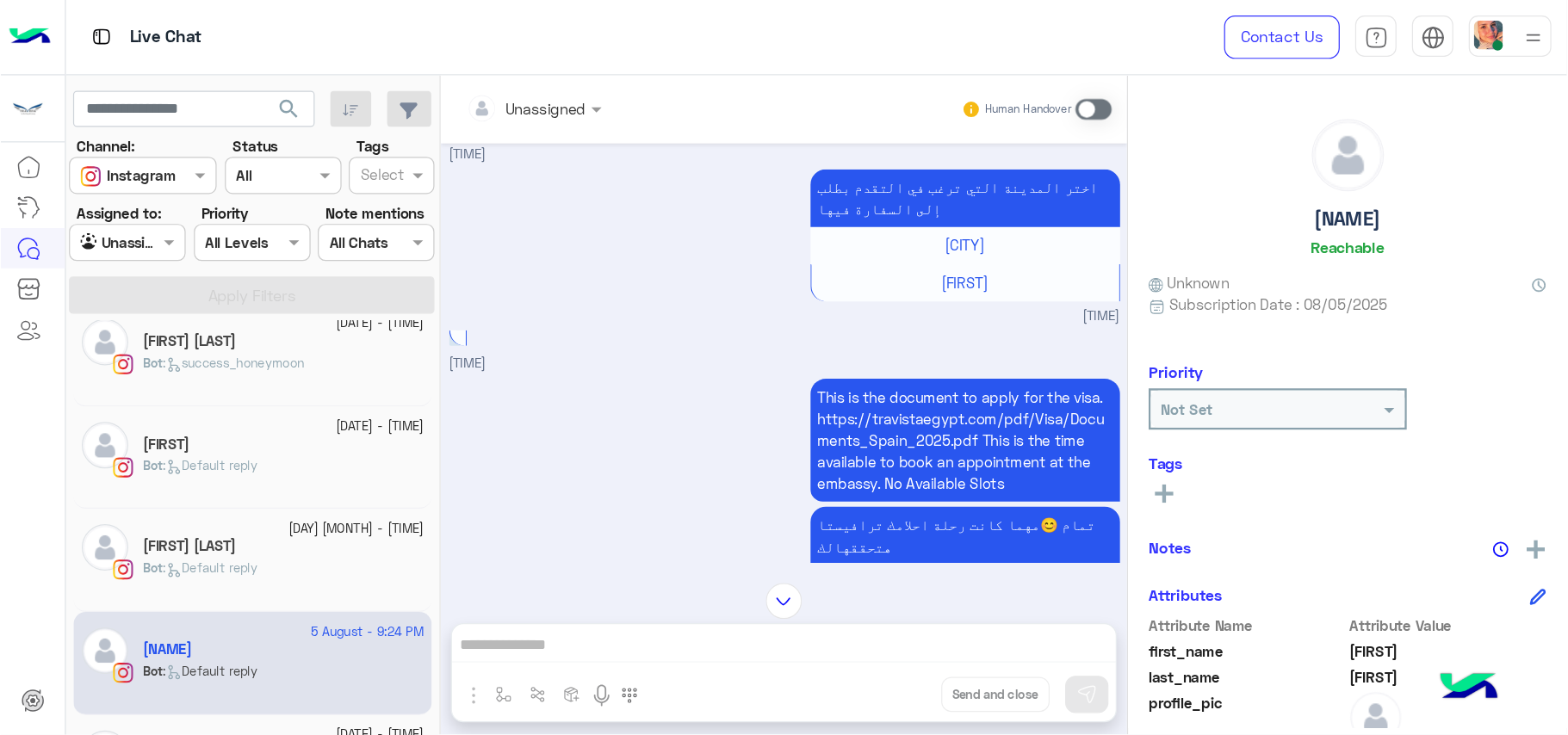 scroll, scrollTop: 1067, scrollLeft: 0, axis: vertical 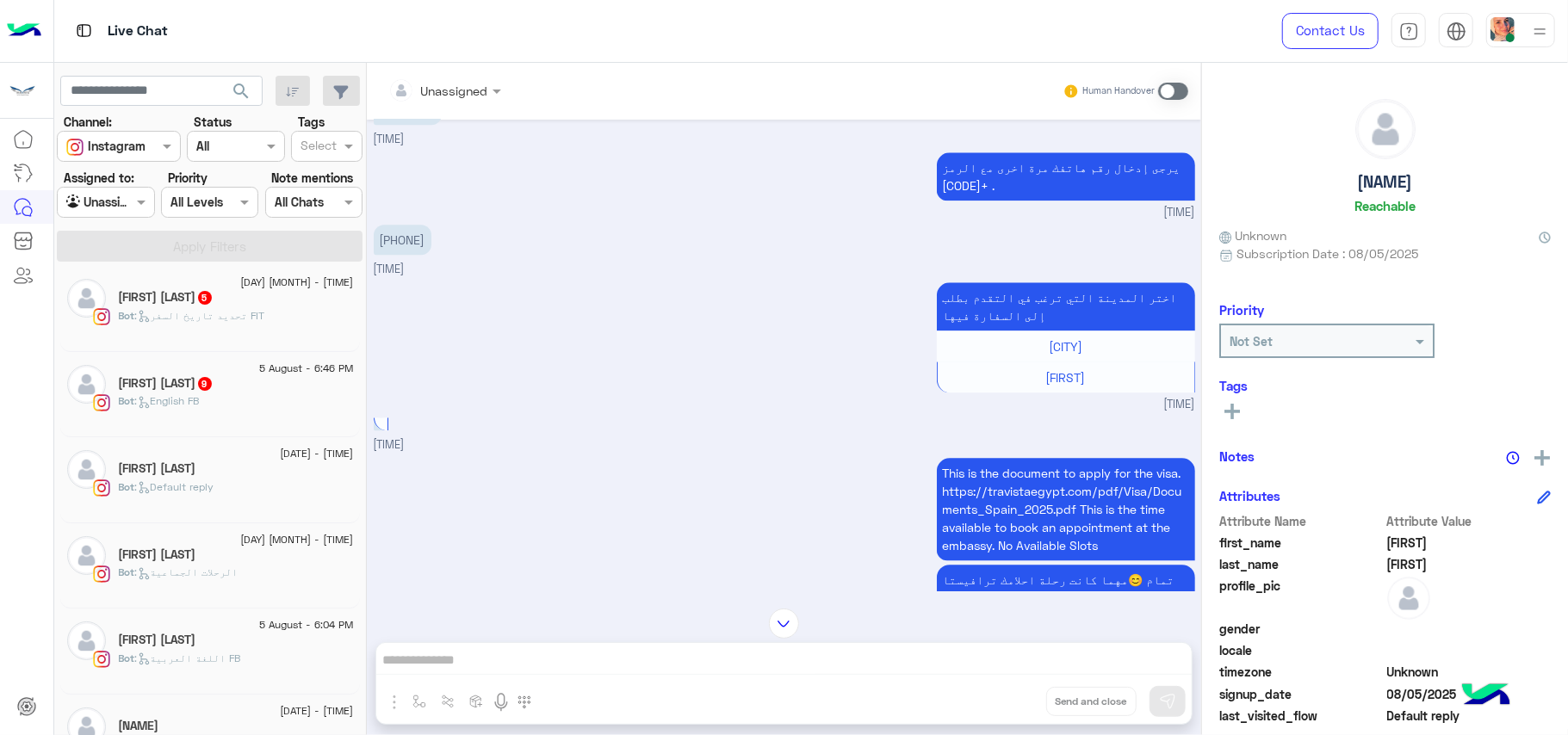 click on "Live Chat   Contact Us  Help Center عربي English search Channel: Channel Instagram Status Channel All Tags Select Assigned to: Agent Filter Unassigned Priority All Levels All Levels Note mentions Select All Chats Apply Filters 5 August - 7:02 PM  [FIRST] [LAST]  5 Bot :   تحديد تاريخ السفر FIT  5 August - 6:46 PM  [FIRST] [LAST]  9 Bot :   English FB  5 August - 6:15 PM  [FIRST] [LAST]  Bot :   Default reply  5 August - 6:11 PM  [FIRST] [LAST]  Bot :   الرحلات الجماعية   5 August - 6:04 PM  [FIRST] [LAST]  Bot :   اللغة العربية FB  5 August - 6:00 PM  [FIRST] [LAST]  Bot :   Default reply  5 August - 5:45 PM  [FIRST] [LAST]  Bot :   group trip en   5 August - 4:53 PM  [FIRST] [LAST]  Bot :   success_honeymoon  5 August - 4:51 PM  [FIRST] [LAST]  Bot :   Default reply  5 August - 4:15 PM  [FIRST] [LAST]  Bot :   success-schengen ar  5 August - 3:54 PM  [FIRST] [LAST]  Bot :   English FB  5 August - 3:51 PM  ༺[FIRST]༻   Bot :  1 Bot :" at bounding box center [784, 368] 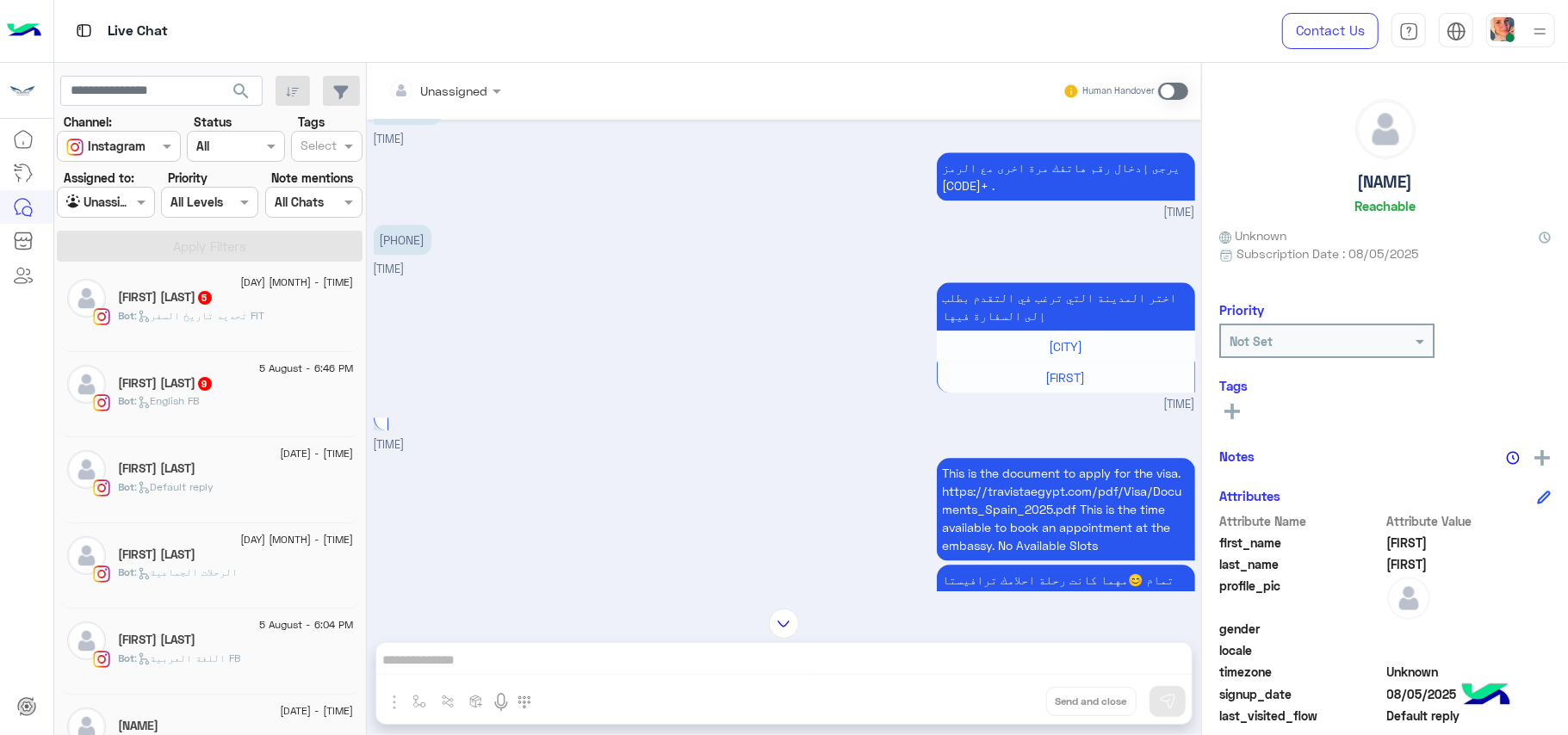 click on "This is the document to apply for the visa.
https://travistaegypt.com/pdf/Visa/Documents_Spain_2025.pdf
This is the available time to book an appointment at the embassy.
No Available Slots    تمام 😊مهما كانت رحلة احلامك ترافيستا هتحققهالك هبعت التفاصيل للفريق المختص وهم هيتواصلوا مع حضرتك.❤️  القائمة الرئيسية     [TIME]" at bounding box center (784, 577) 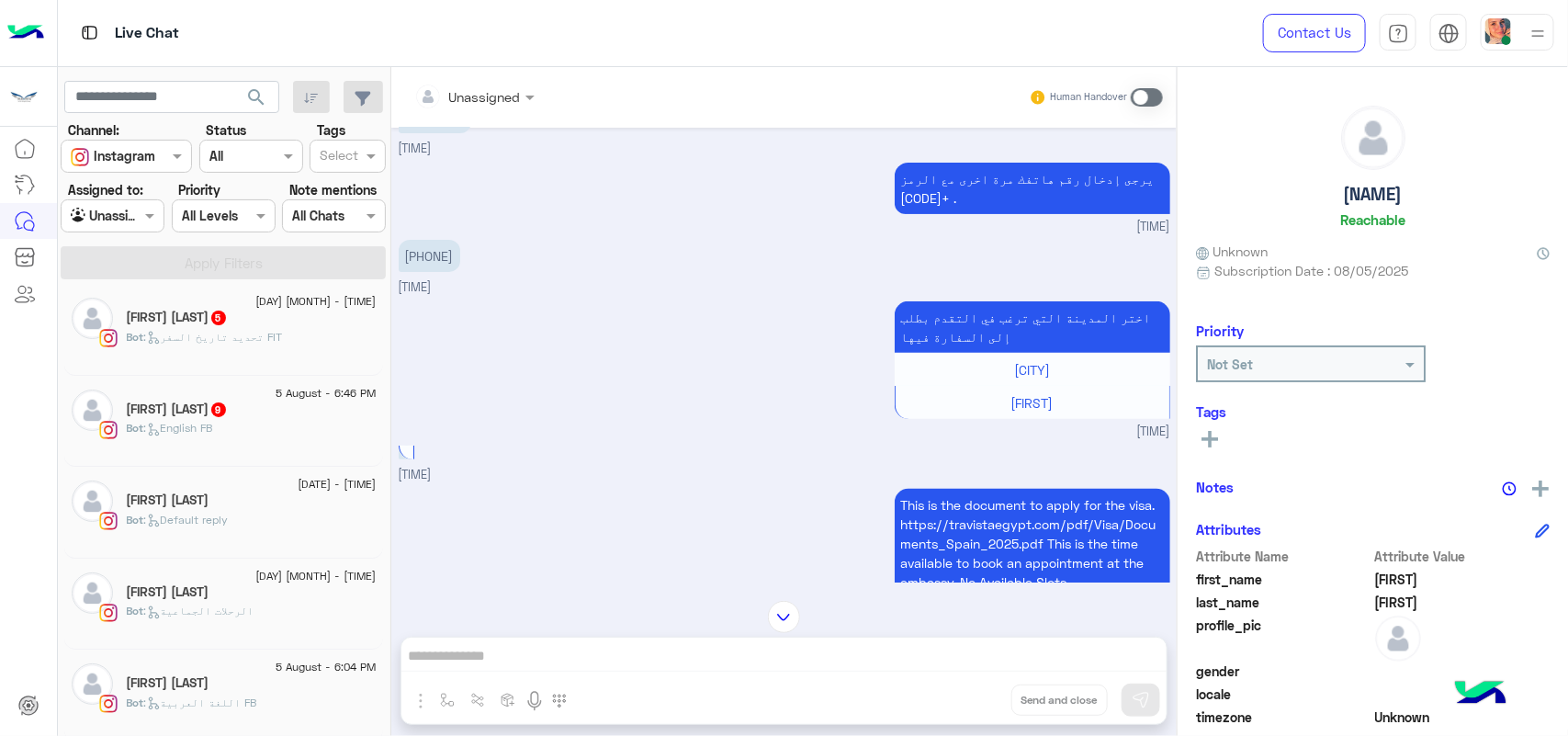 scroll, scrollTop: 10, scrollLeft: 0, axis: vertical 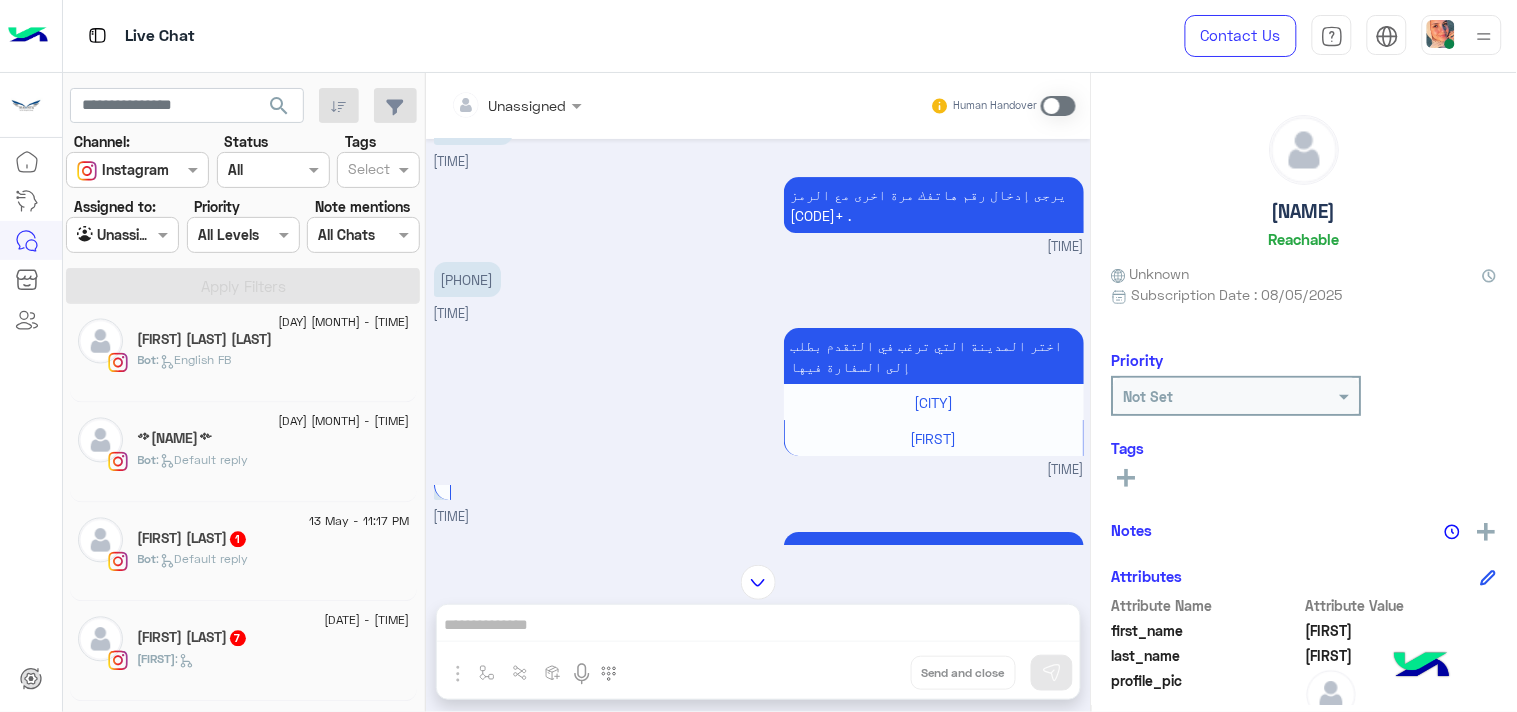 click on "[NAME] 1" 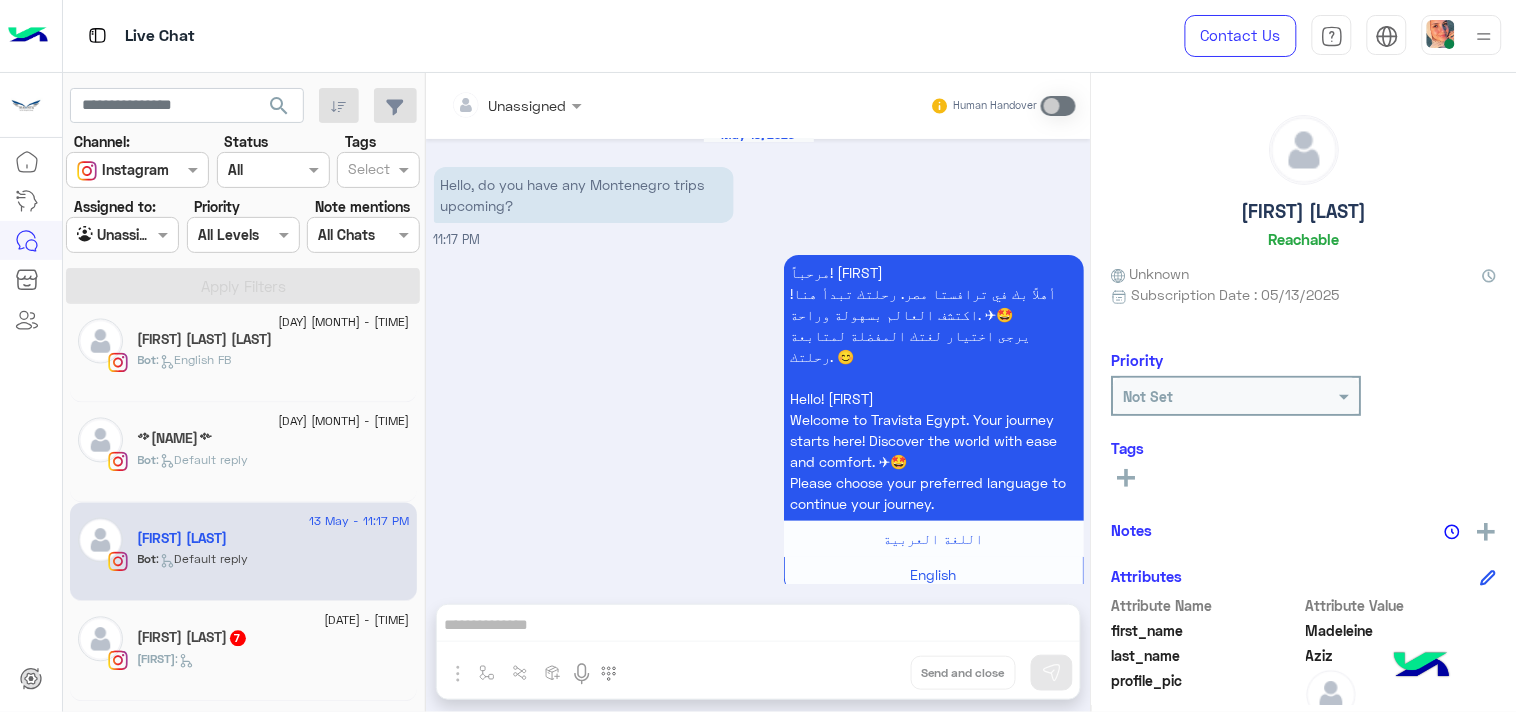 scroll, scrollTop: 24, scrollLeft: 0, axis: vertical 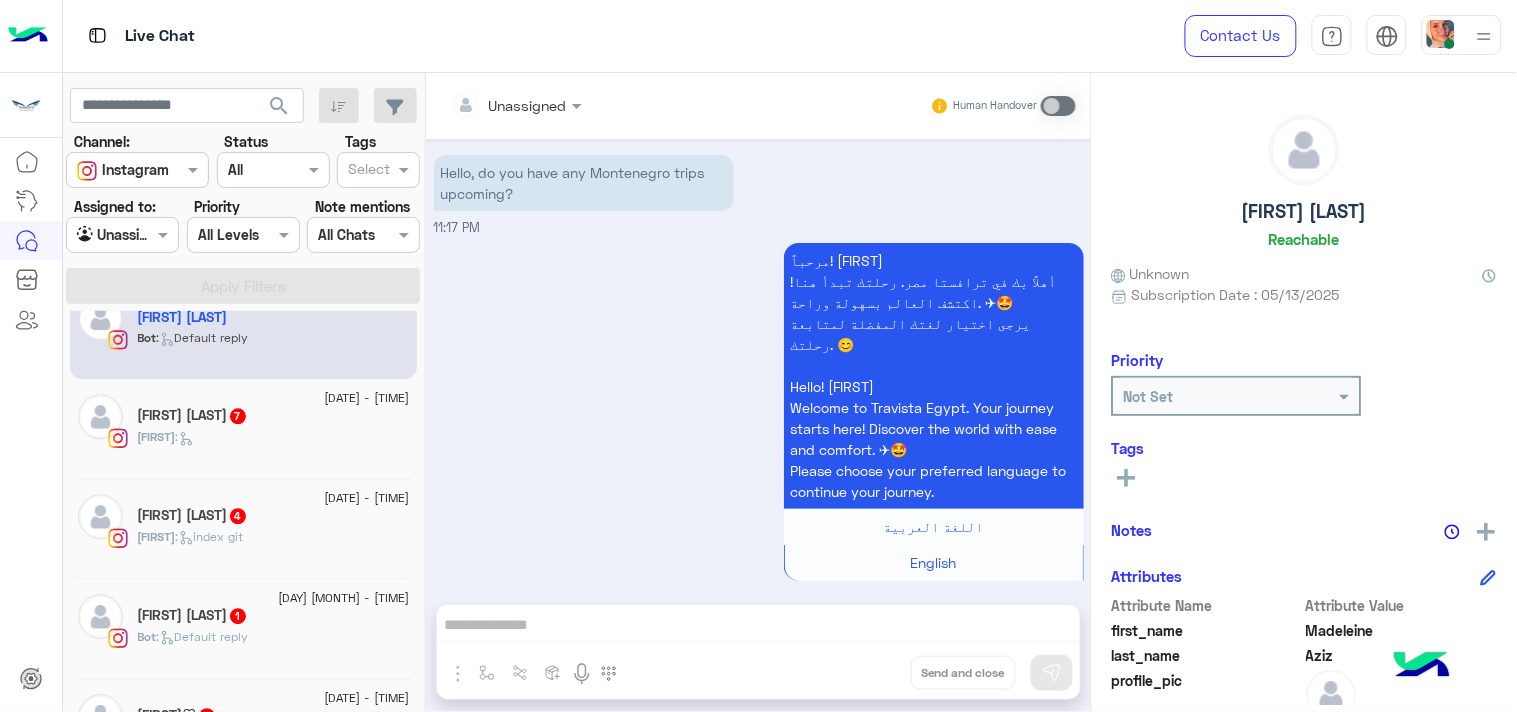 click on "Rana :" 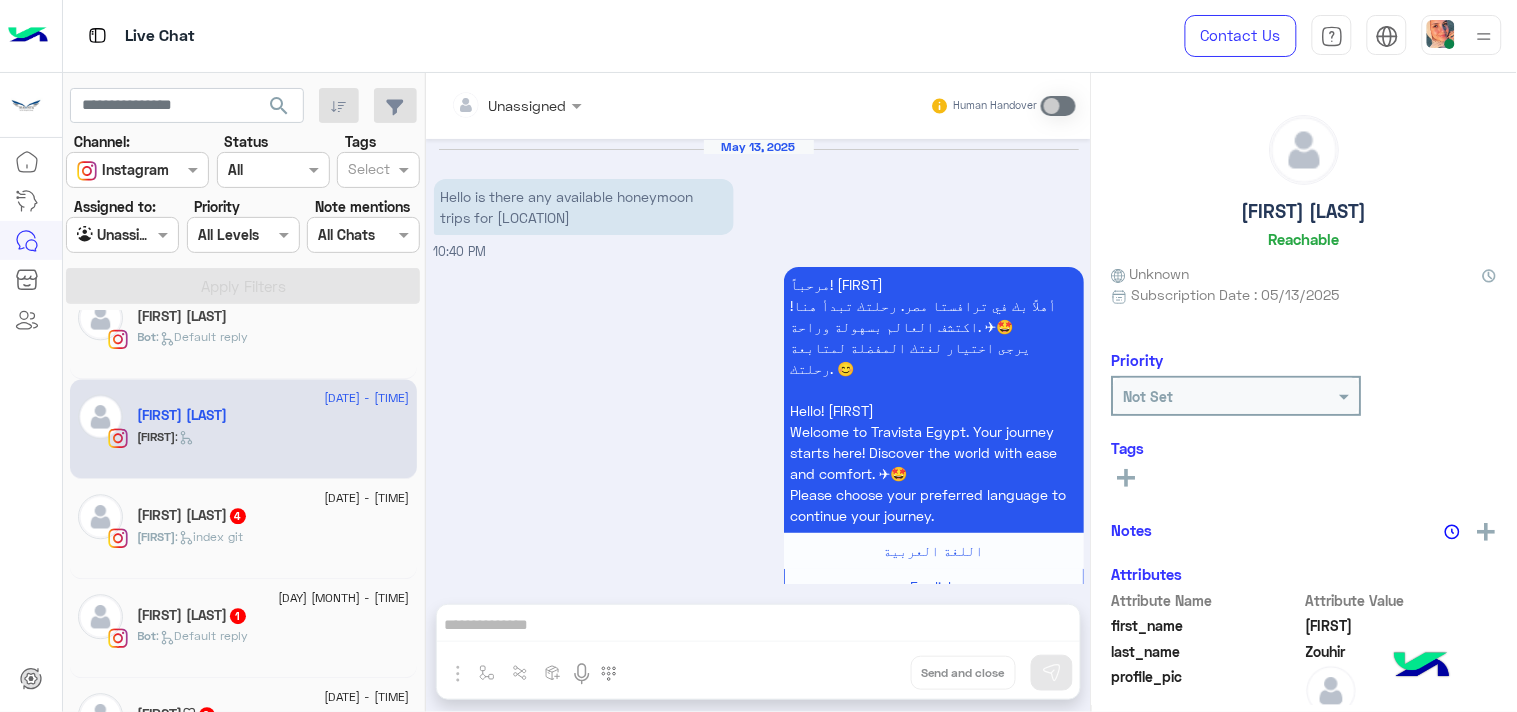 scroll, scrollTop: 1323, scrollLeft: 0, axis: vertical 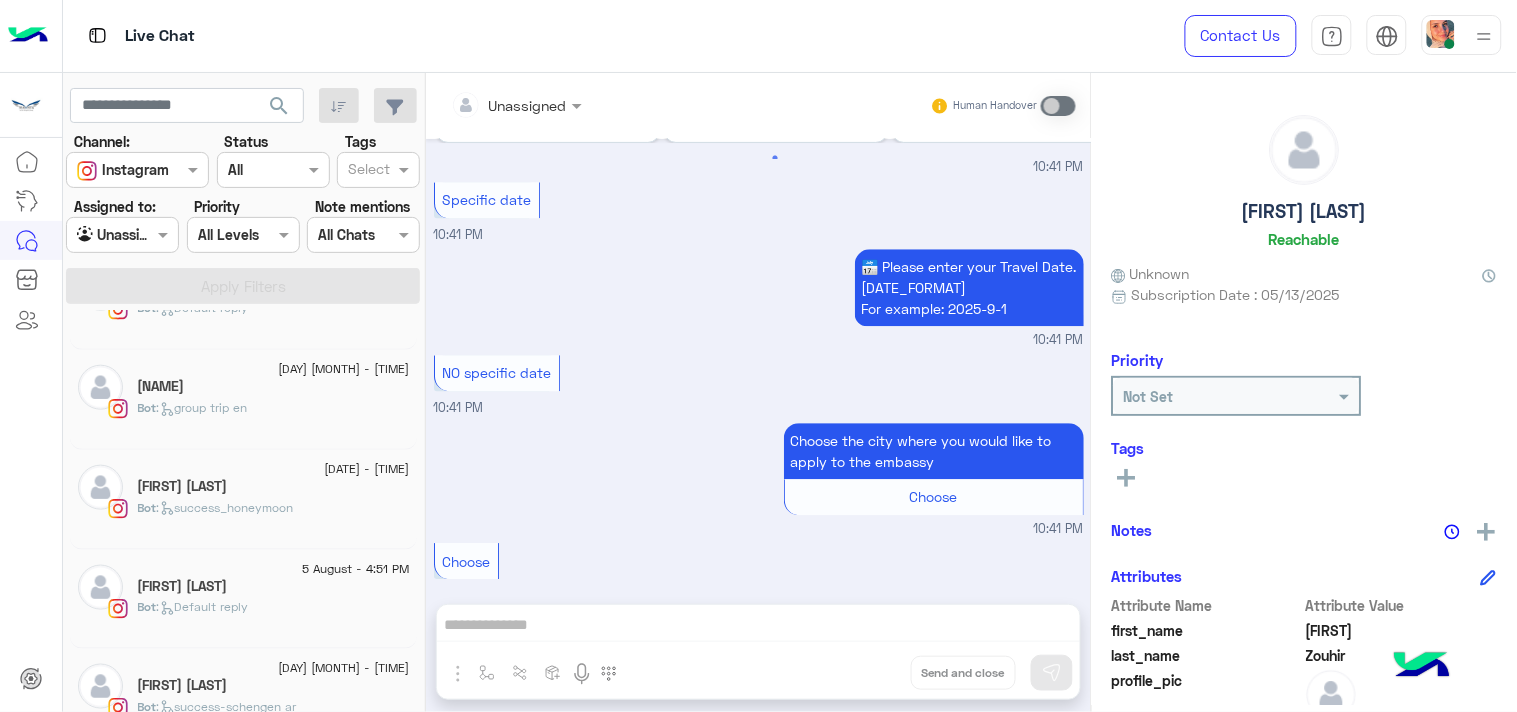 click on "[FIRST] [LAST]" 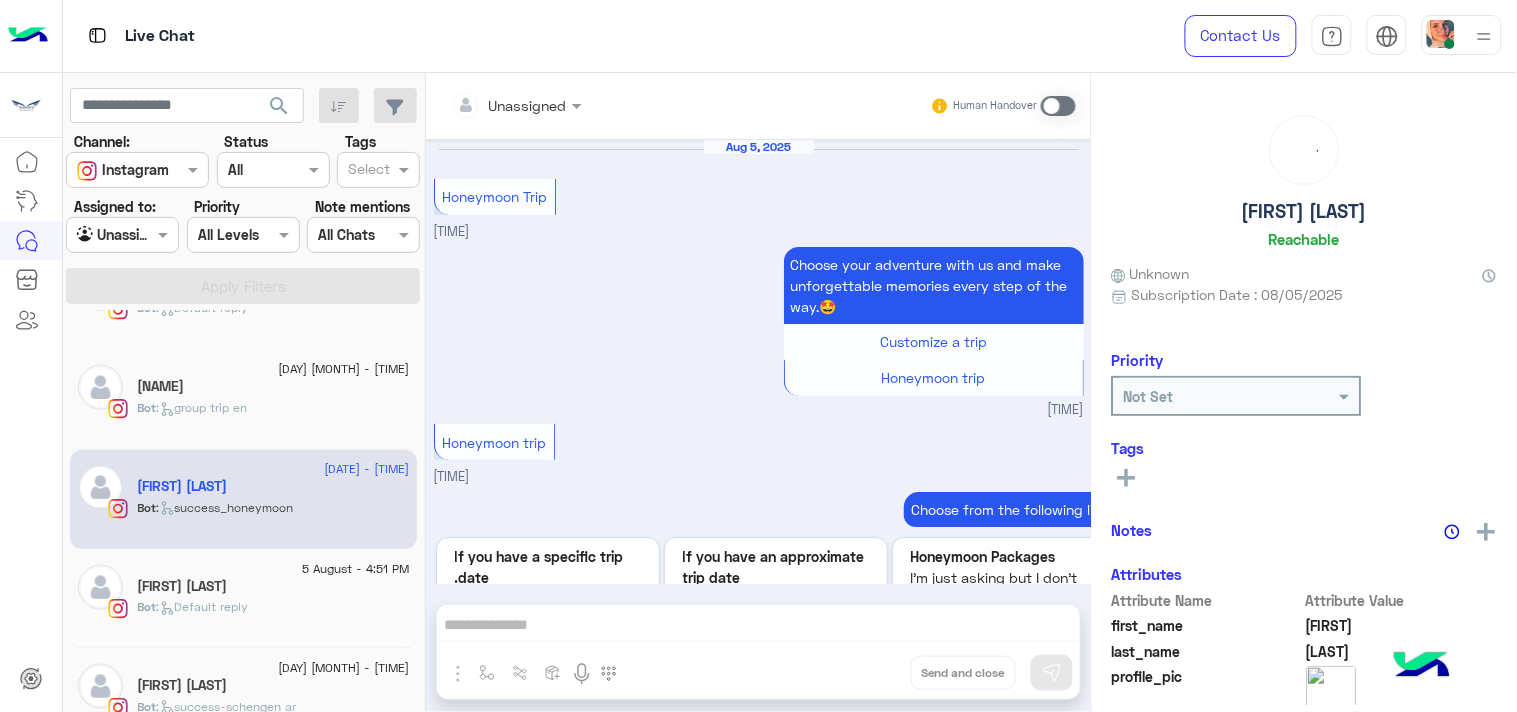 scroll, scrollTop: 1913, scrollLeft: 0, axis: vertical 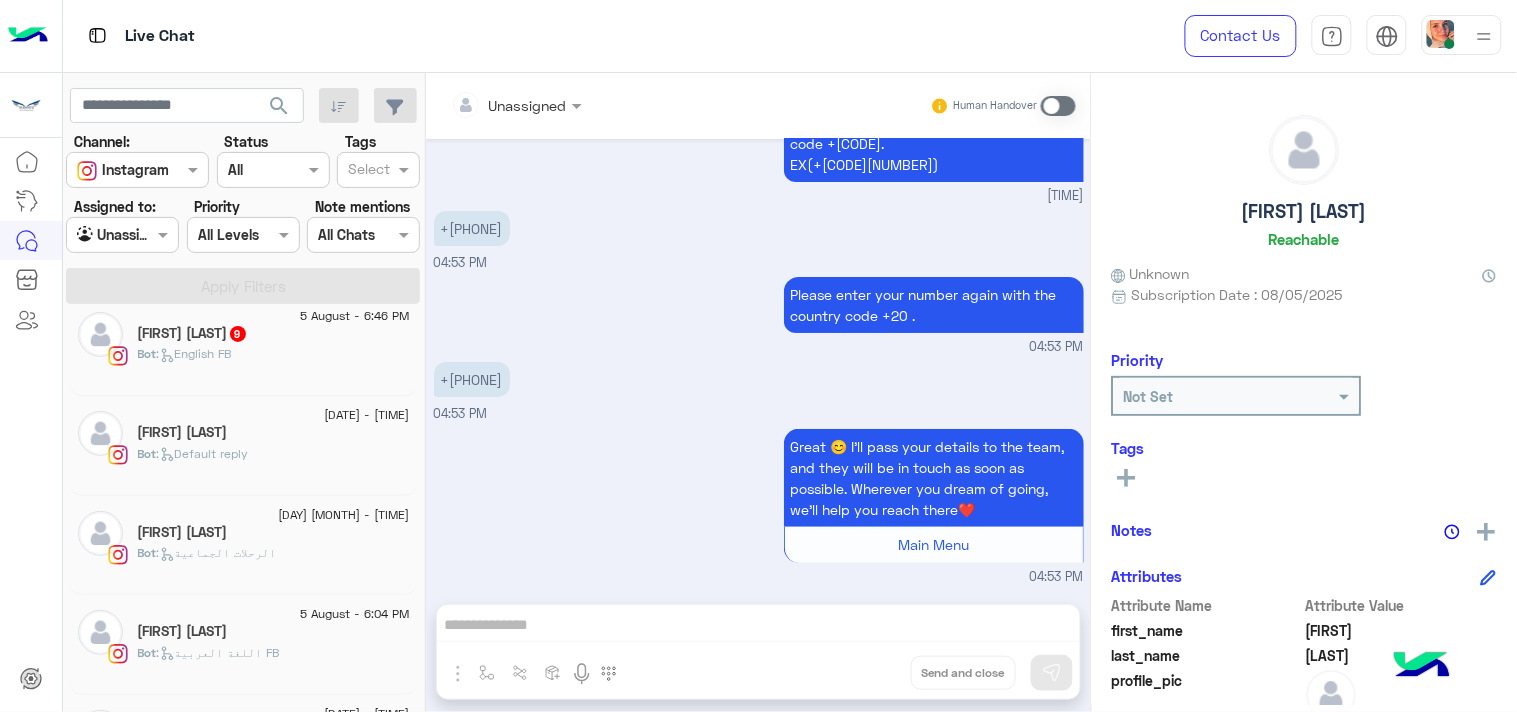 click on "[FIRST] [LAST]  [NUMBER]" 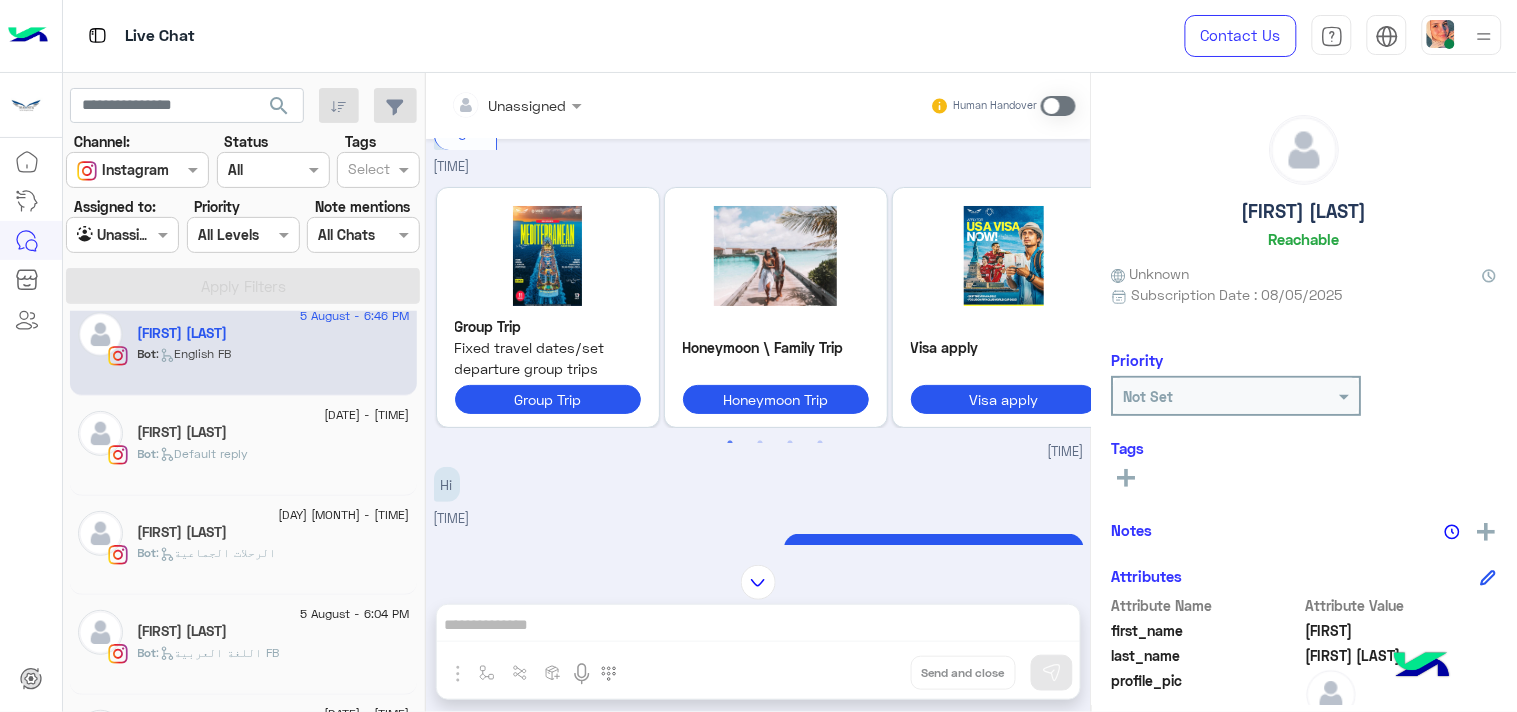 scroll, scrollTop: 0, scrollLeft: 0, axis: both 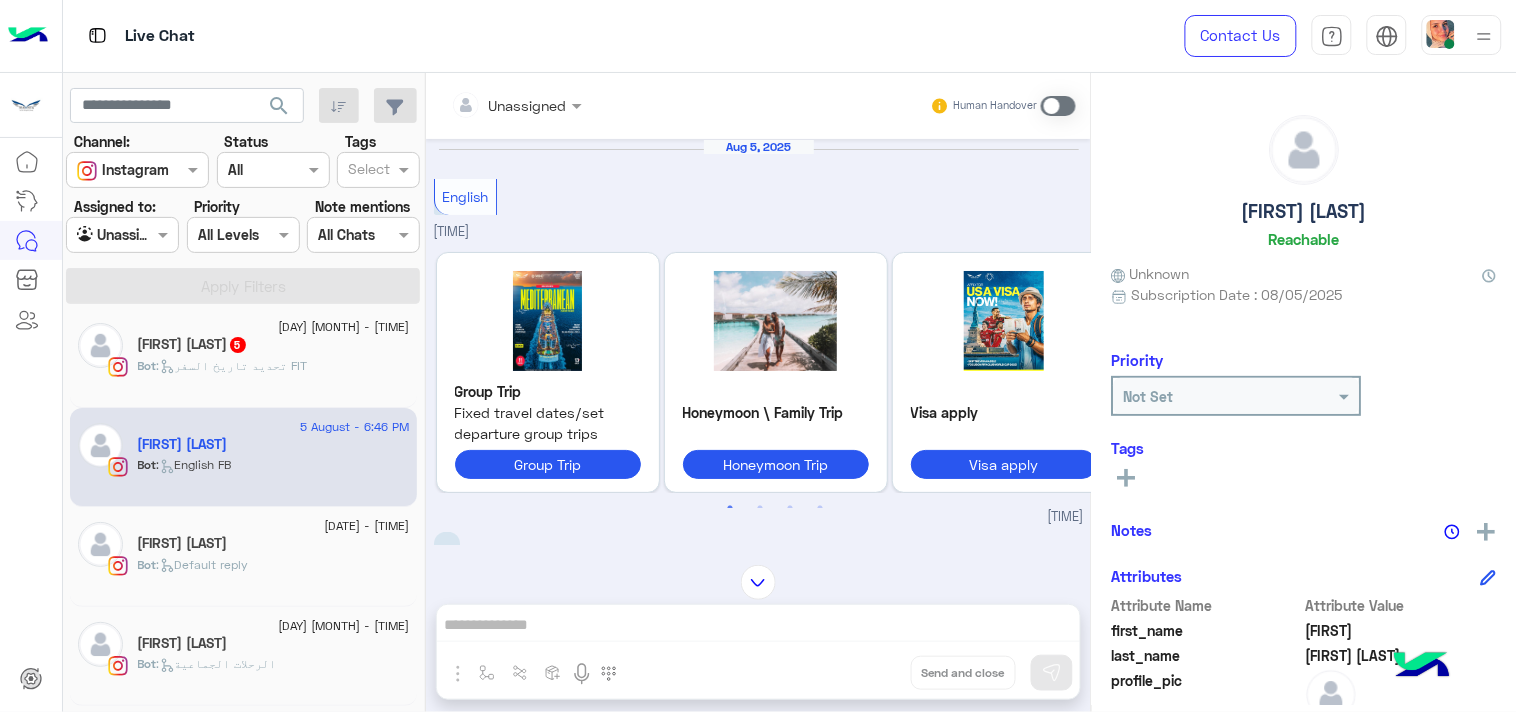 click on ":   تحديد تاريخ السفر FIT" 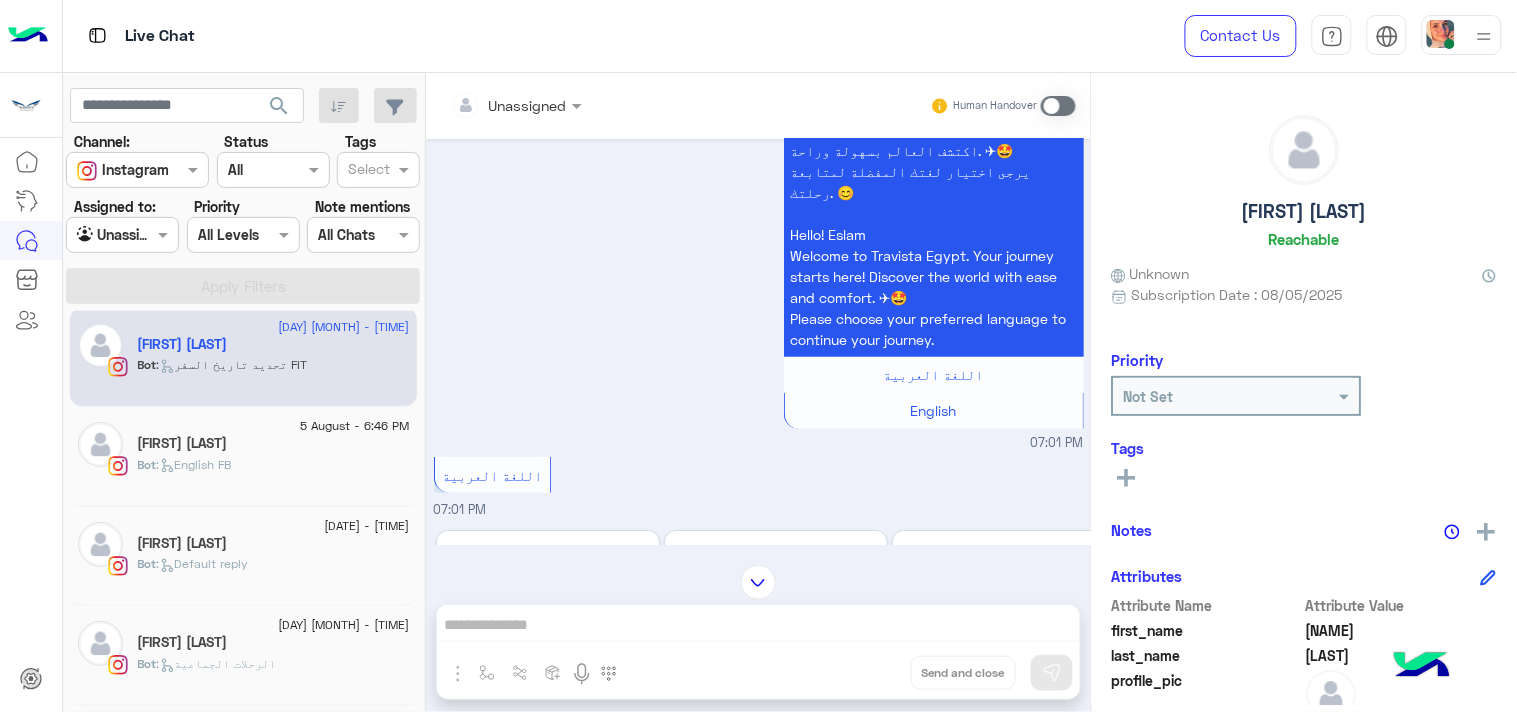 scroll, scrollTop: 0, scrollLeft: 0, axis: both 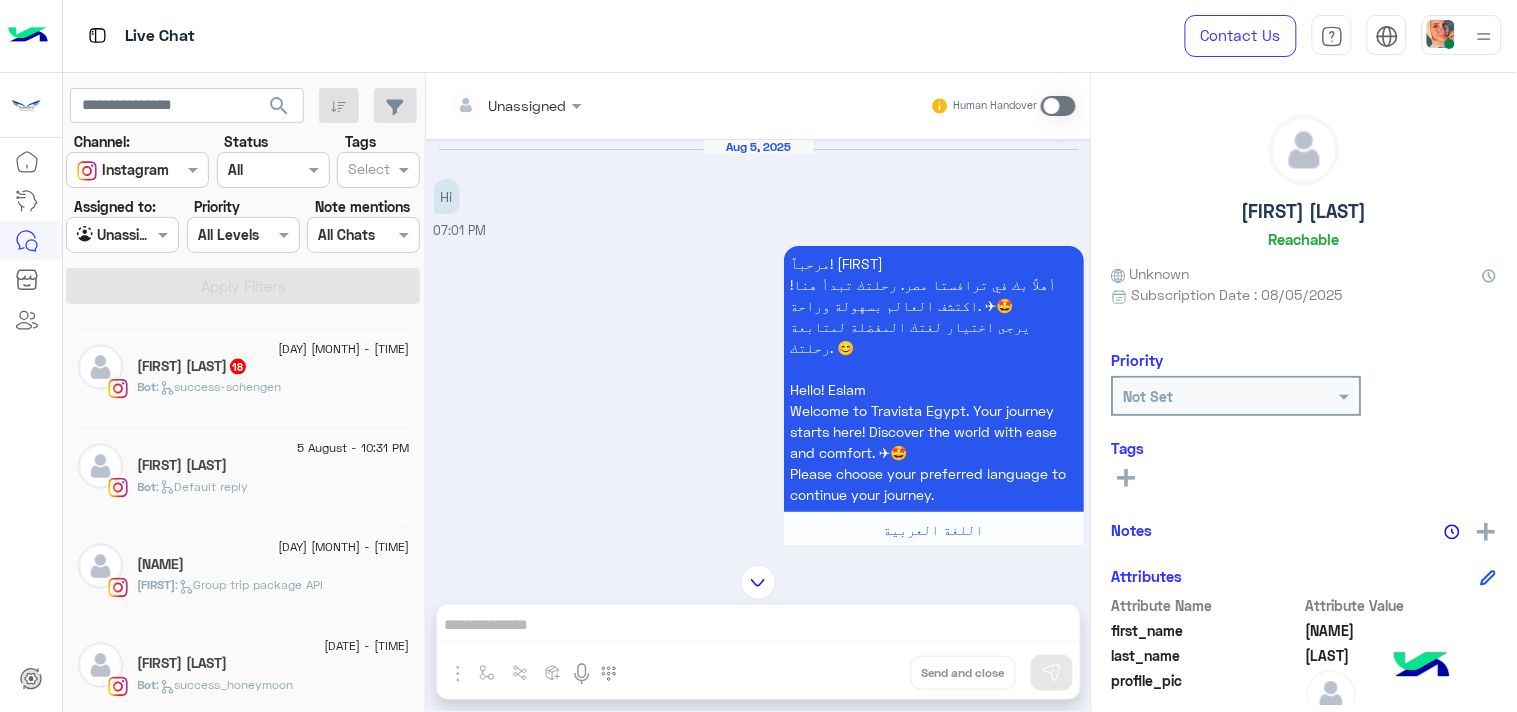 click on "Bot :   success-schengen" 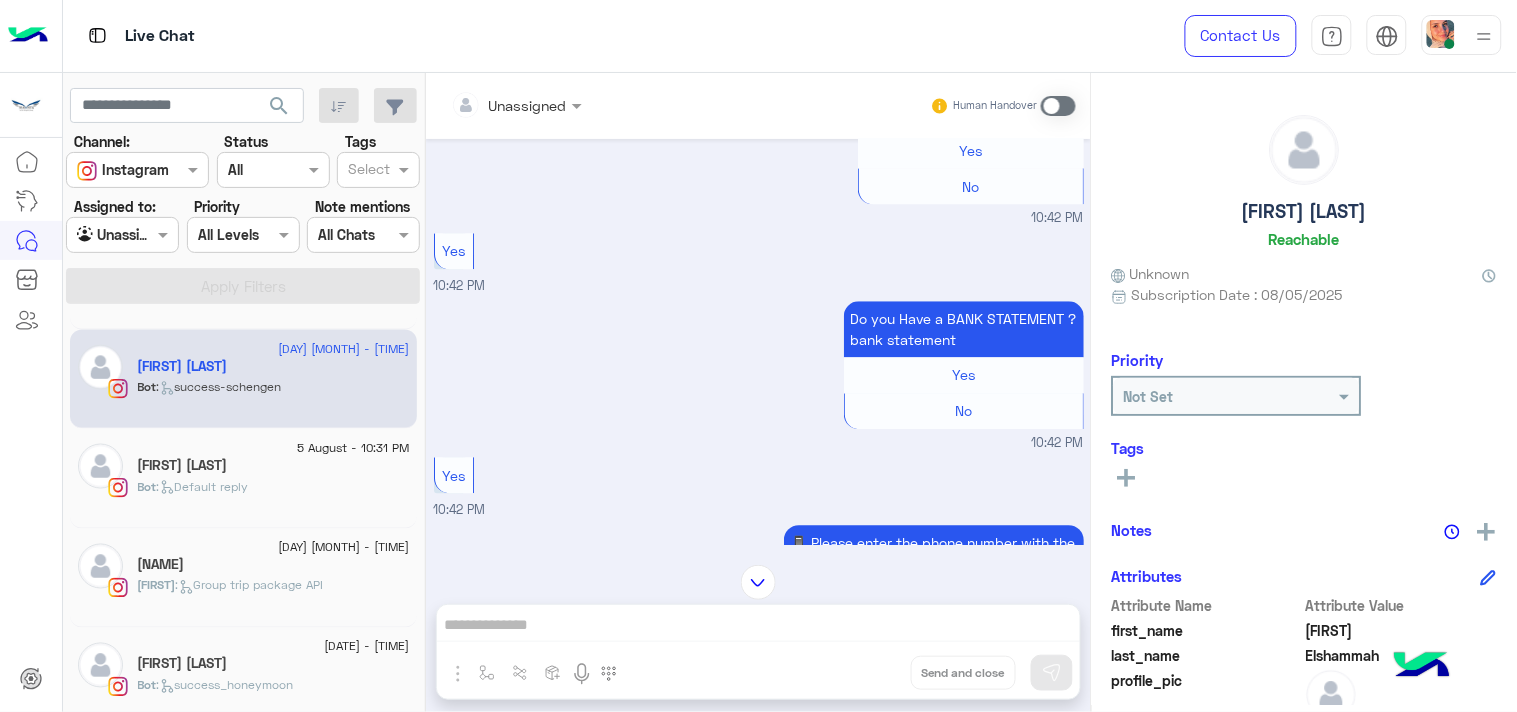 scroll, scrollTop: 1272, scrollLeft: 0, axis: vertical 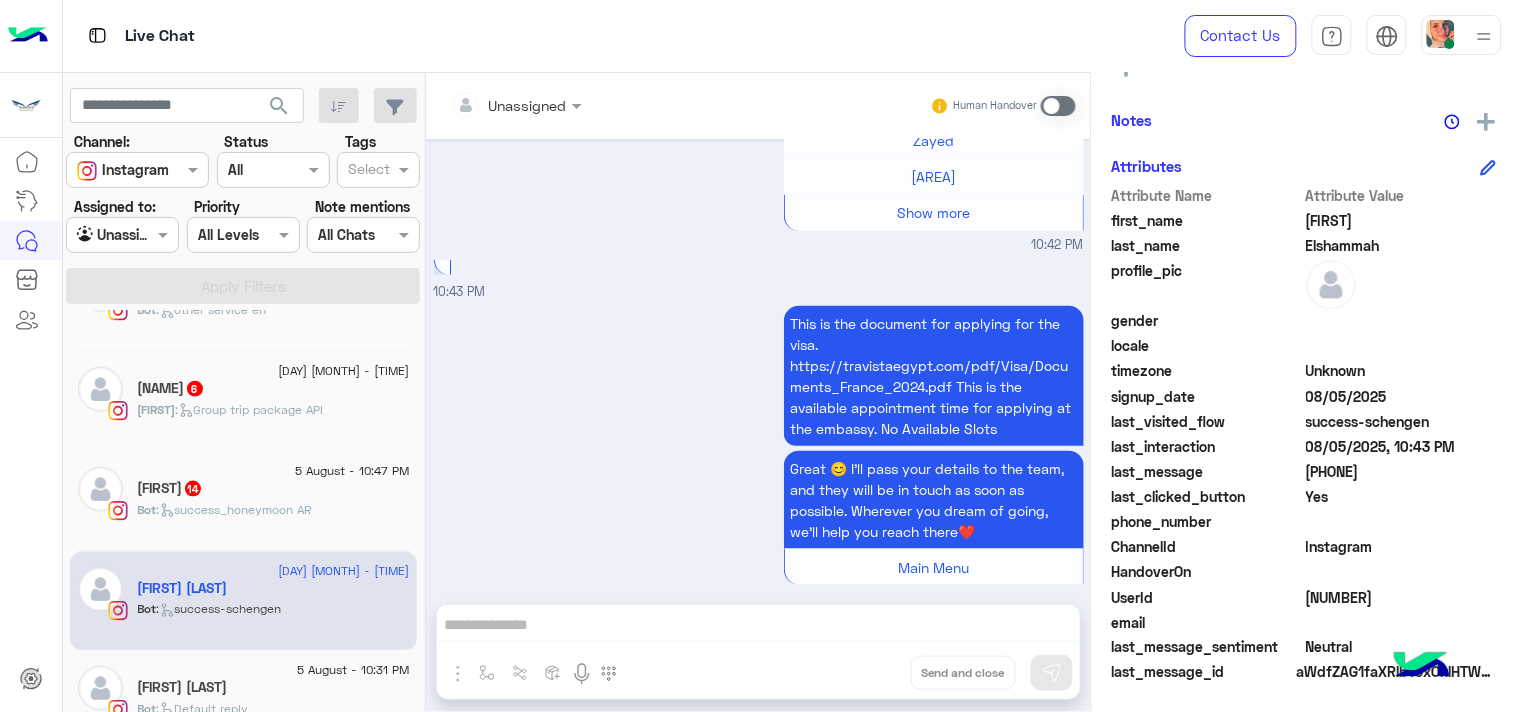 click on "[NAME]   [NUMBER]" 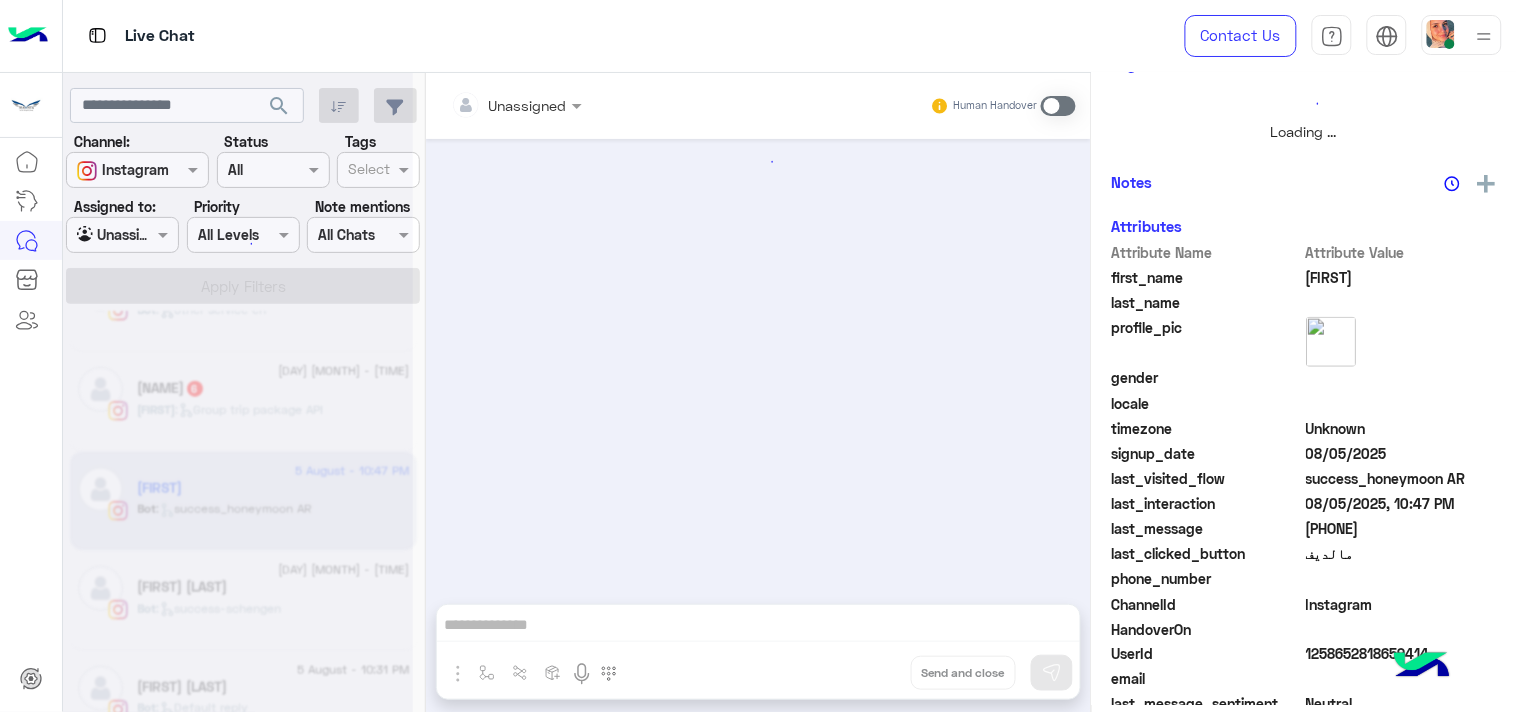 scroll, scrollTop: 470, scrollLeft: 0, axis: vertical 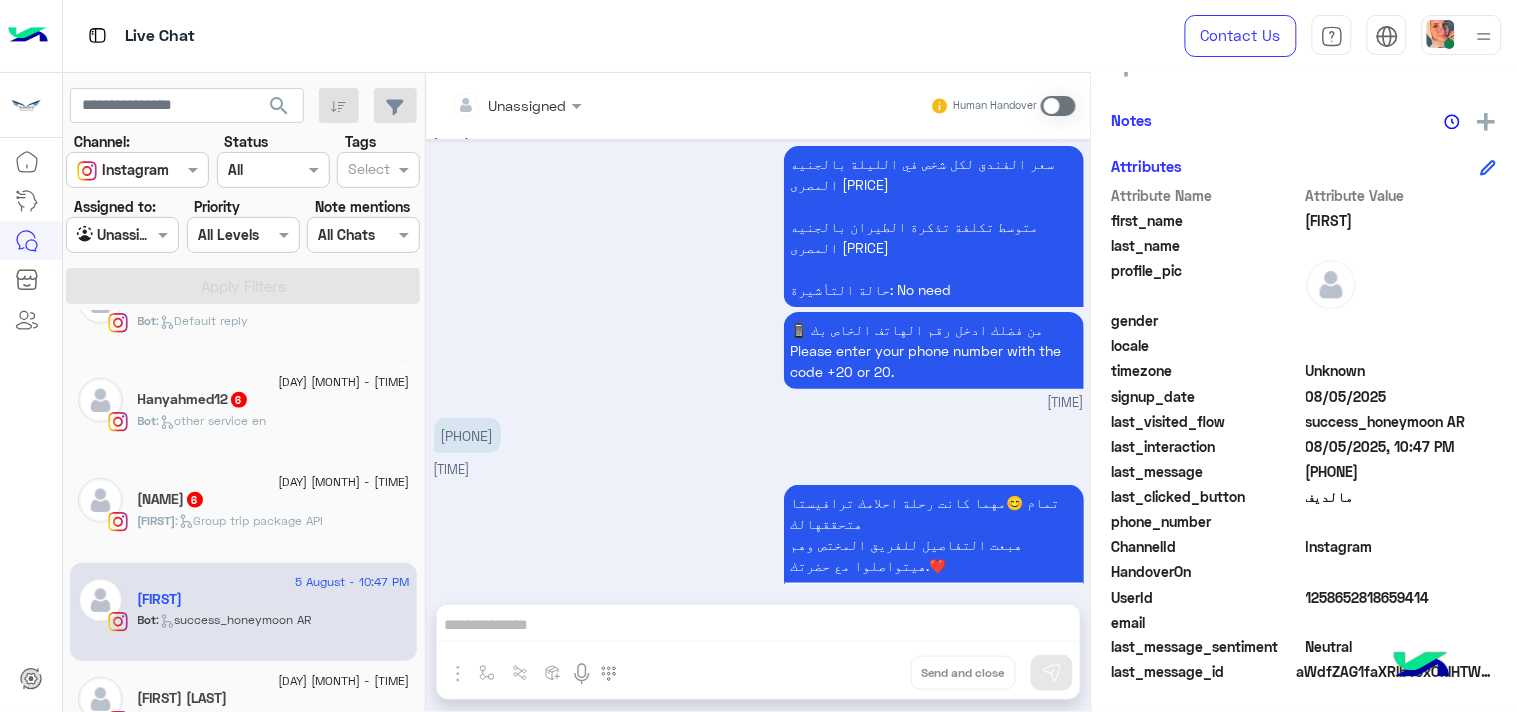 click on ":   Group trip package API" 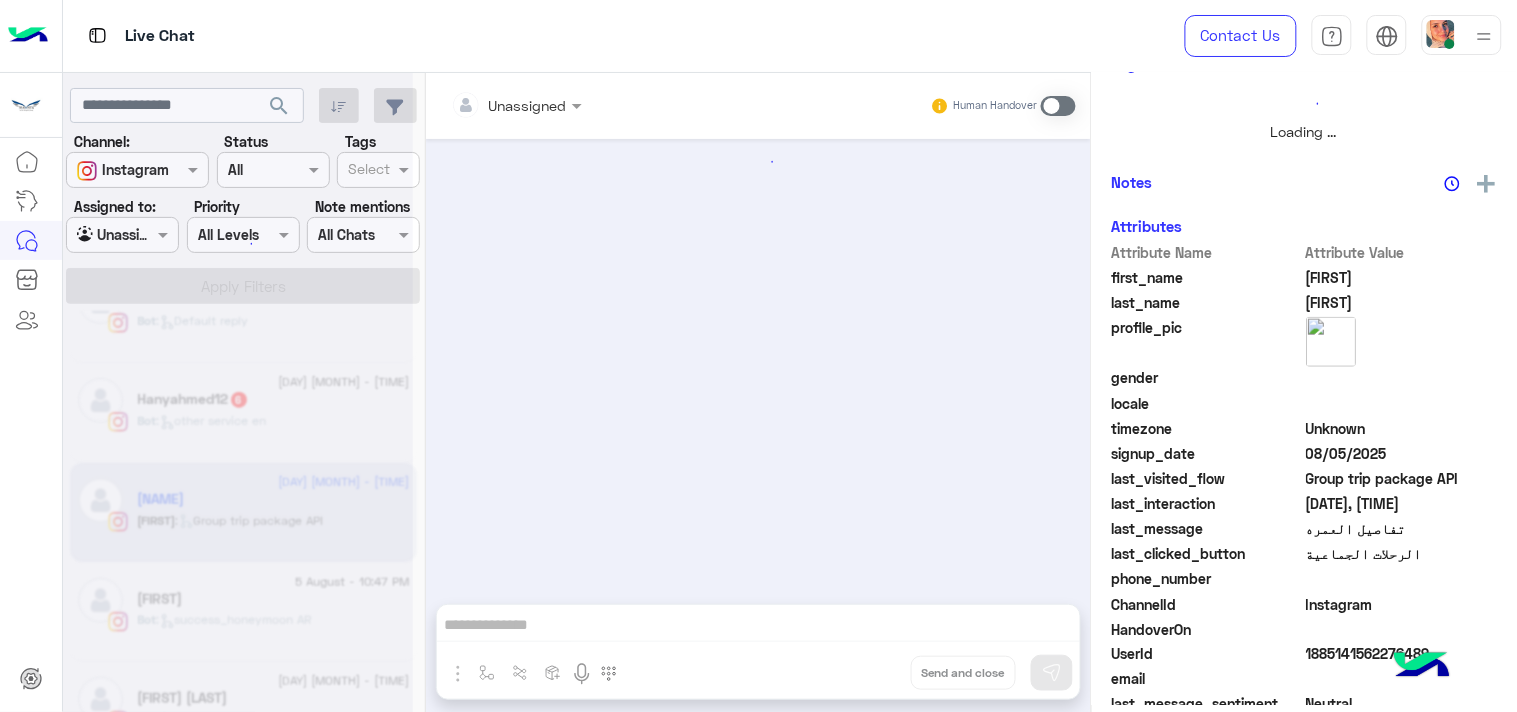 scroll, scrollTop: 470, scrollLeft: 0, axis: vertical 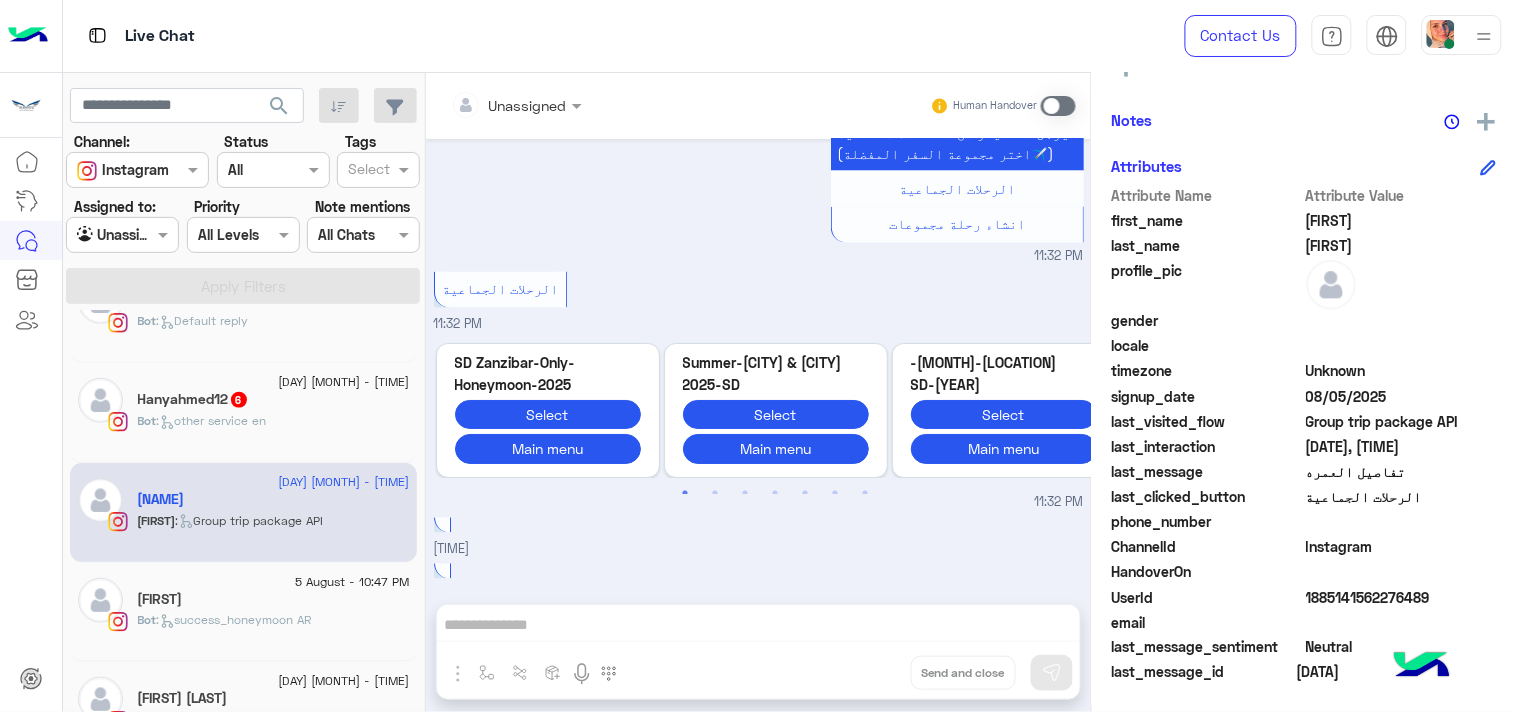 click on "Bot :   [TOPIC]" 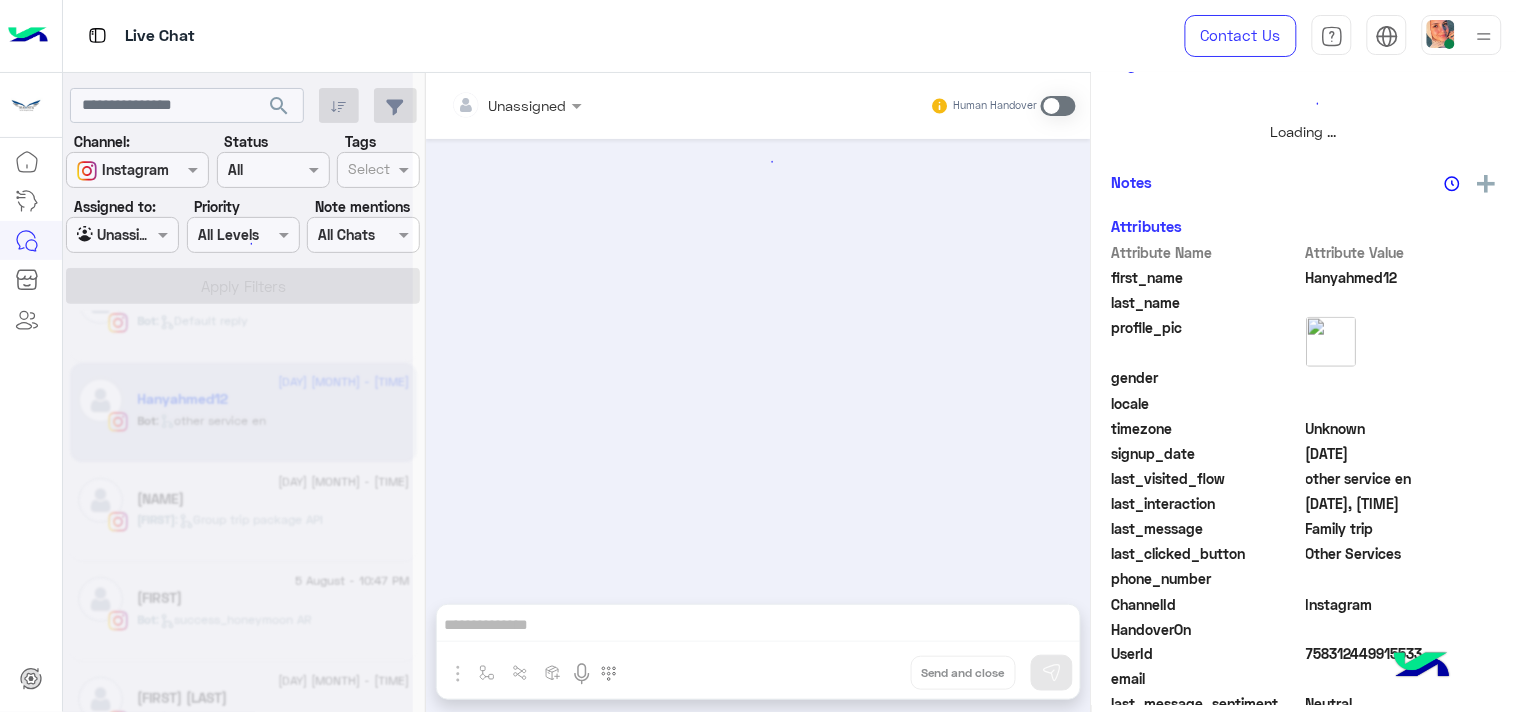 scroll, scrollTop: 470, scrollLeft: 0, axis: vertical 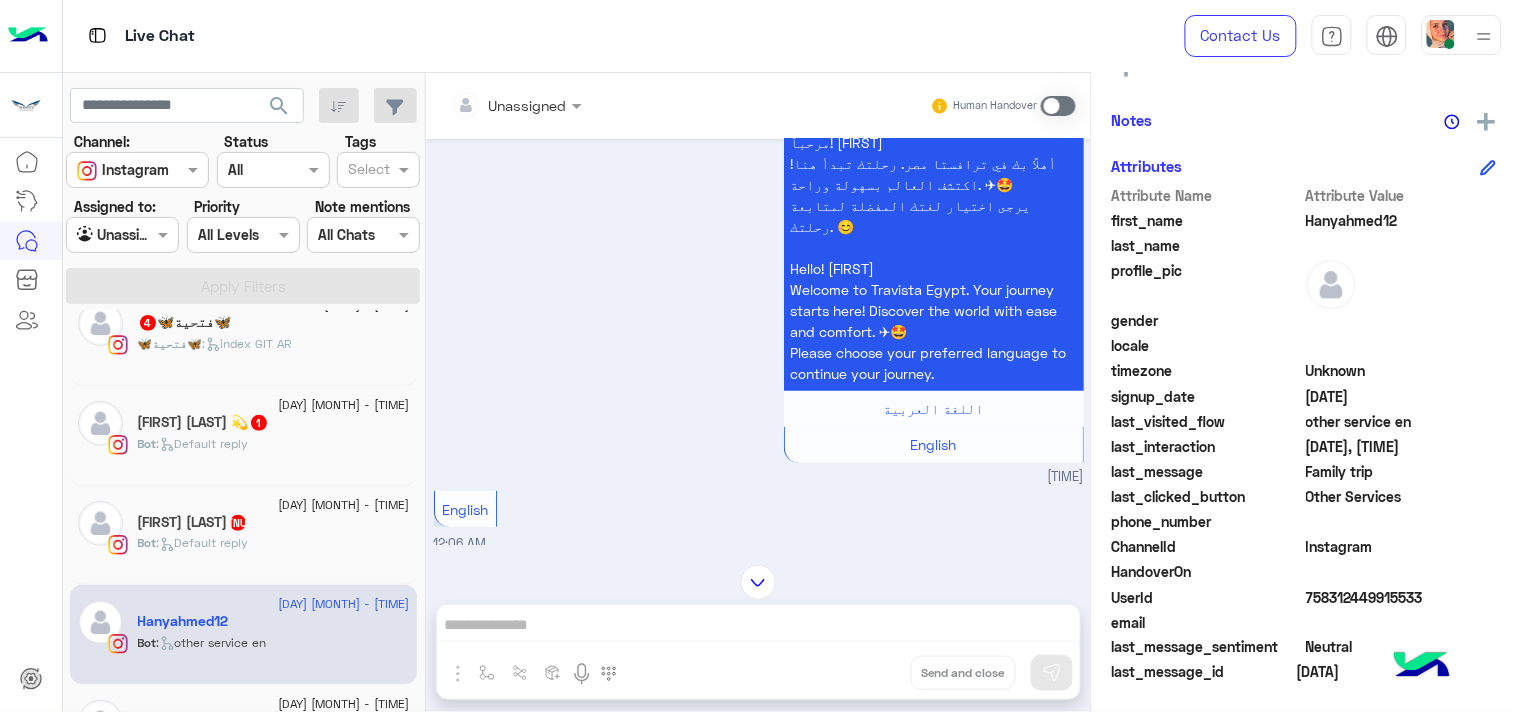 click on "[NUMBER]" 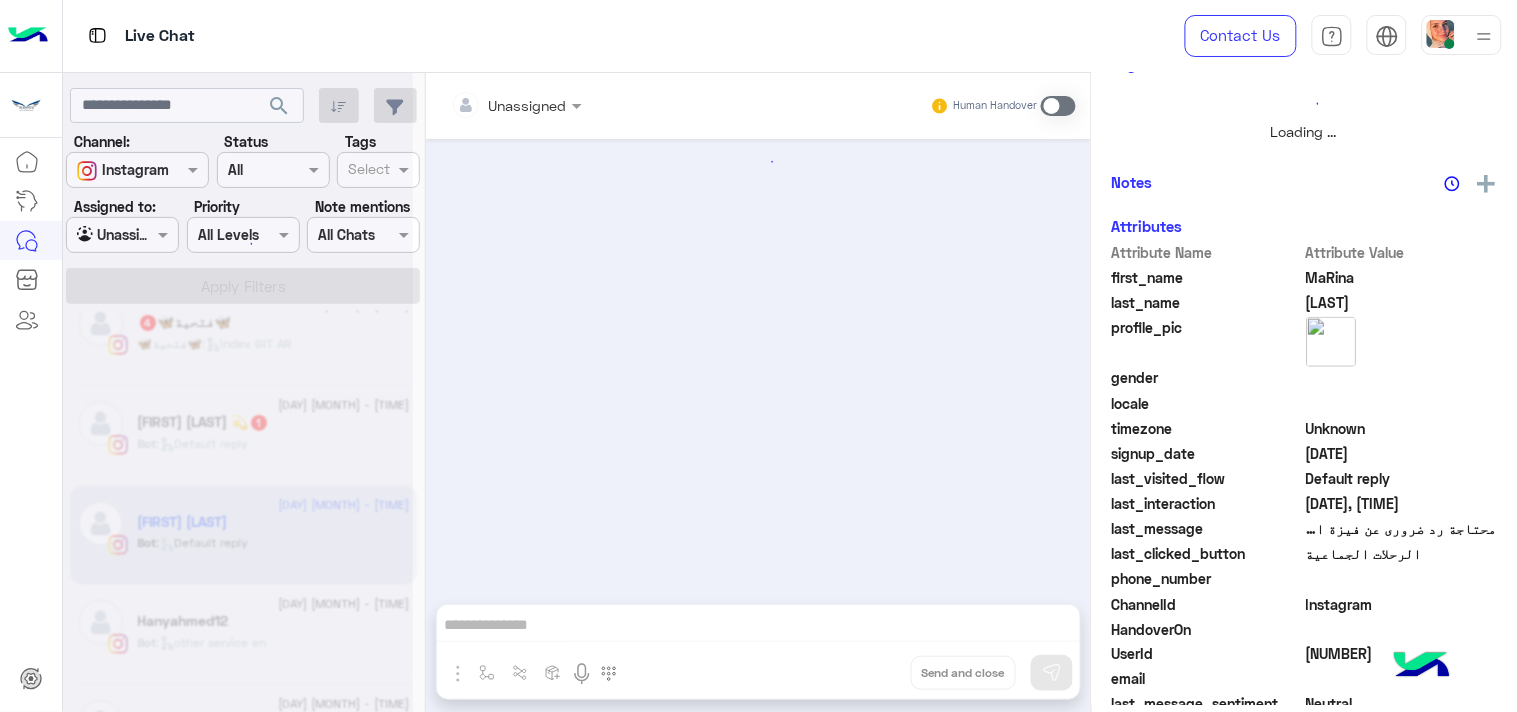 scroll, scrollTop: 470, scrollLeft: 0, axis: vertical 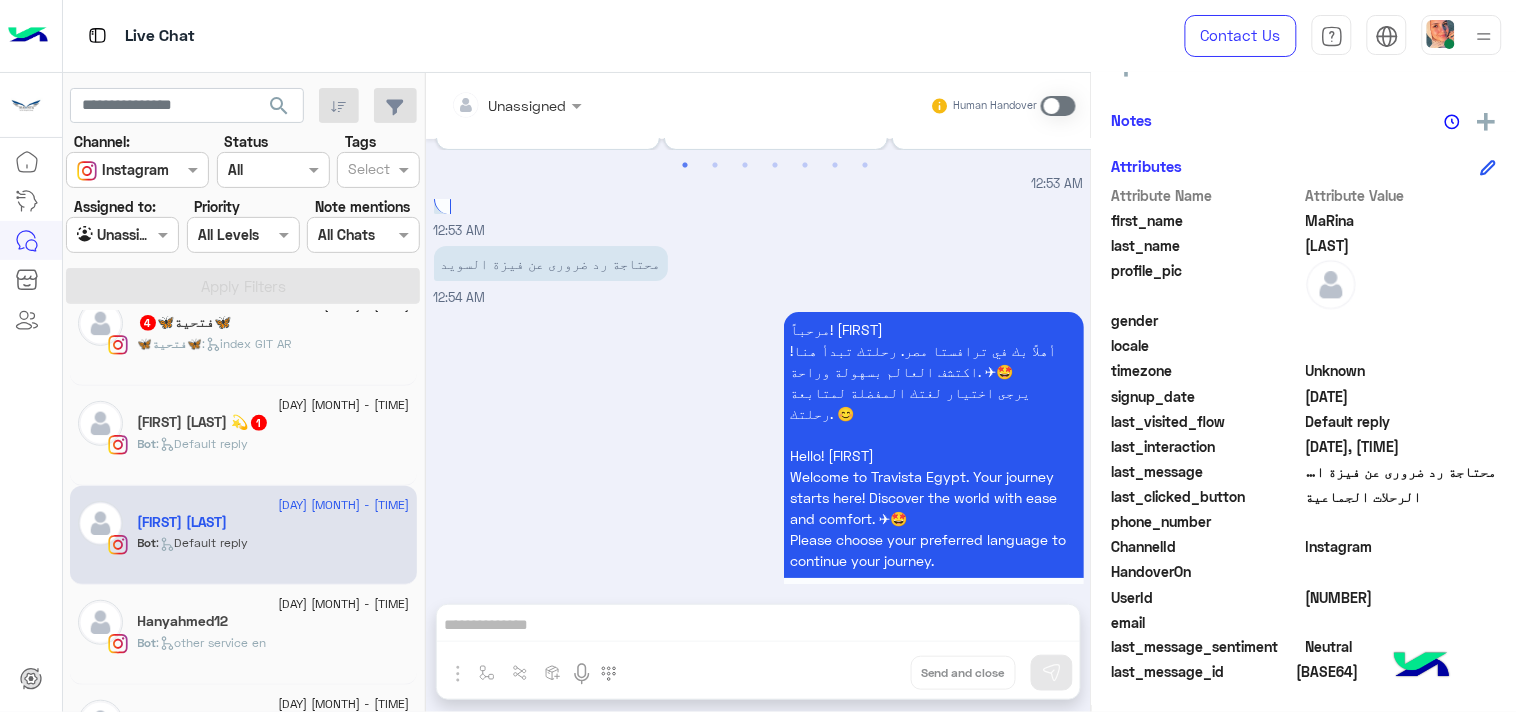 click on "1" 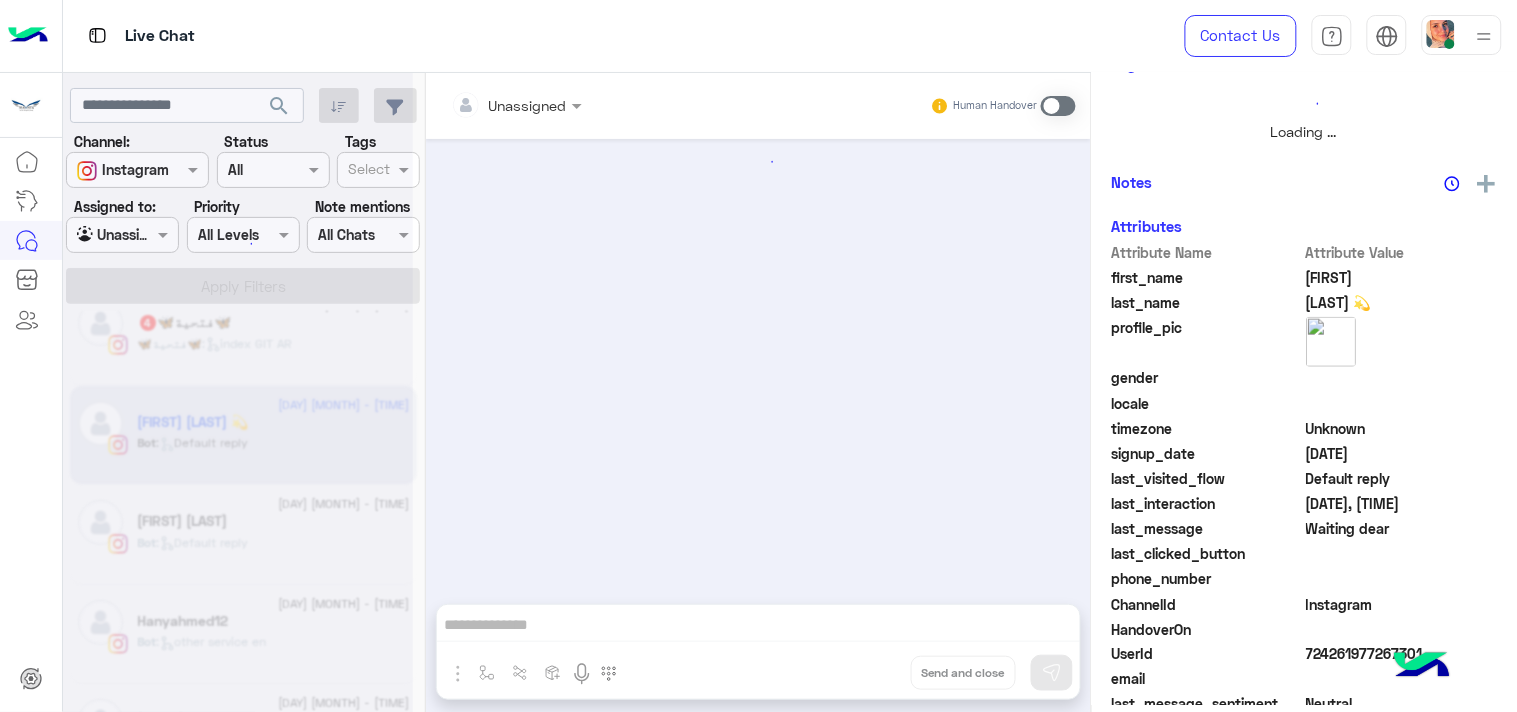 scroll, scrollTop: 470, scrollLeft: 0, axis: vertical 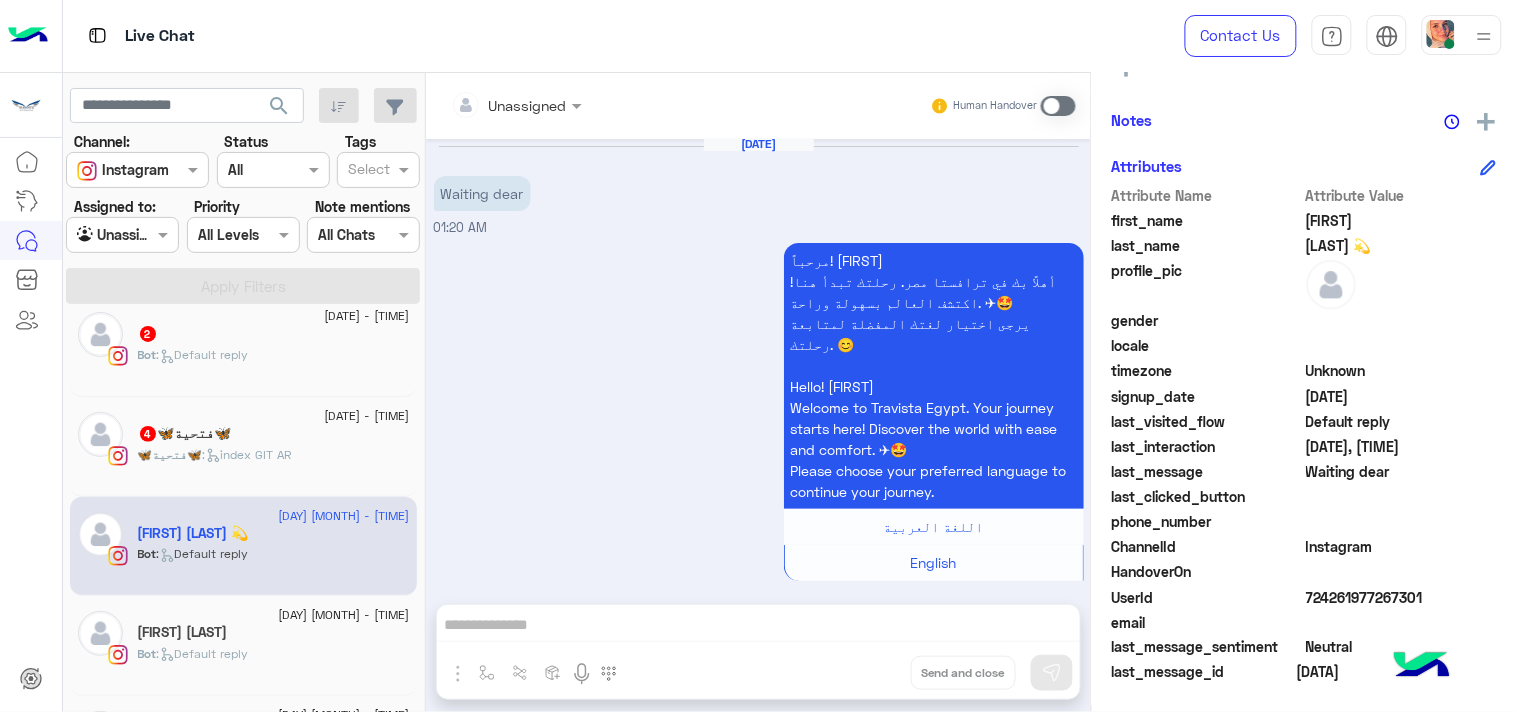 click on "🦋[NAME]🦋   [NUMBER]" 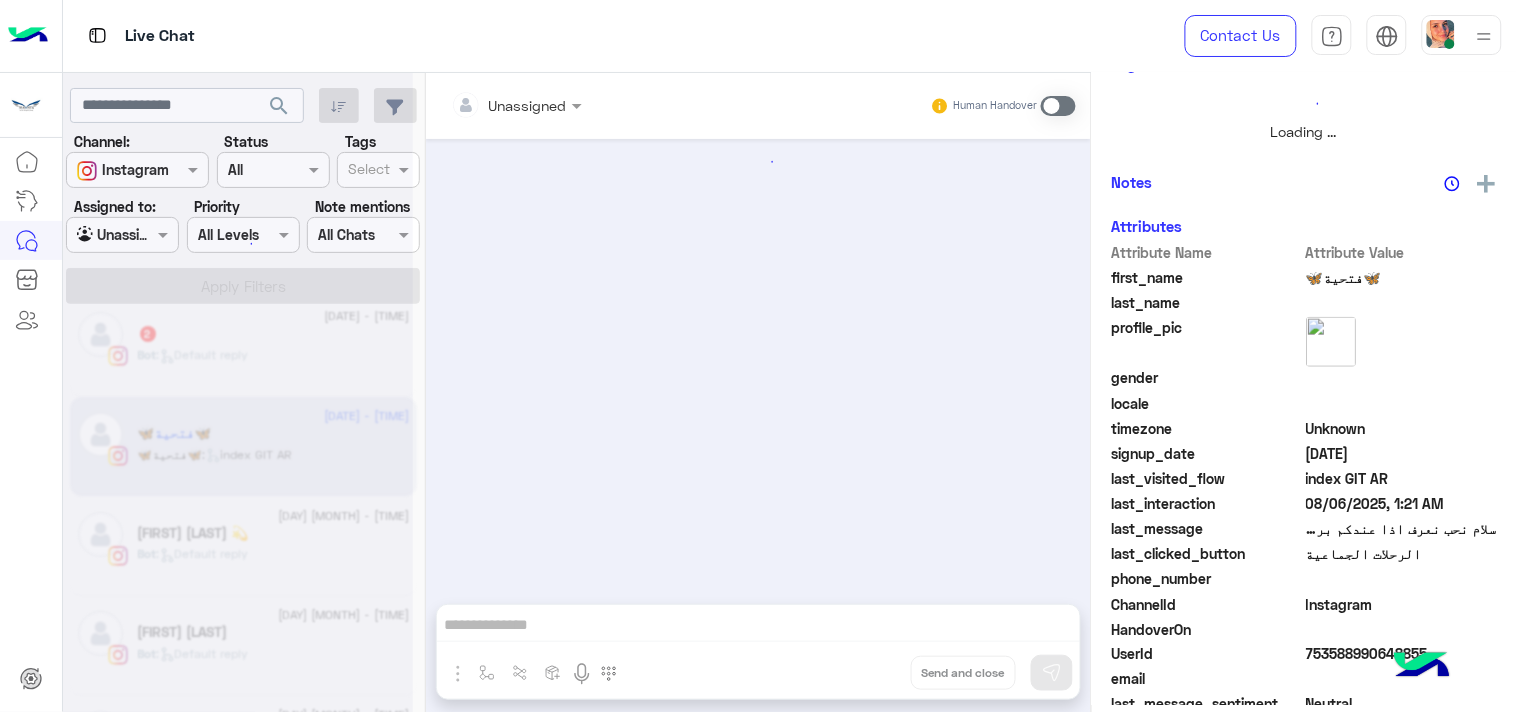scroll, scrollTop: 470, scrollLeft: 0, axis: vertical 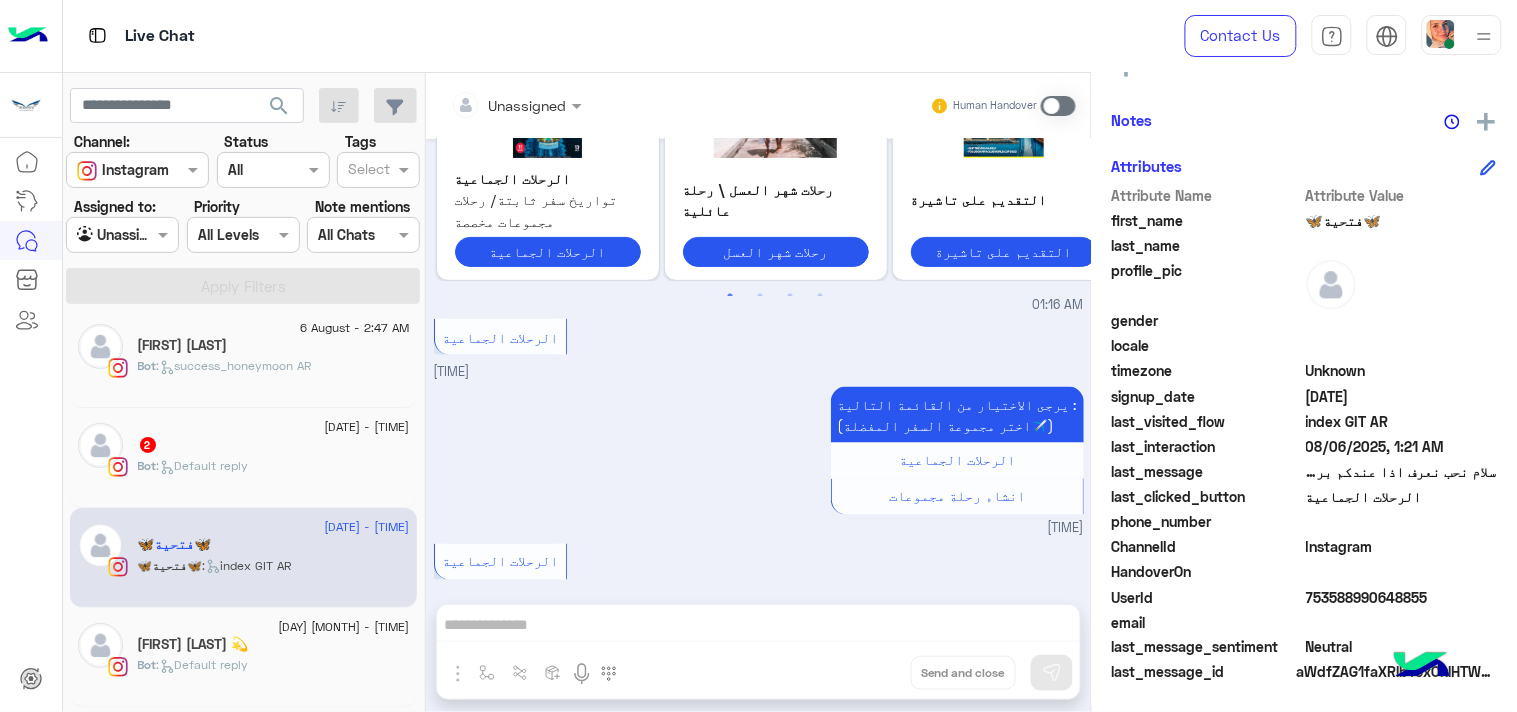 click on "Bot :   Default reply" 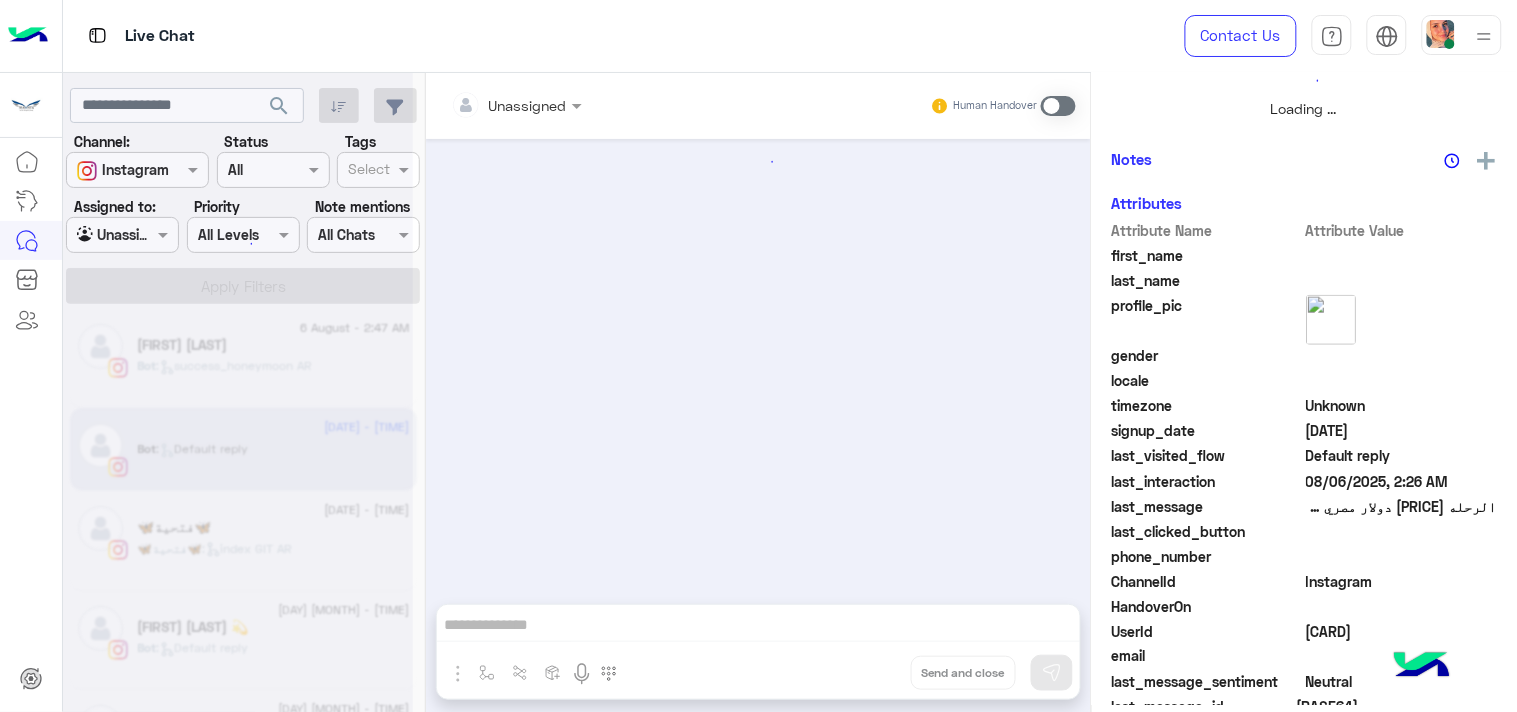 scroll, scrollTop: 446, scrollLeft: 0, axis: vertical 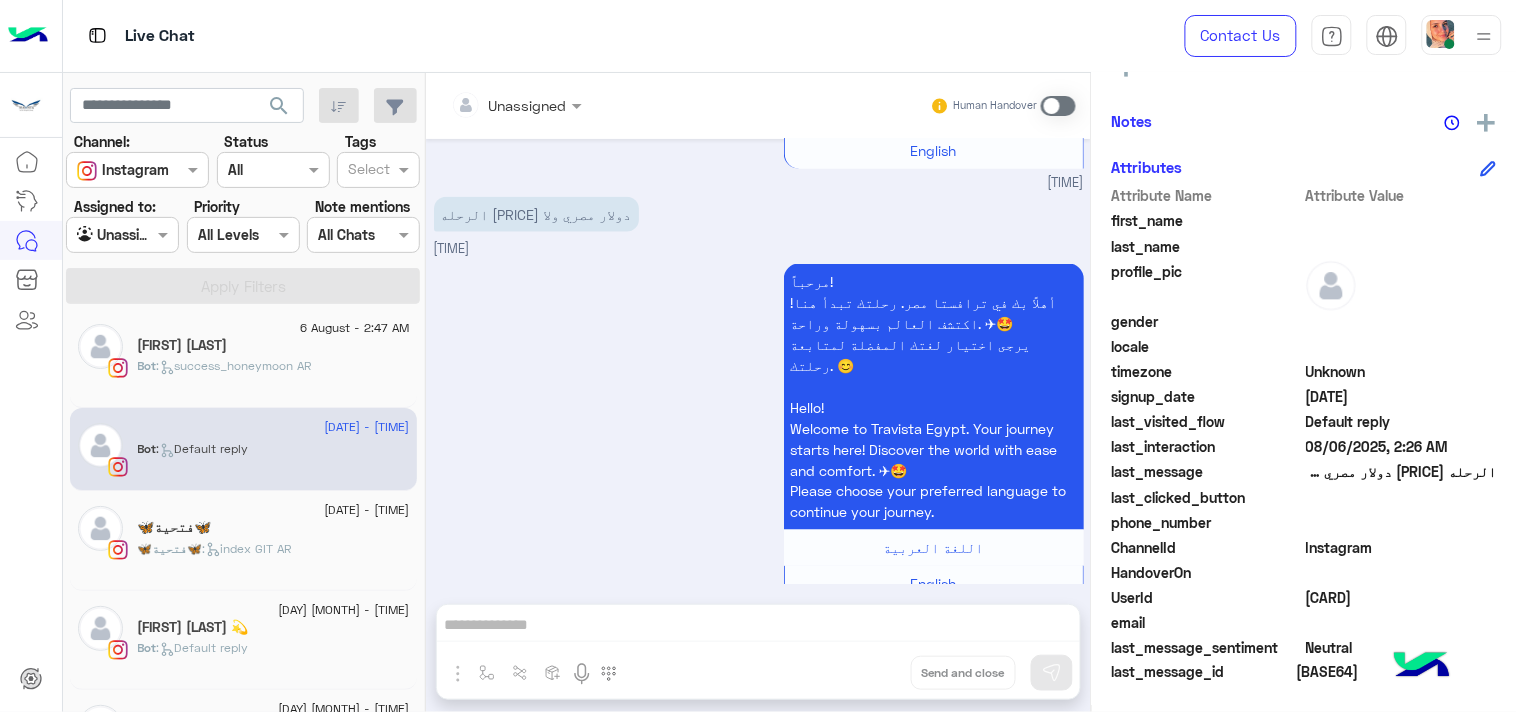 click on ":   success_honeymoon AR" 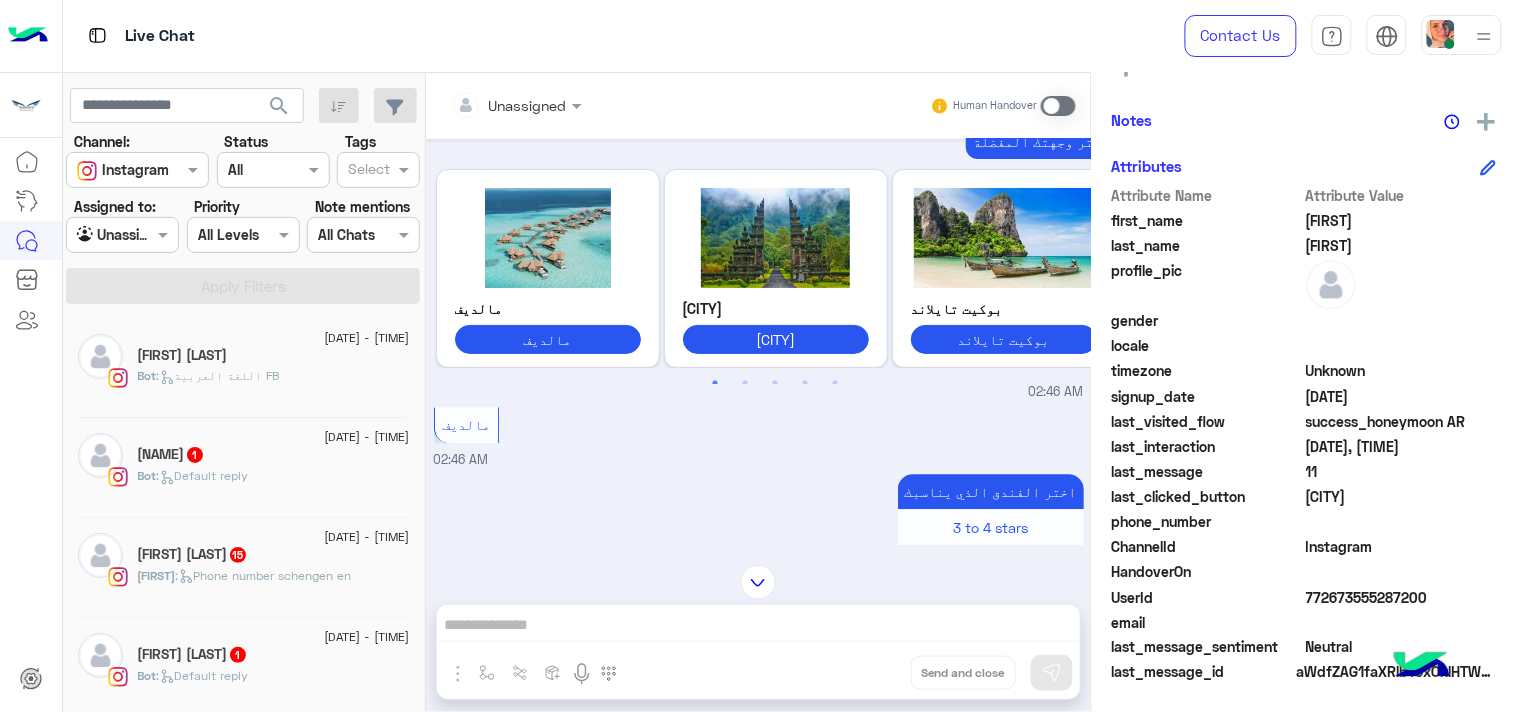 click on "[FIRST] [LAST]" 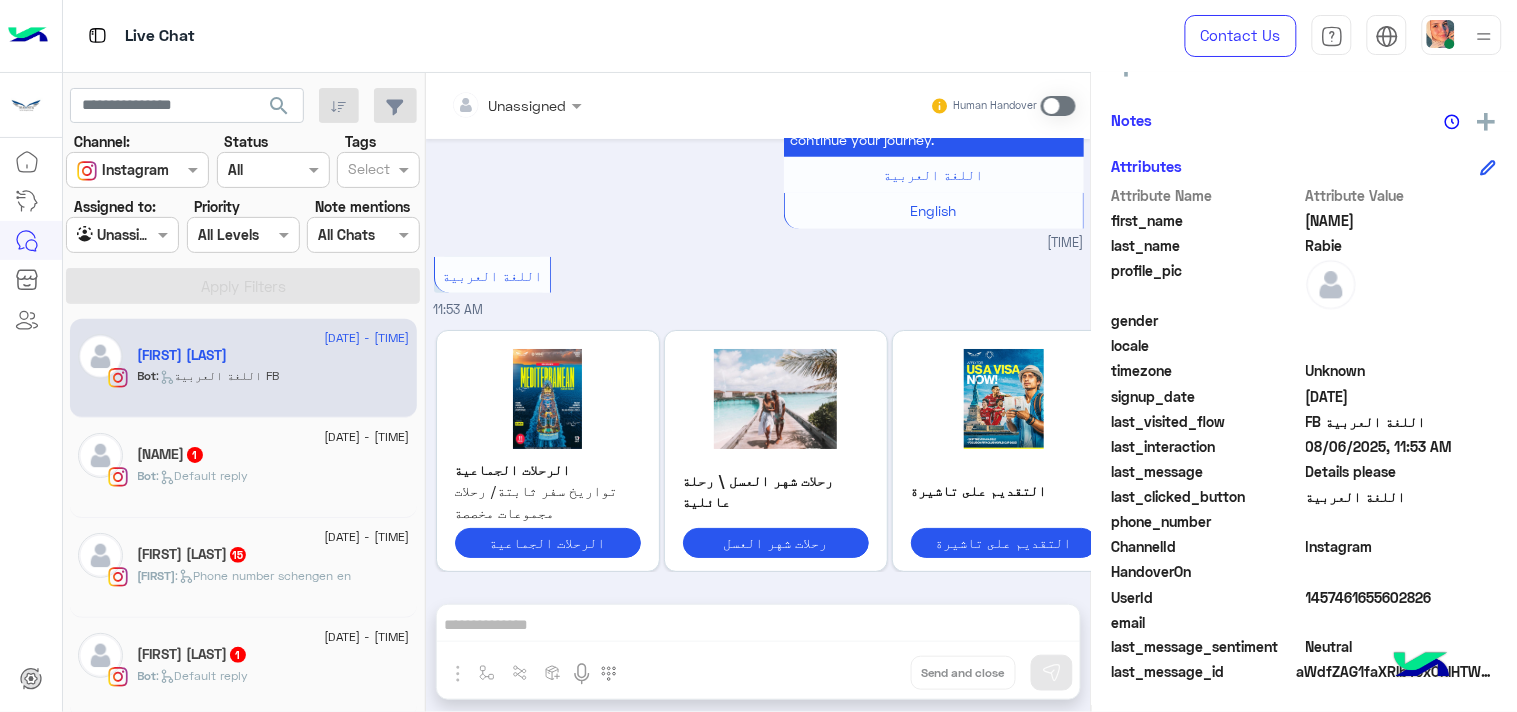 click on "Bot :   Default reply" 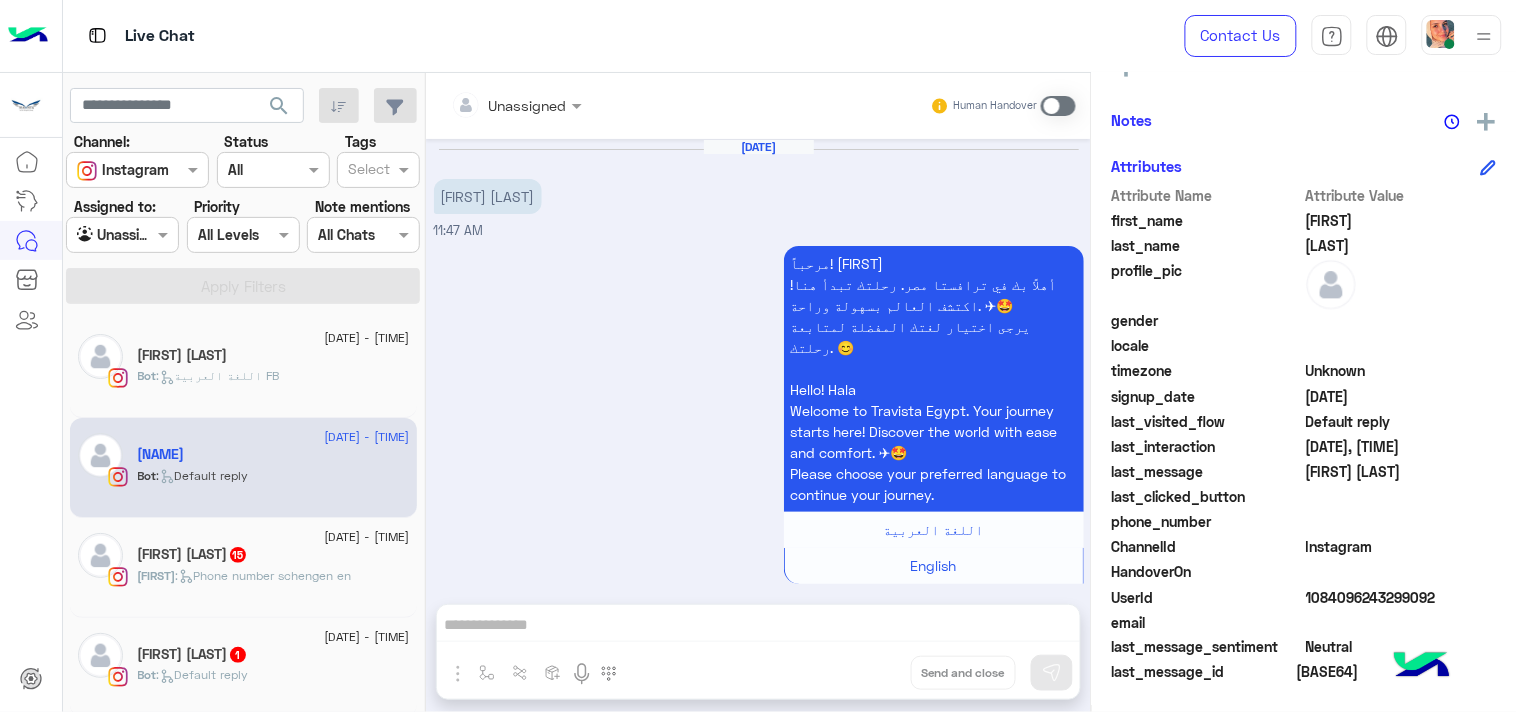 click on "[FIRST] [LAST]  [NUMBER]" 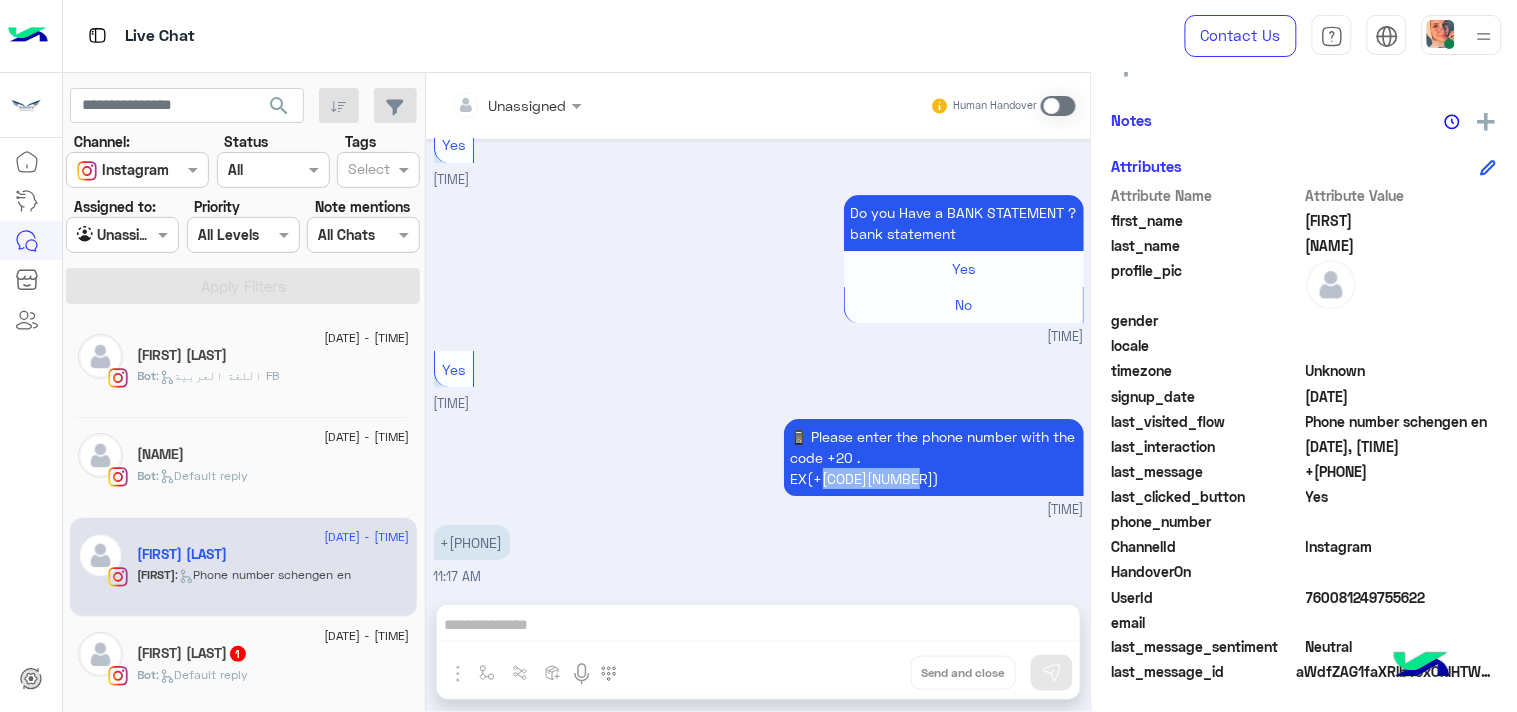 drag, startPoint x: 915, startPoint y: 468, endPoint x: 810, endPoint y: 473, distance: 105.11898 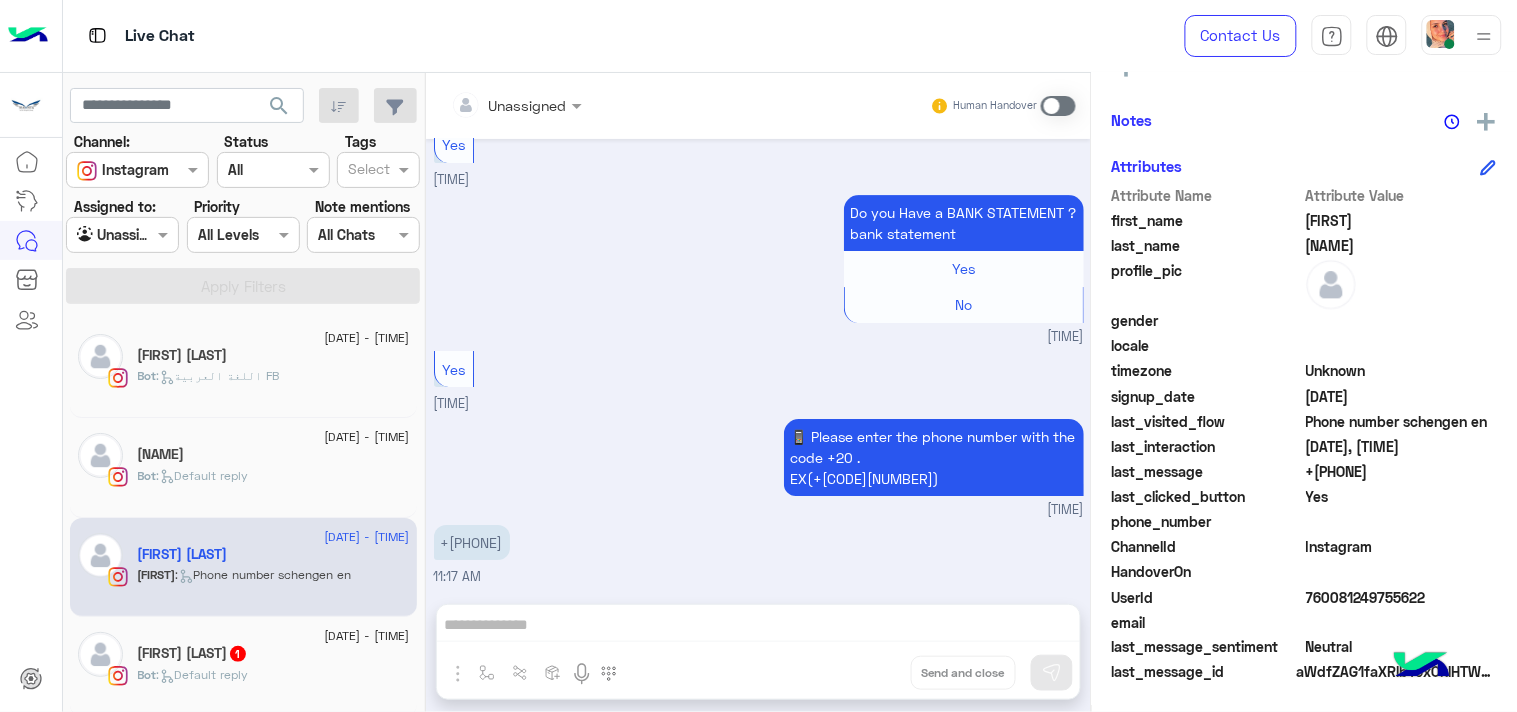 click on "+[PHONE] [TIME]" at bounding box center [759, 553] 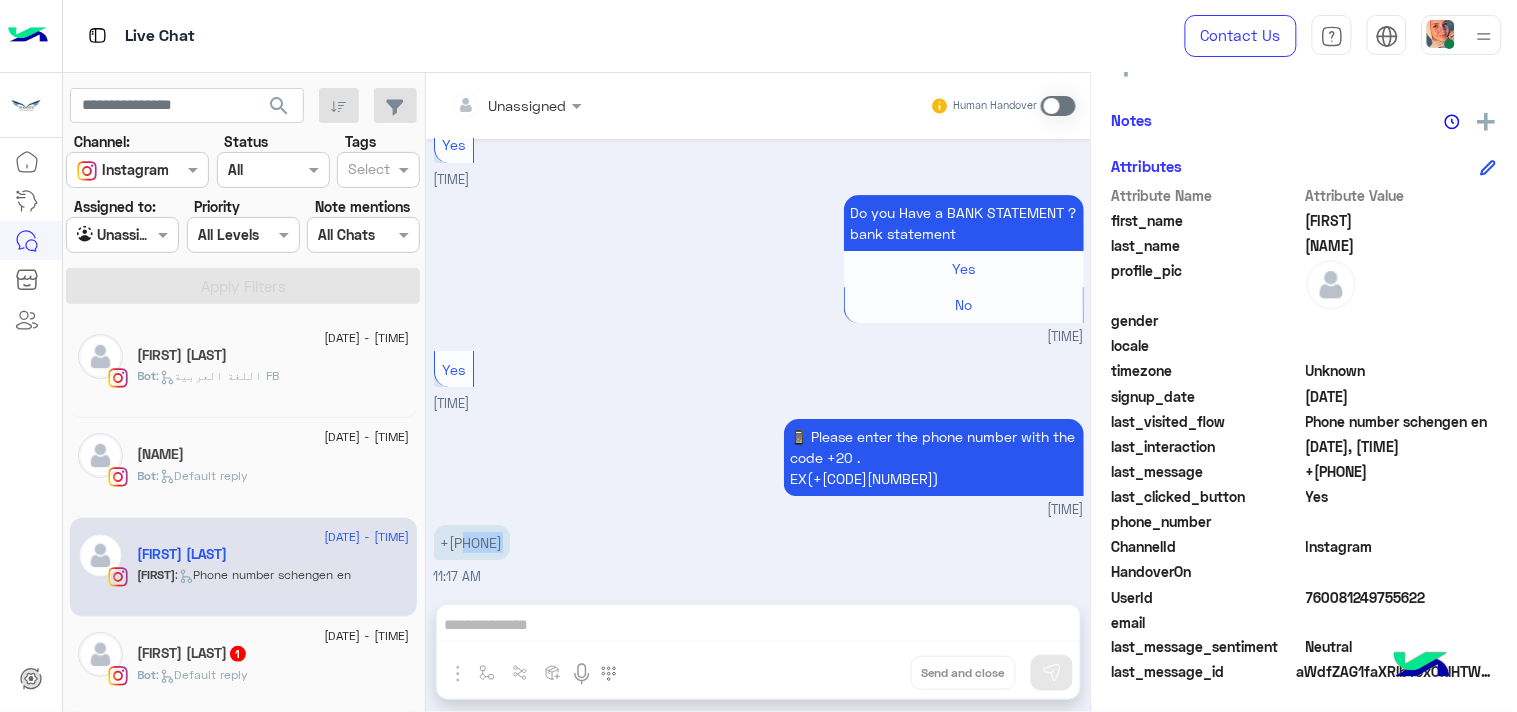 drag, startPoint x: 462, startPoint y: 537, endPoint x: 501, endPoint y: 537, distance: 39 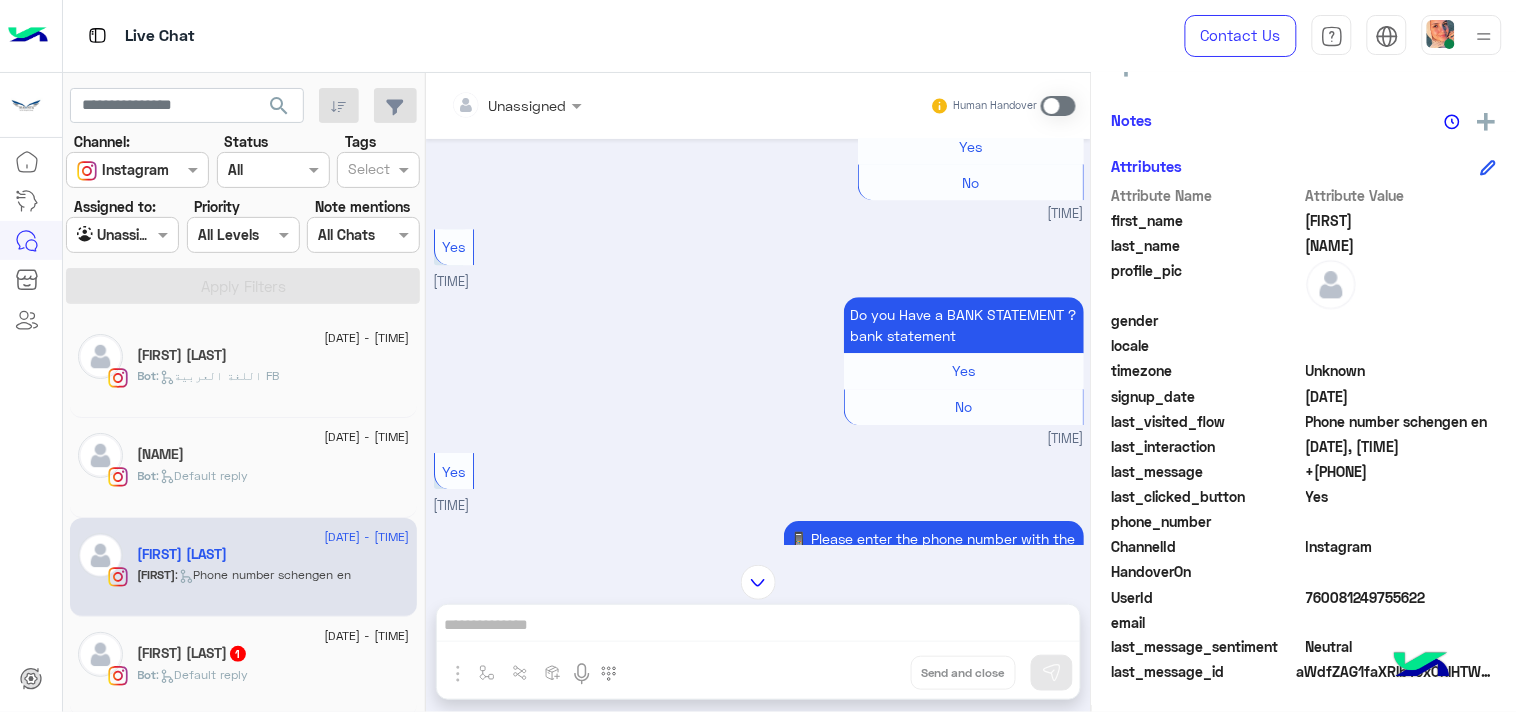 scroll, scrollTop: 3483, scrollLeft: 0, axis: vertical 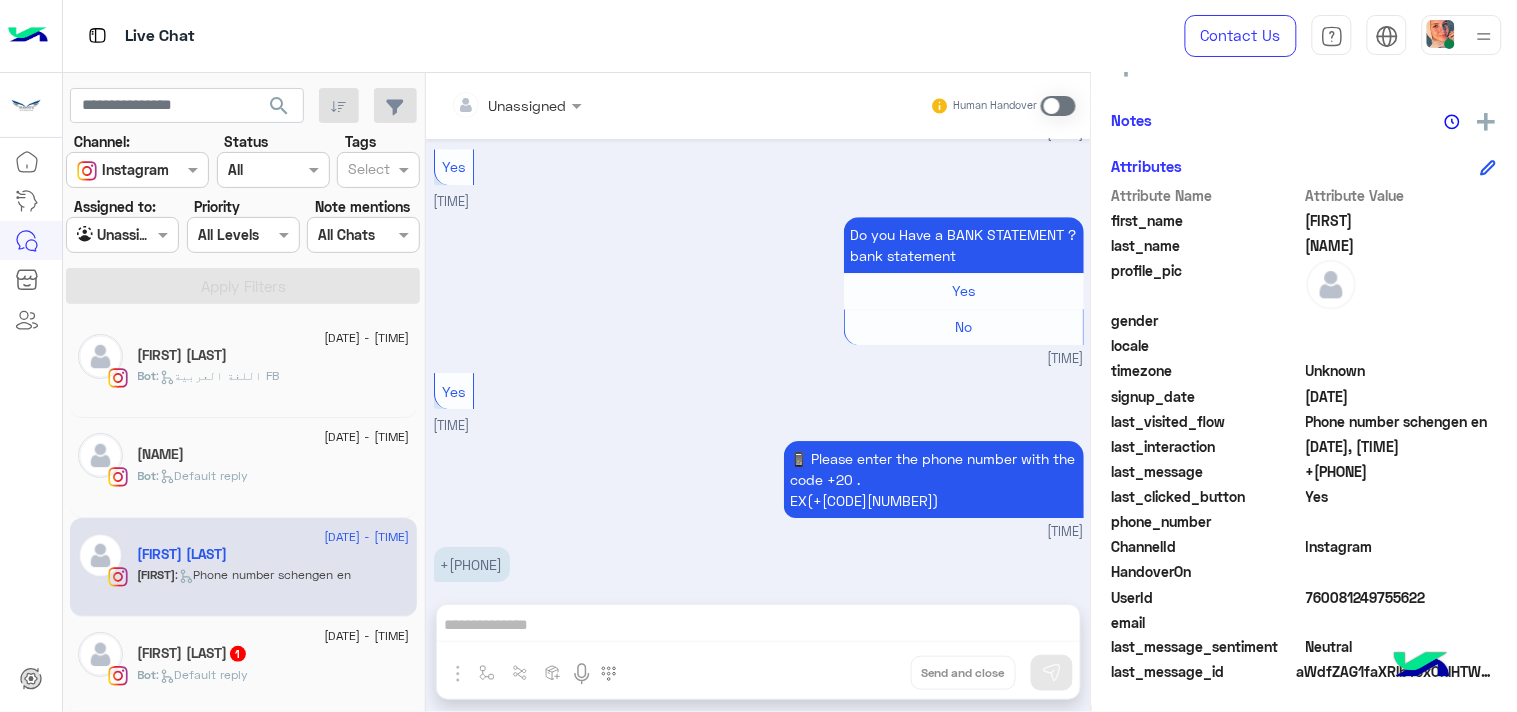 click on "1" 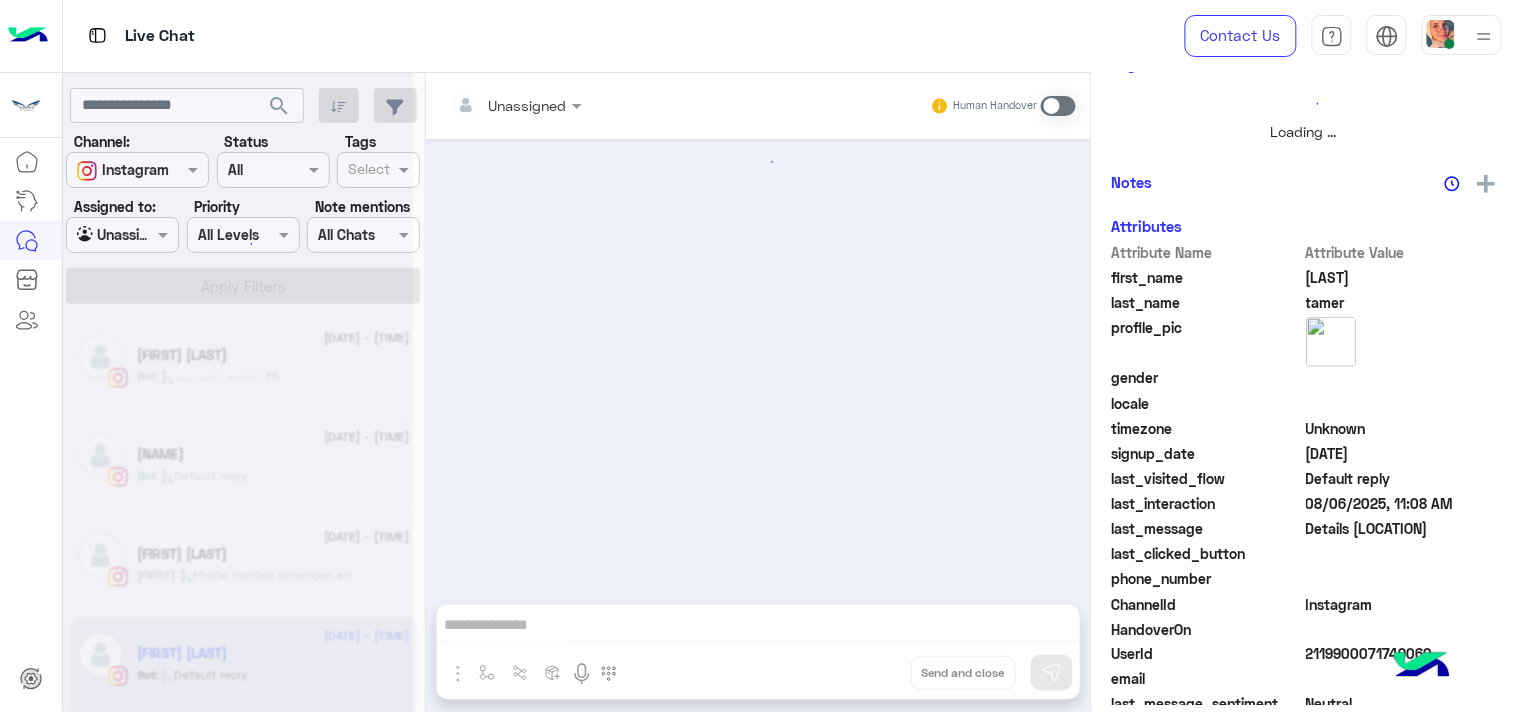 scroll, scrollTop: 470, scrollLeft: 0, axis: vertical 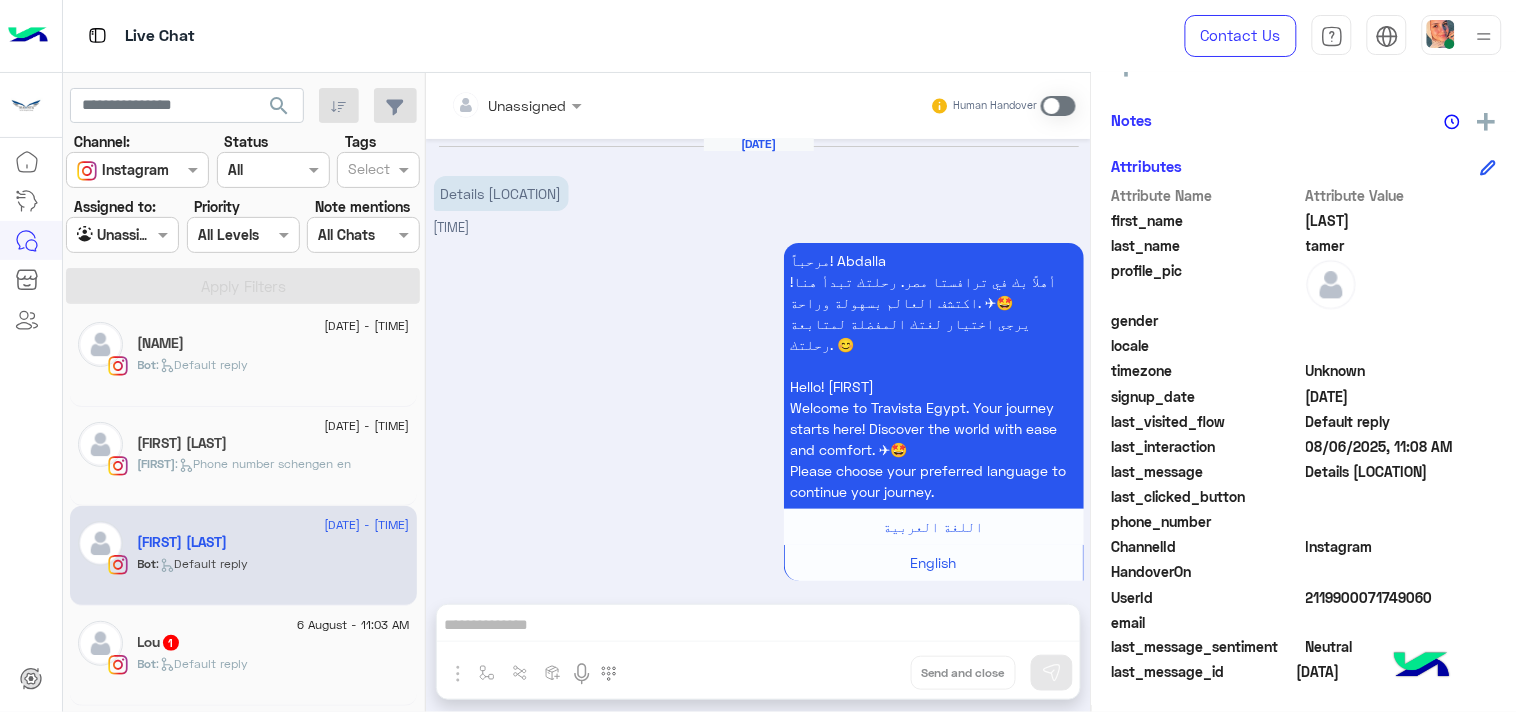 click on "Bot :   Default reply" 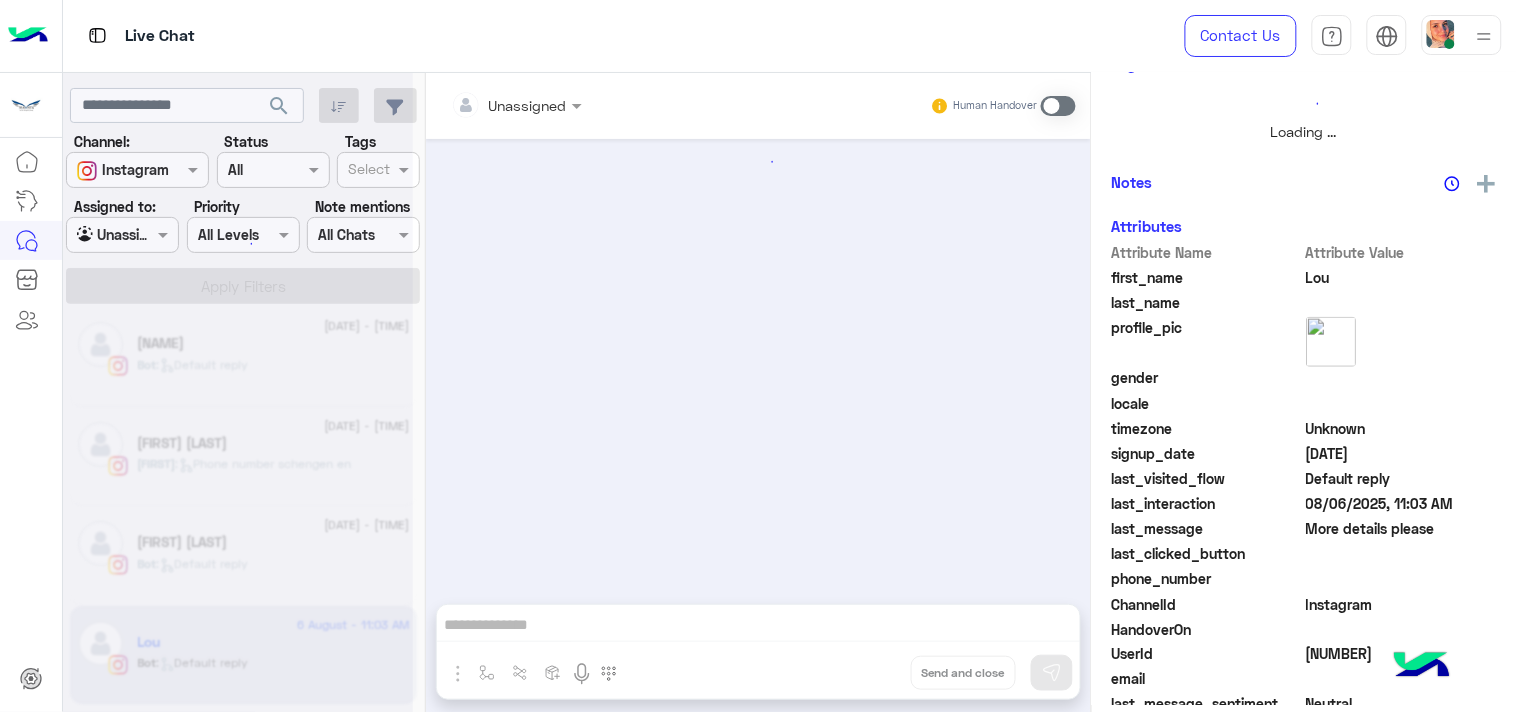 scroll, scrollTop: 470, scrollLeft: 0, axis: vertical 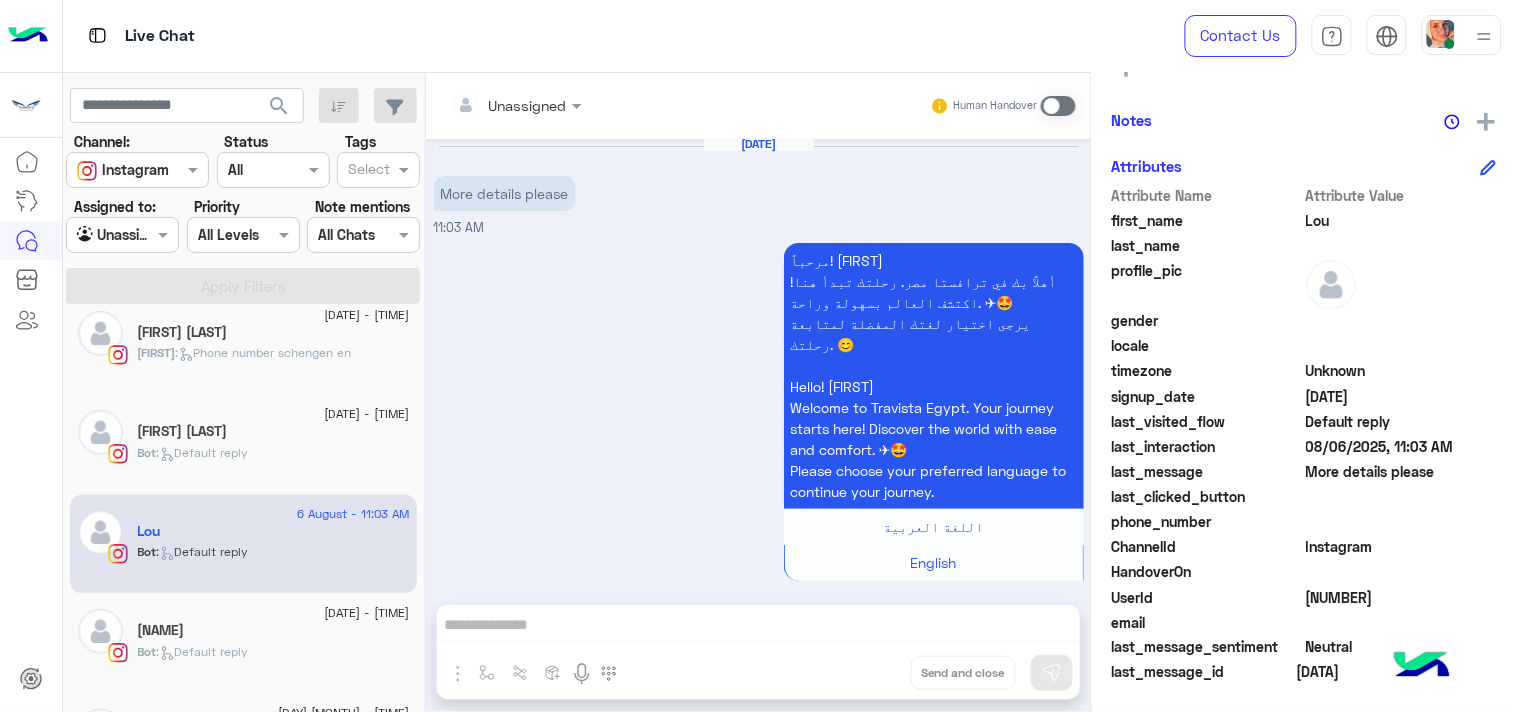 click on "Bot :   Default reply" 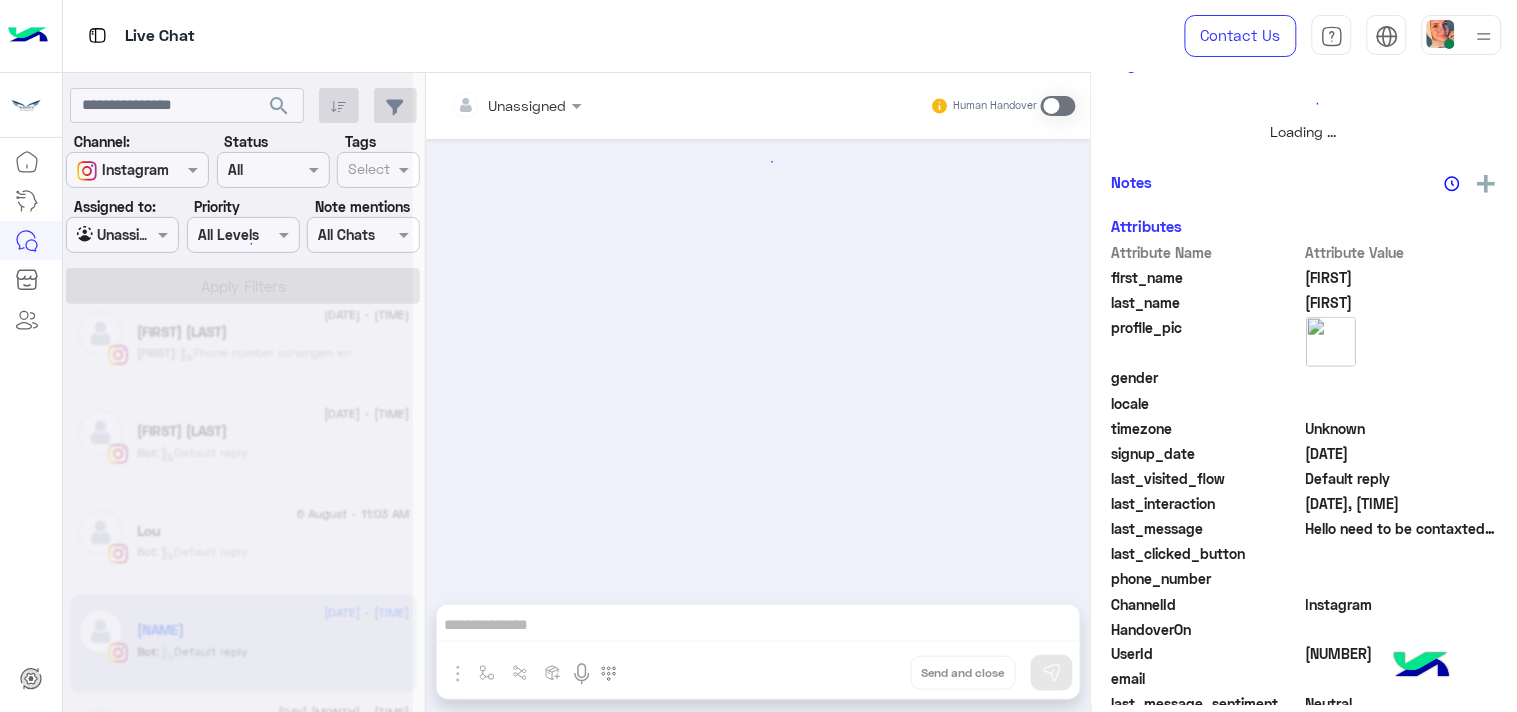 scroll, scrollTop: 470, scrollLeft: 0, axis: vertical 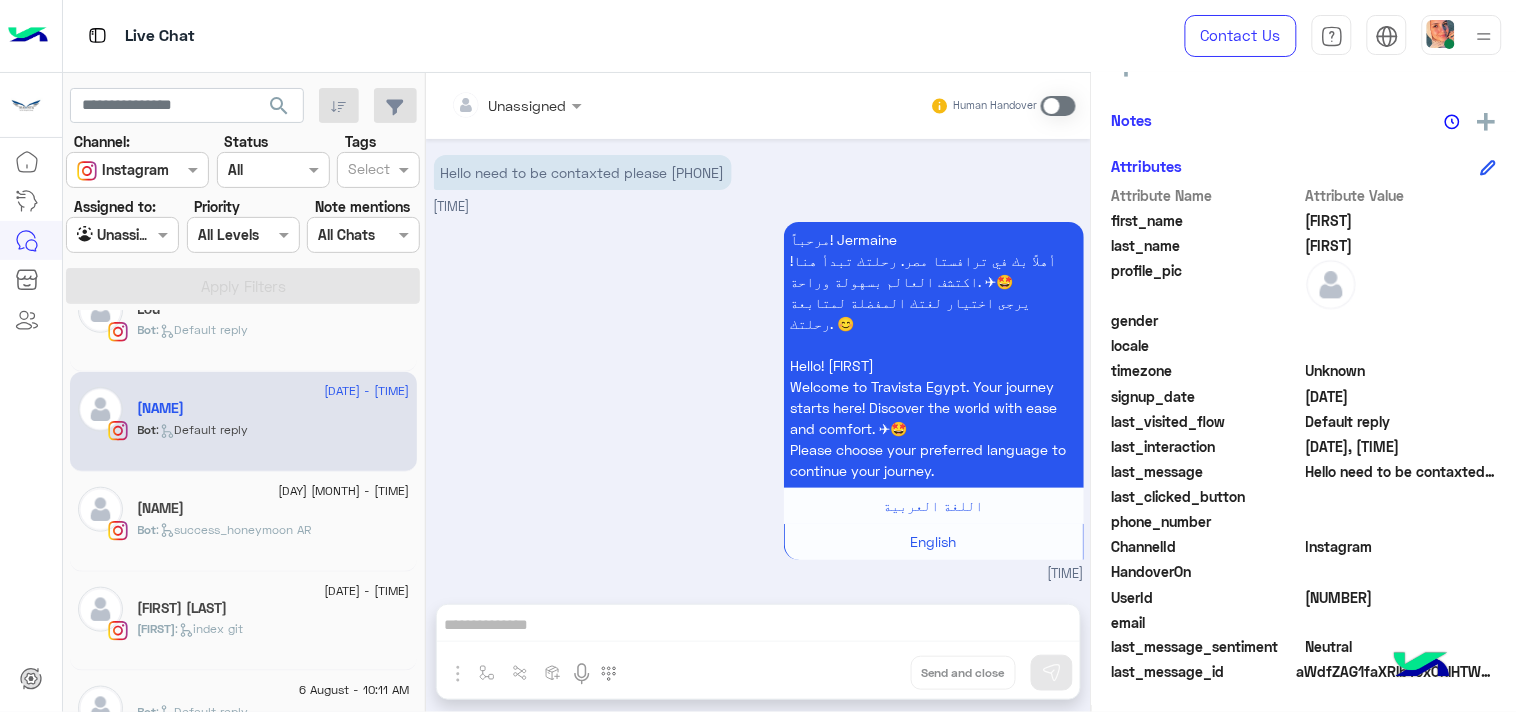 click on ":   success_honeymoon AR" 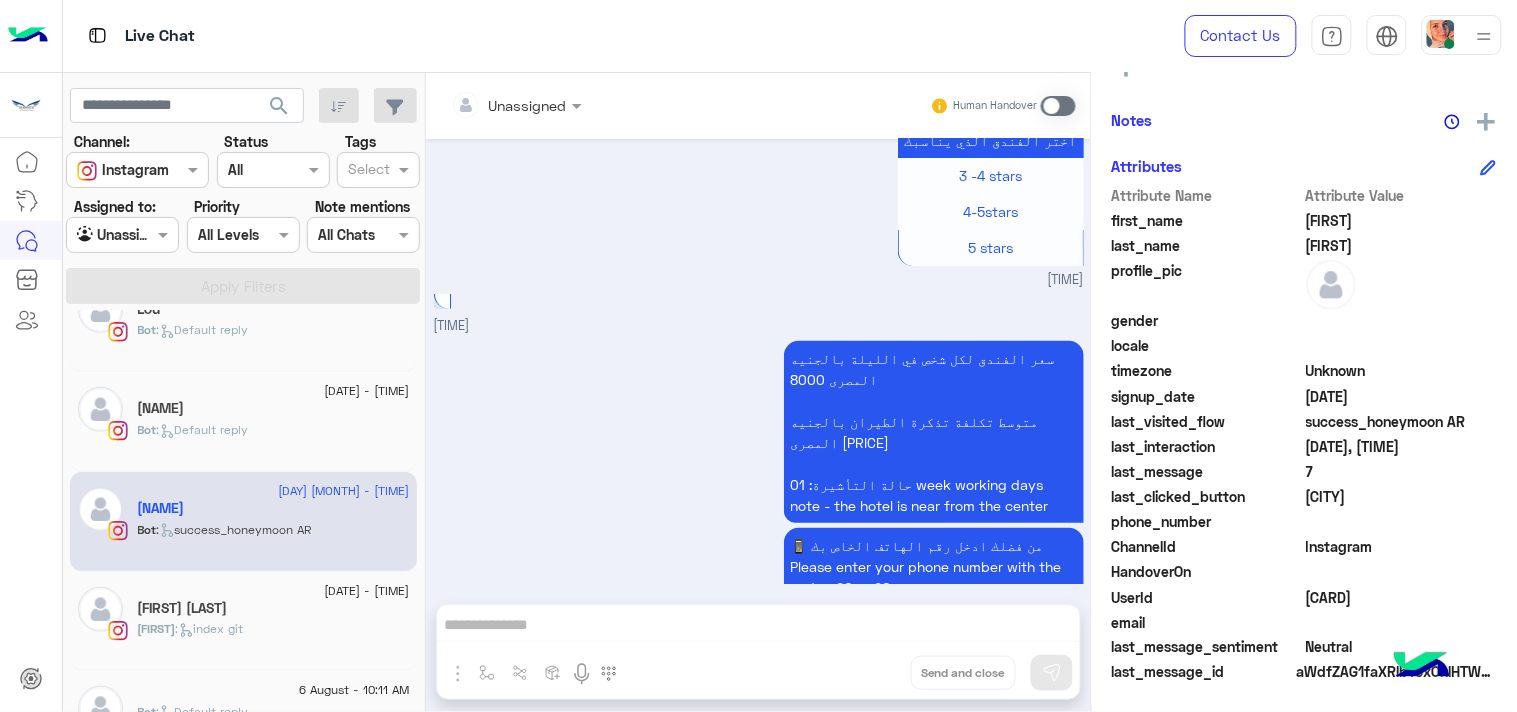 click on "[FIRST] [LAST]" 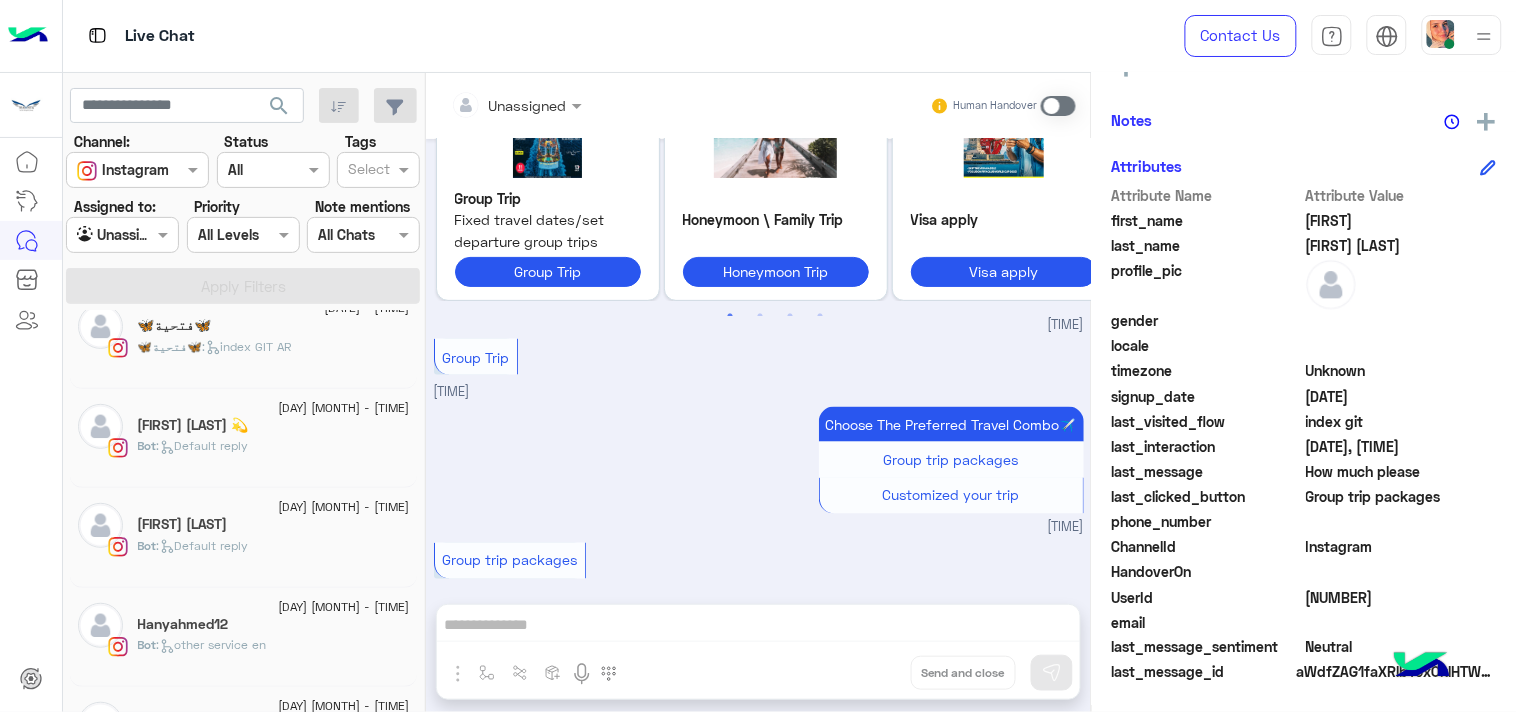 scroll, scrollTop: 343, scrollLeft: 0, axis: vertical 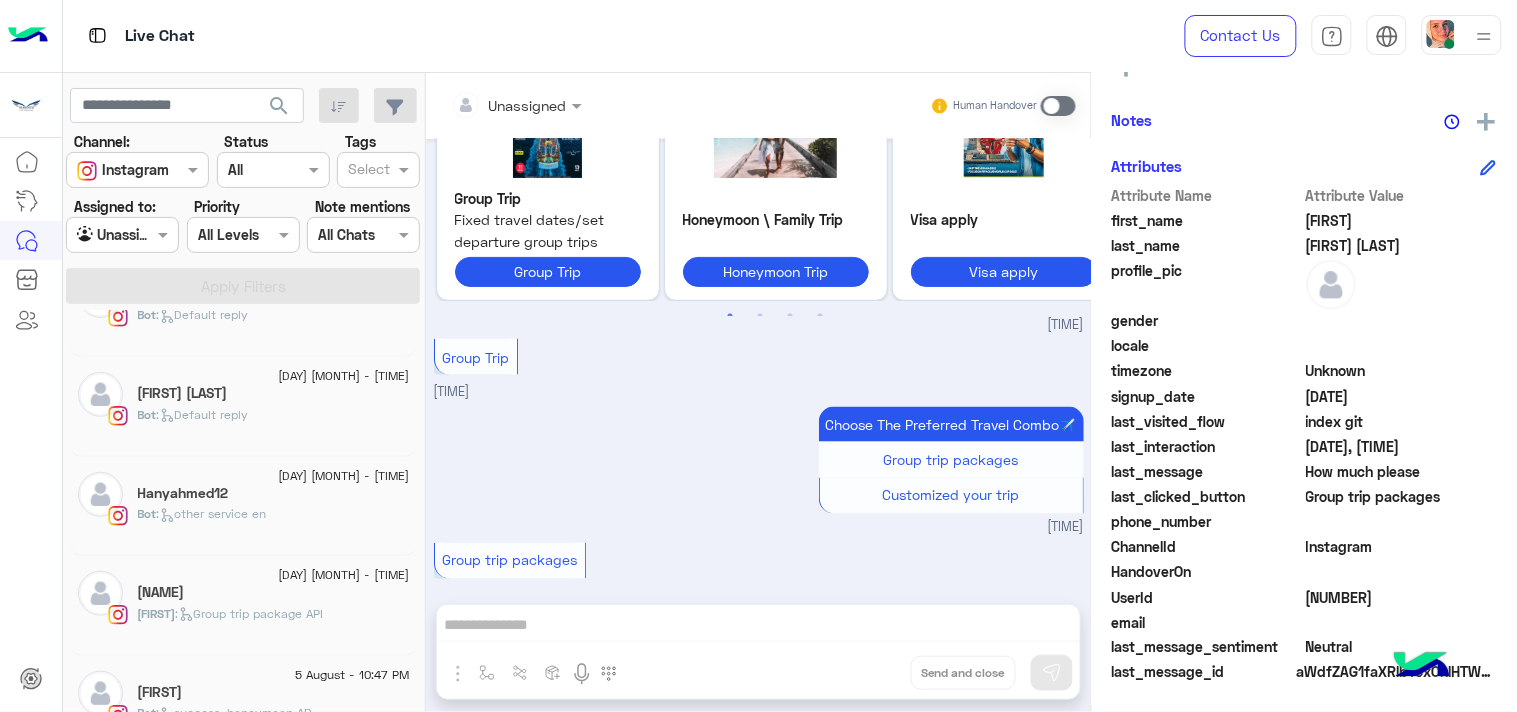 click on "[NAME]" 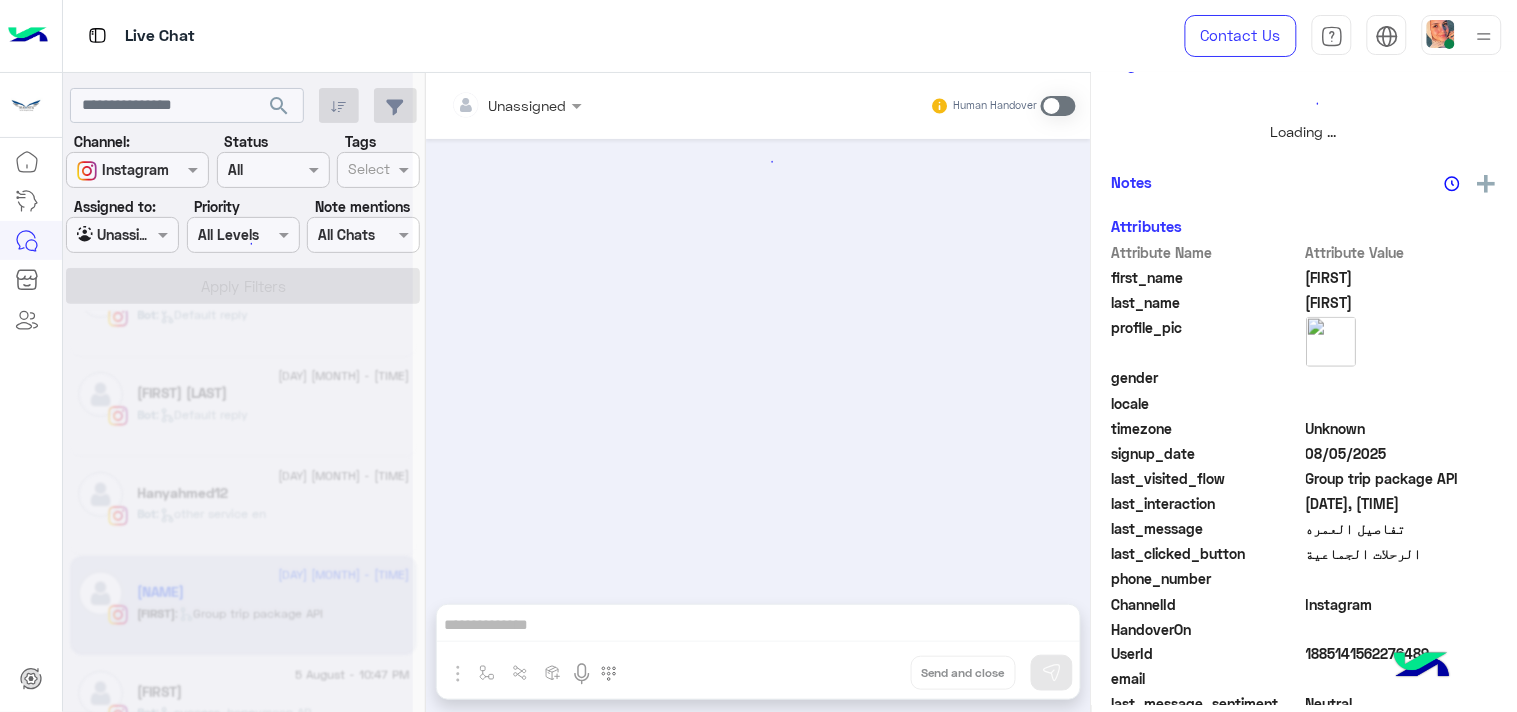 scroll, scrollTop: 470, scrollLeft: 0, axis: vertical 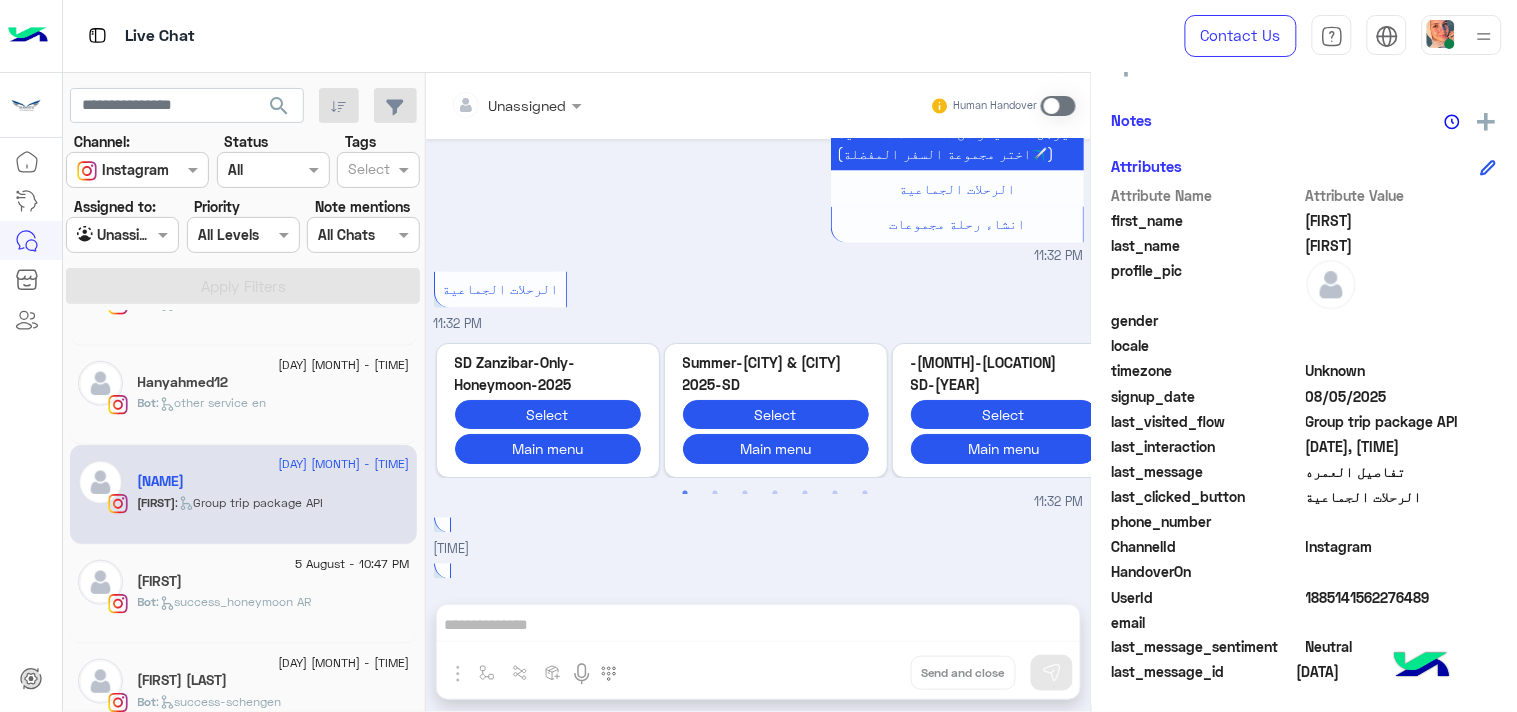 click on "Bot :   success_honeymoon AR" 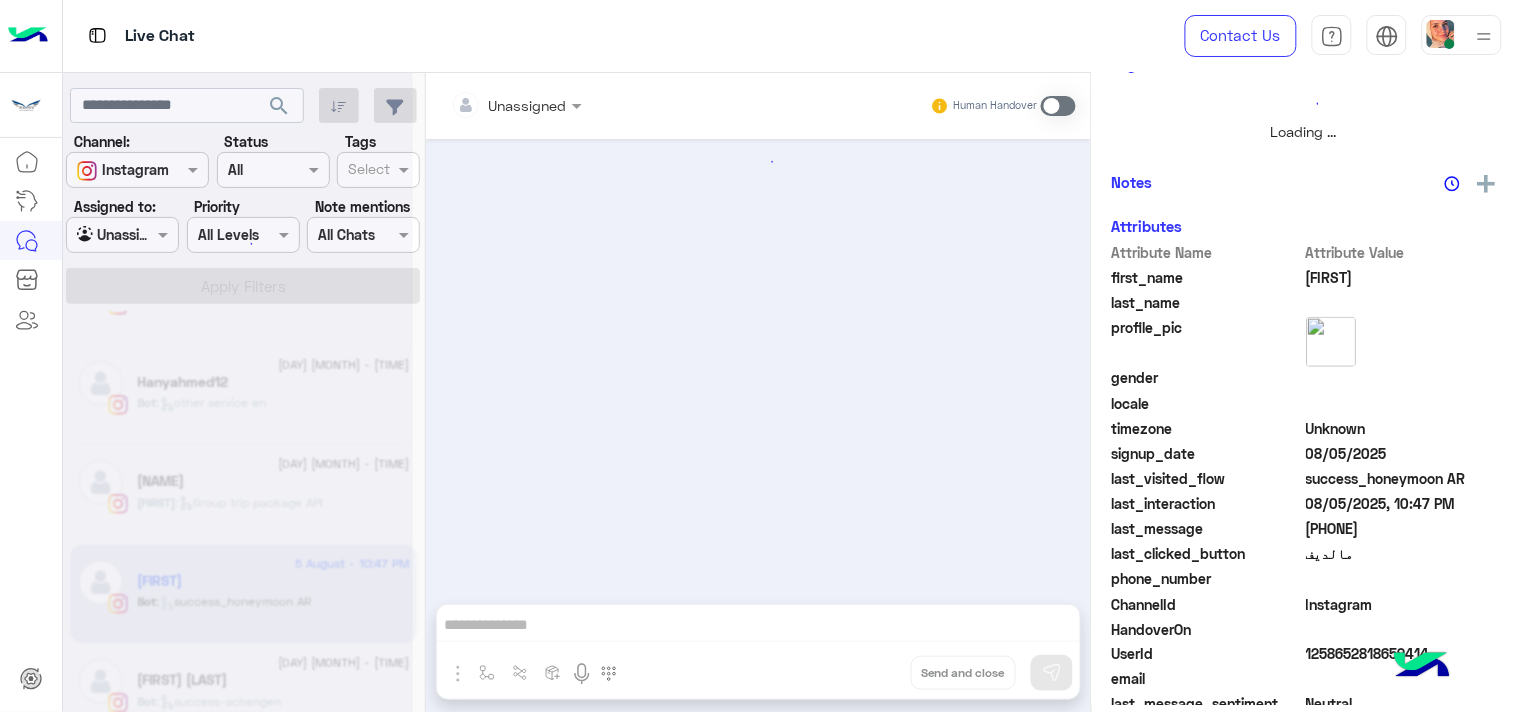 scroll, scrollTop: 470, scrollLeft: 0, axis: vertical 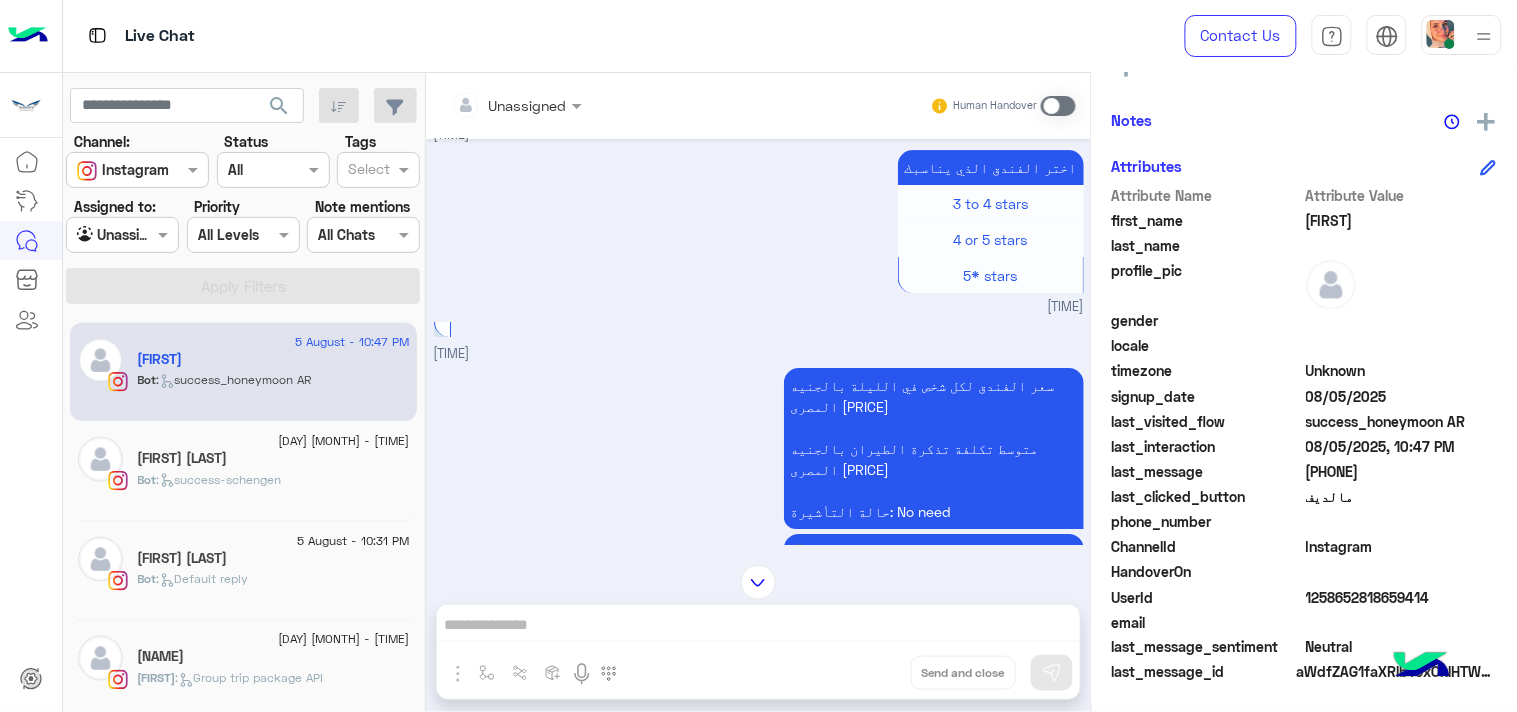 click on "[NAME]" 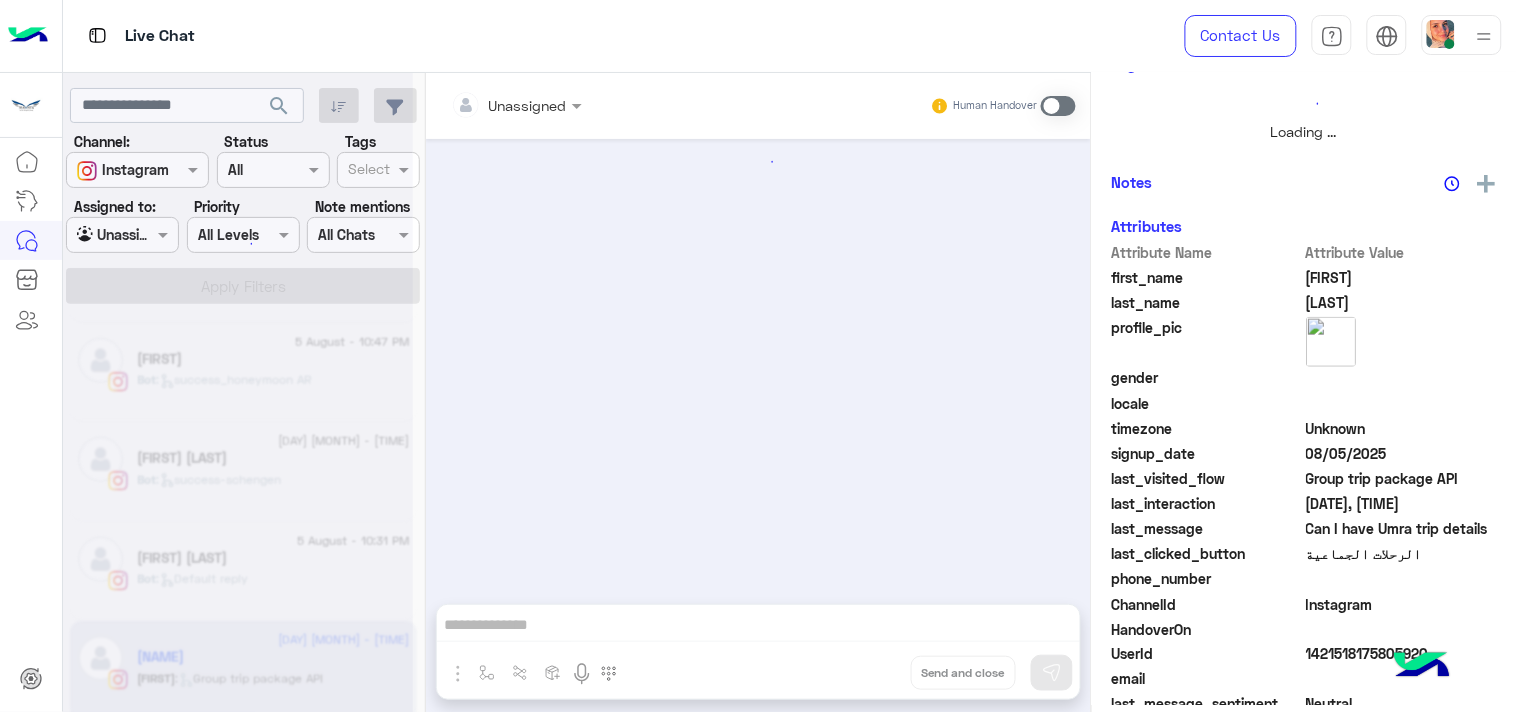 scroll, scrollTop: 470, scrollLeft: 0, axis: vertical 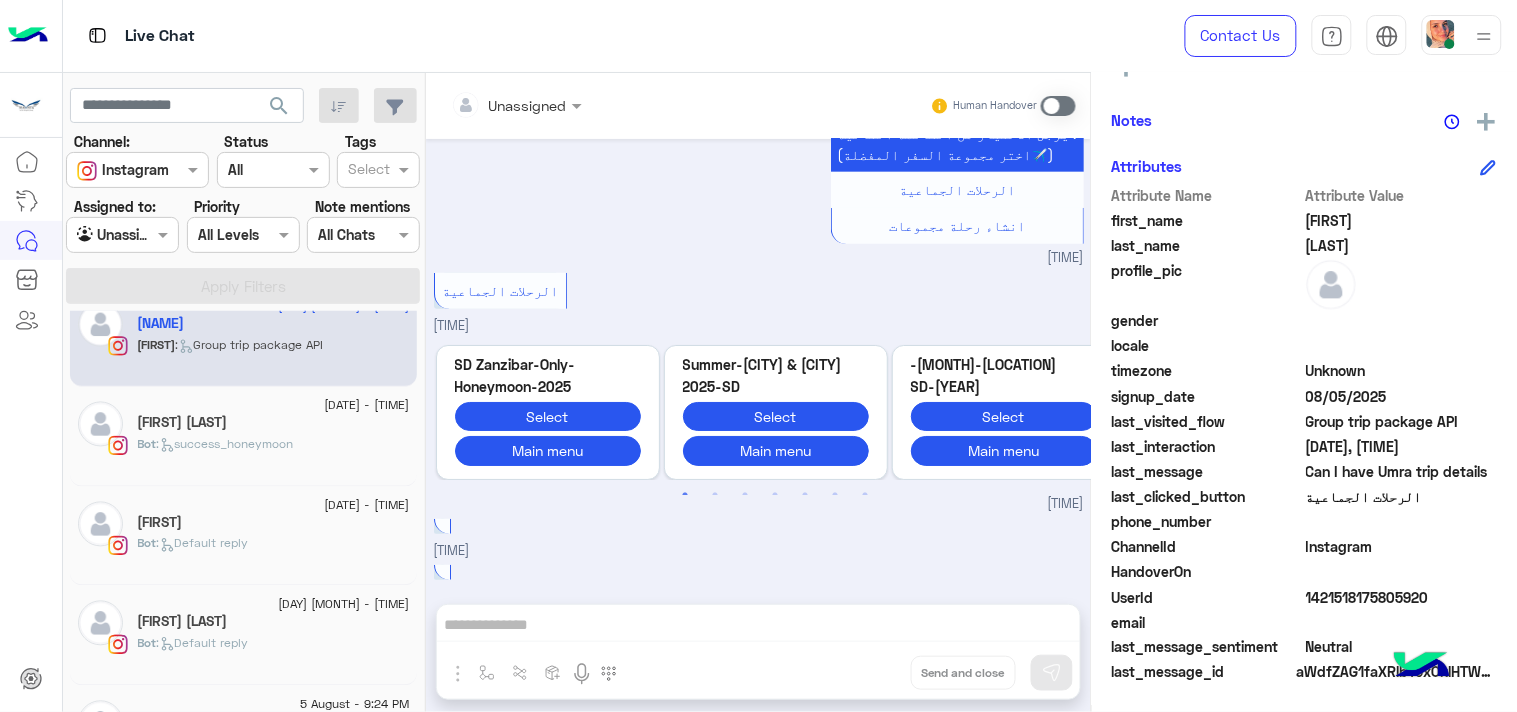 click on "[DATE] - [TIME]" 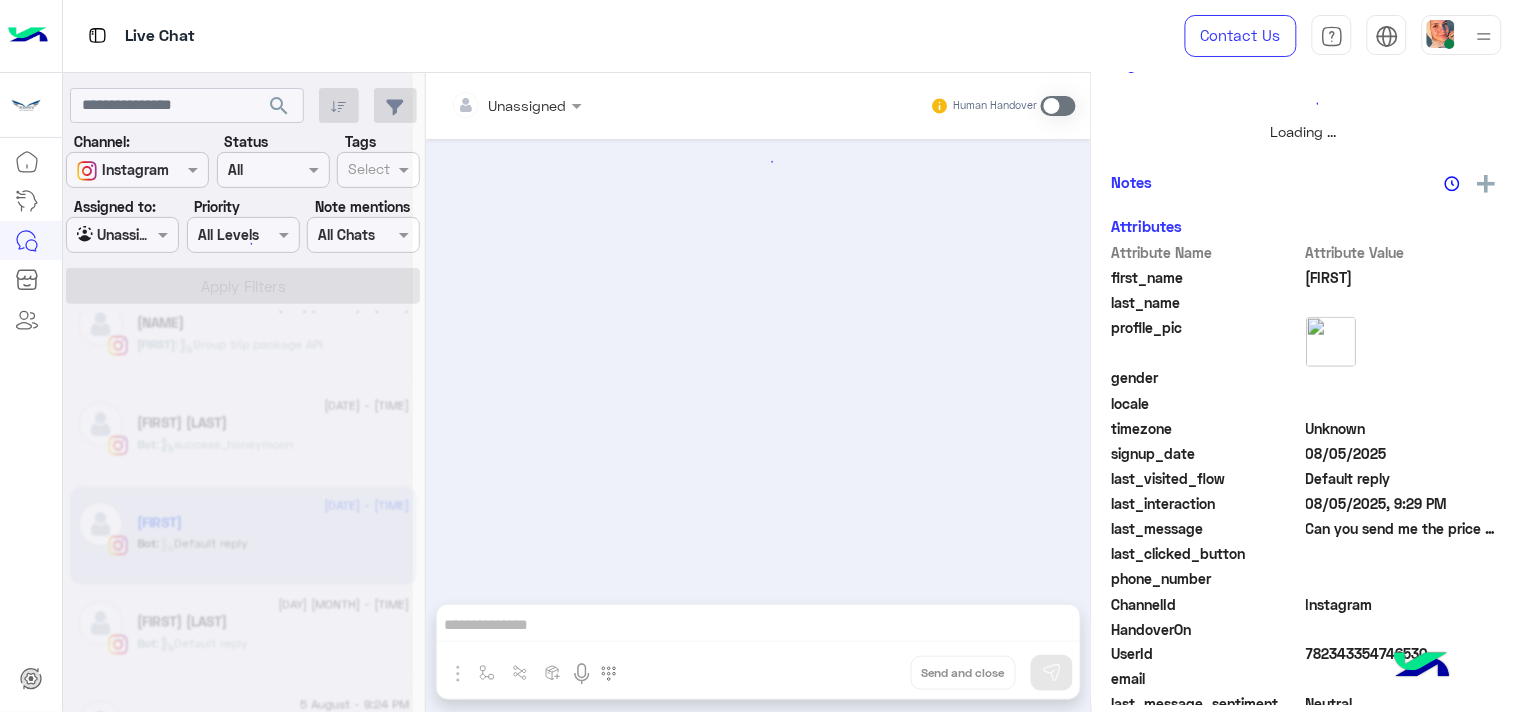 scroll, scrollTop: 470, scrollLeft: 0, axis: vertical 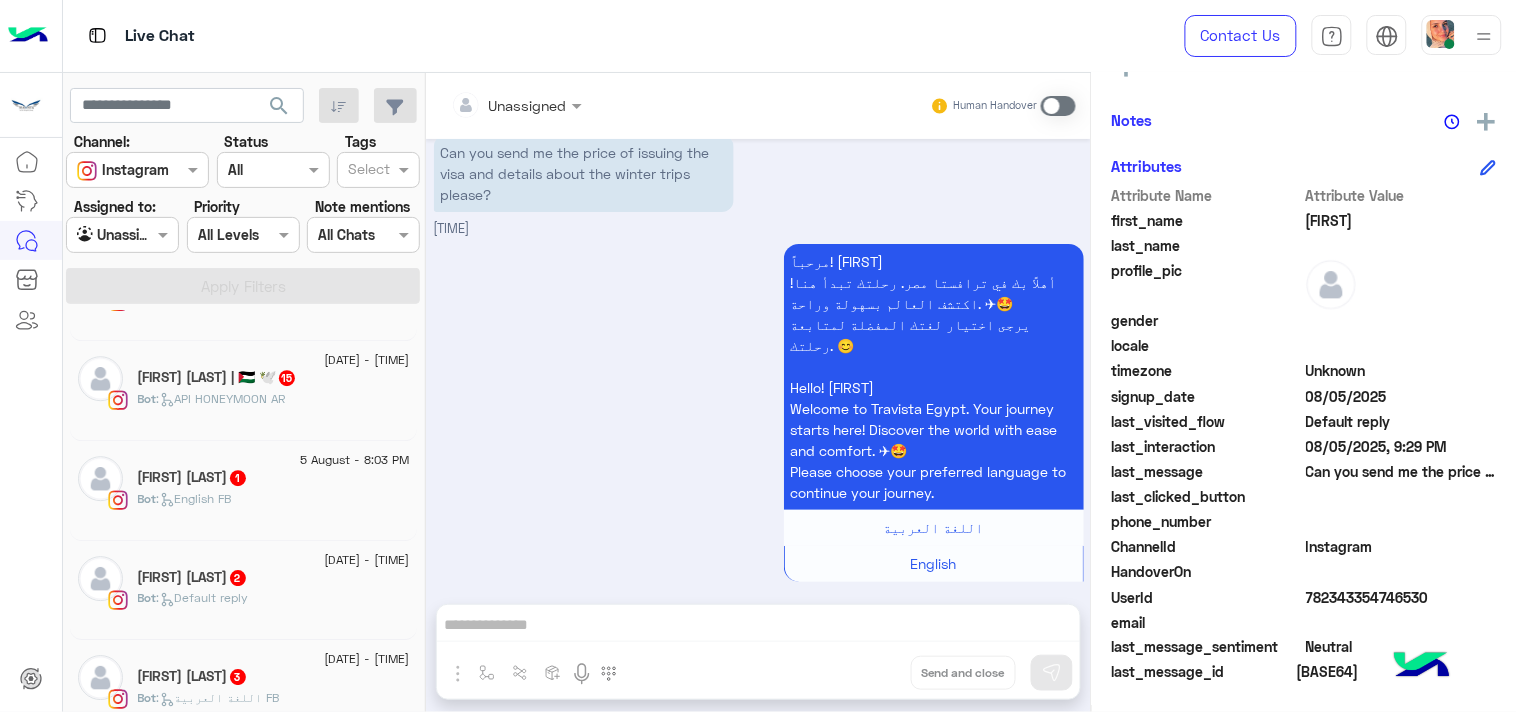 click on ":   API HONEYMOON AR" 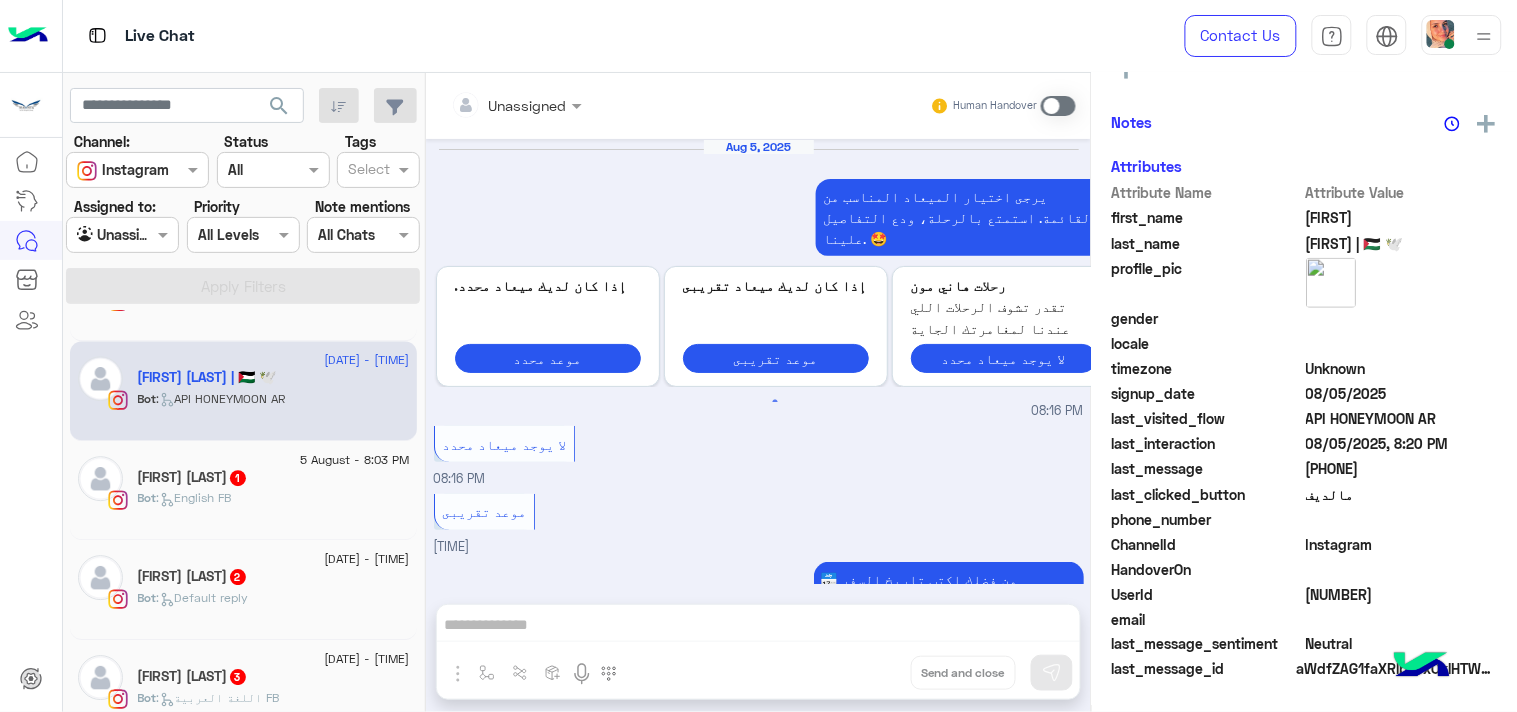 scroll, scrollTop: 1968, scrollLeft: 0, axis: vertical 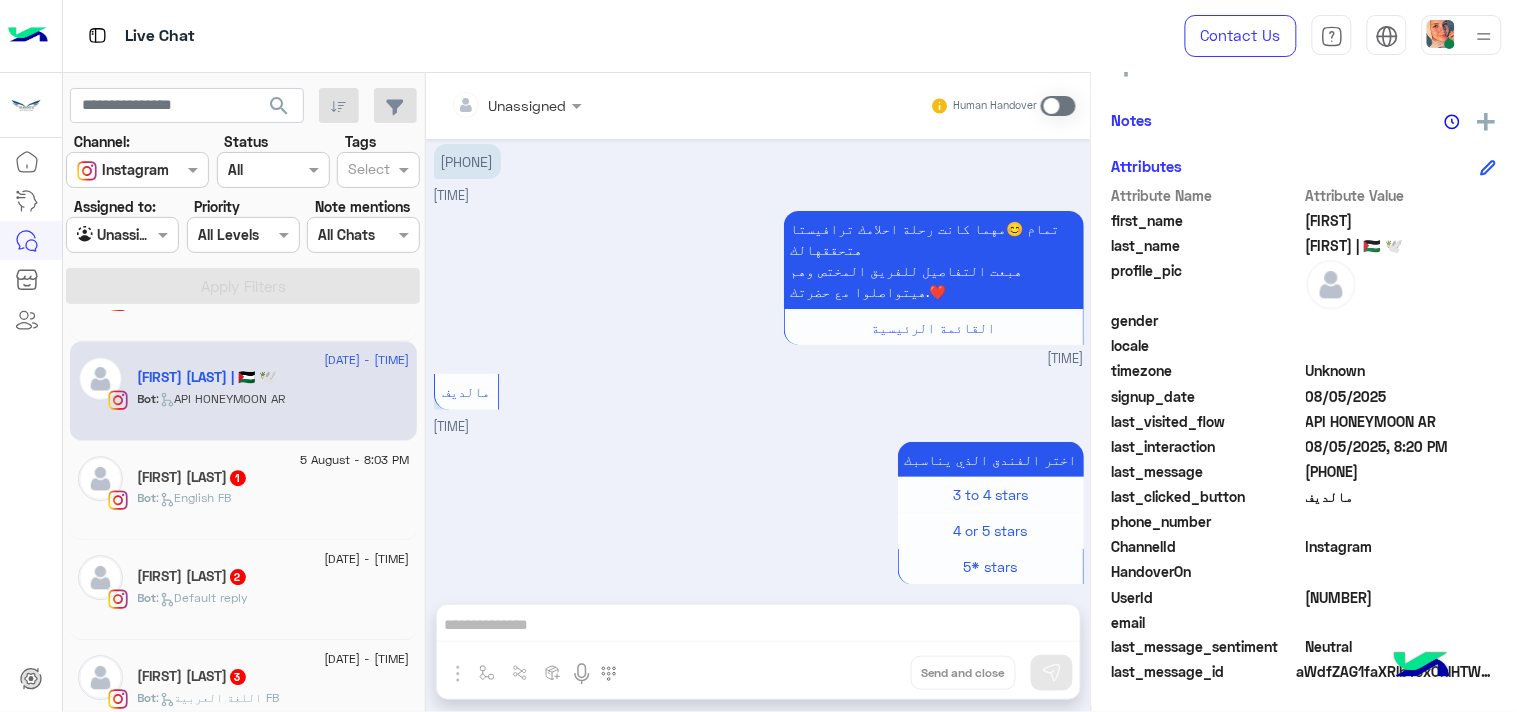 click on "Bot" 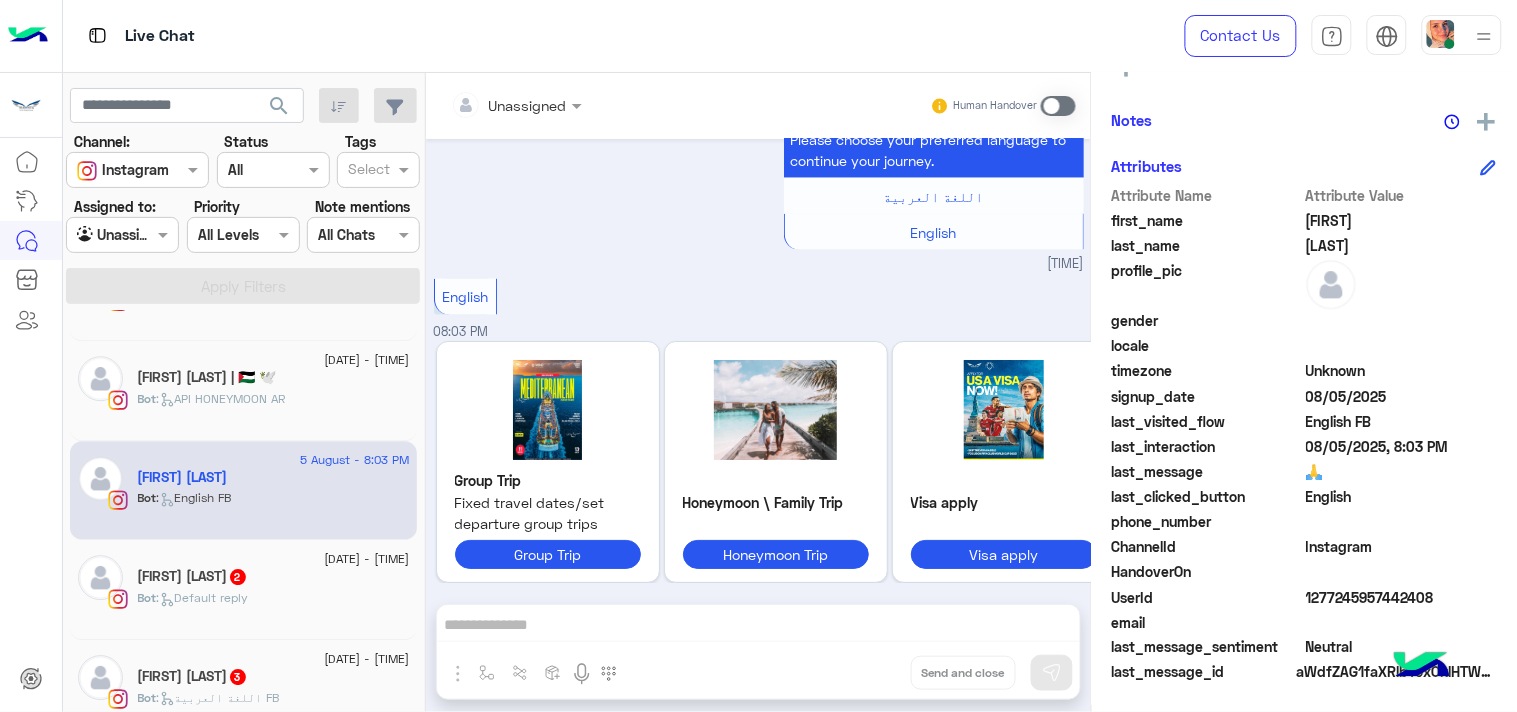 click on "Bot :   Default reply" 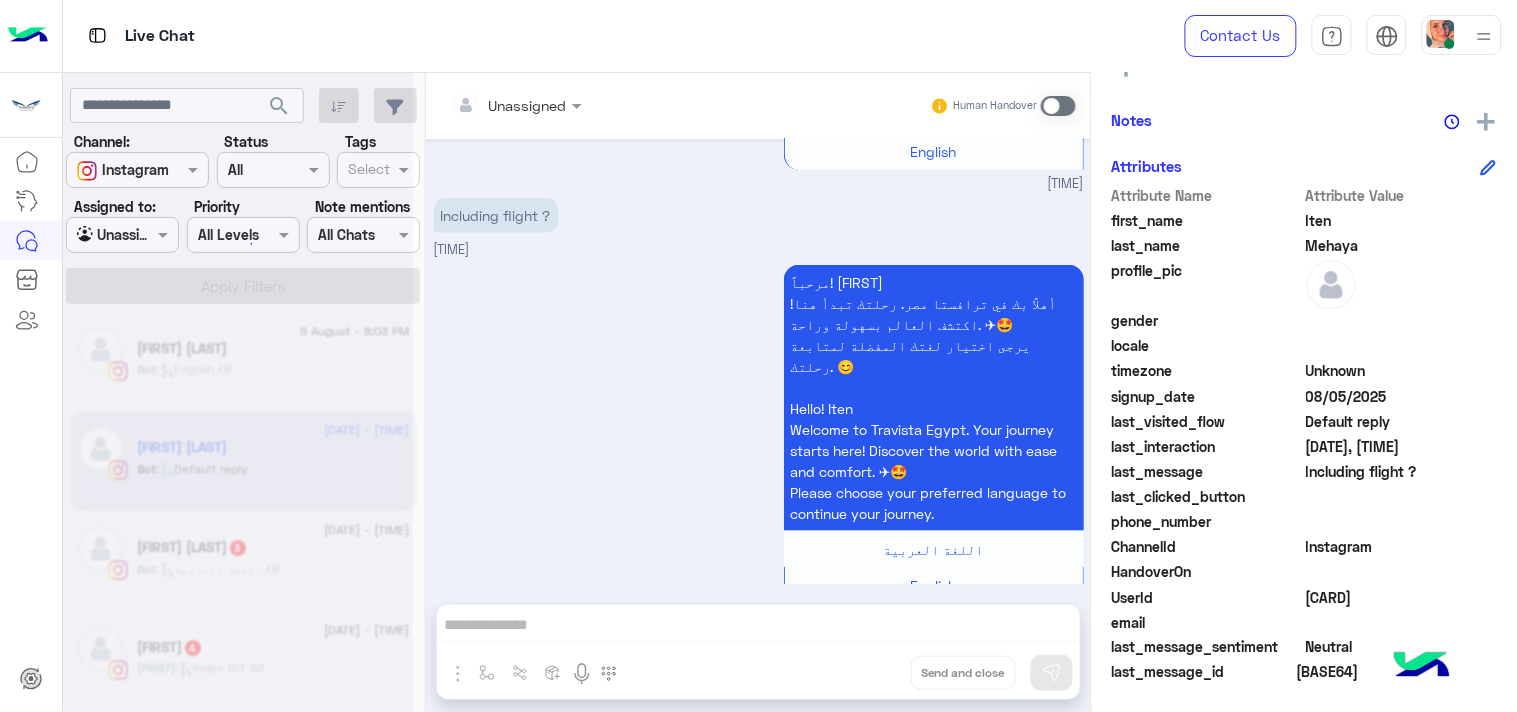 click 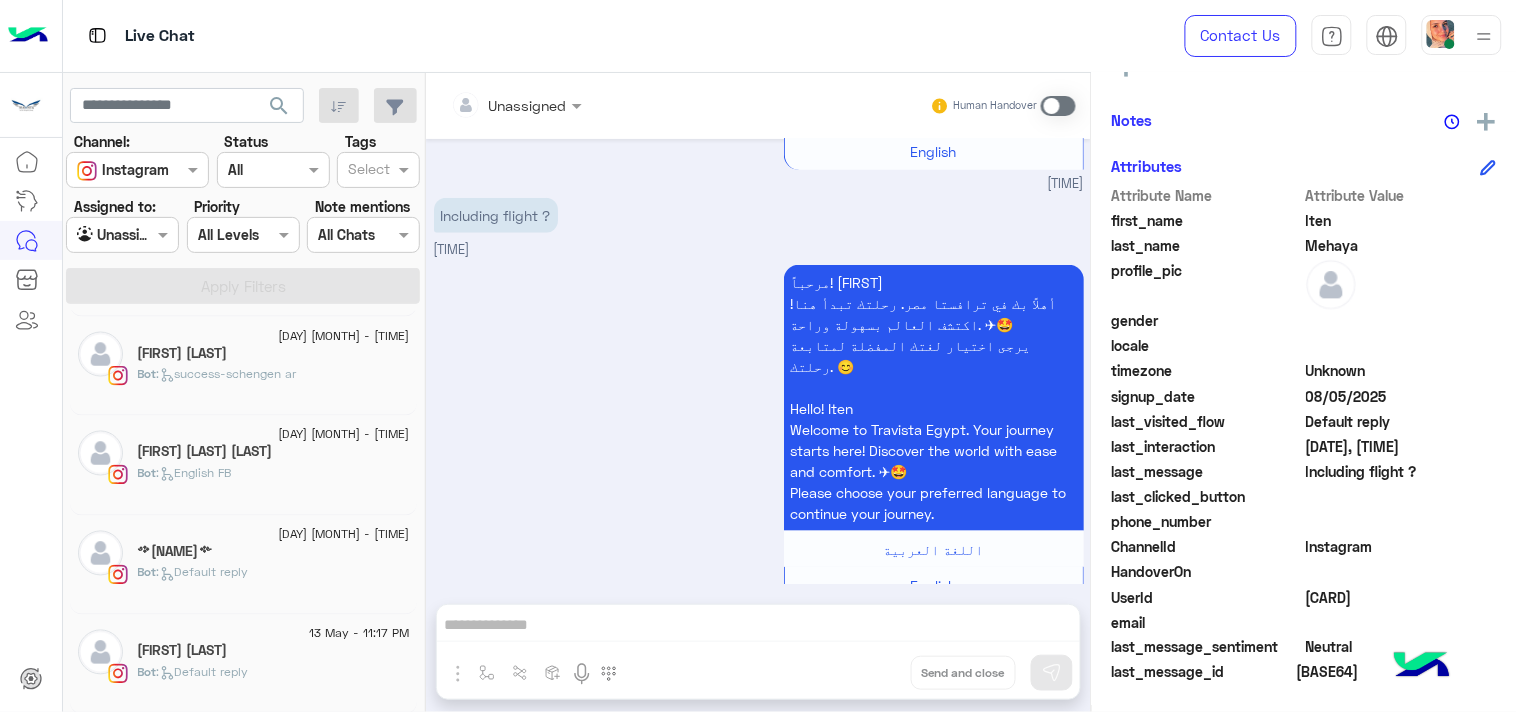 click on "༺[NAME]༻" 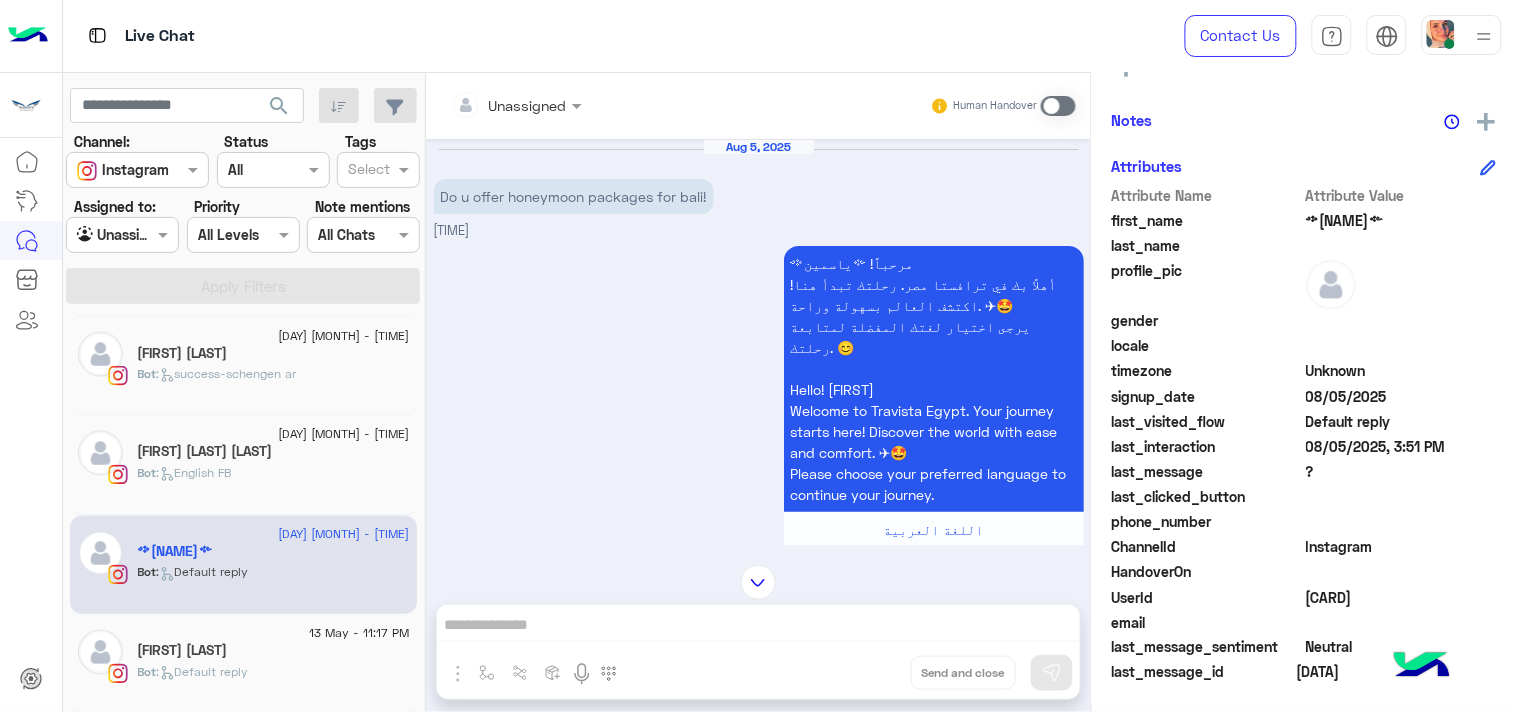 click on "Bot :   [TOPIC]" 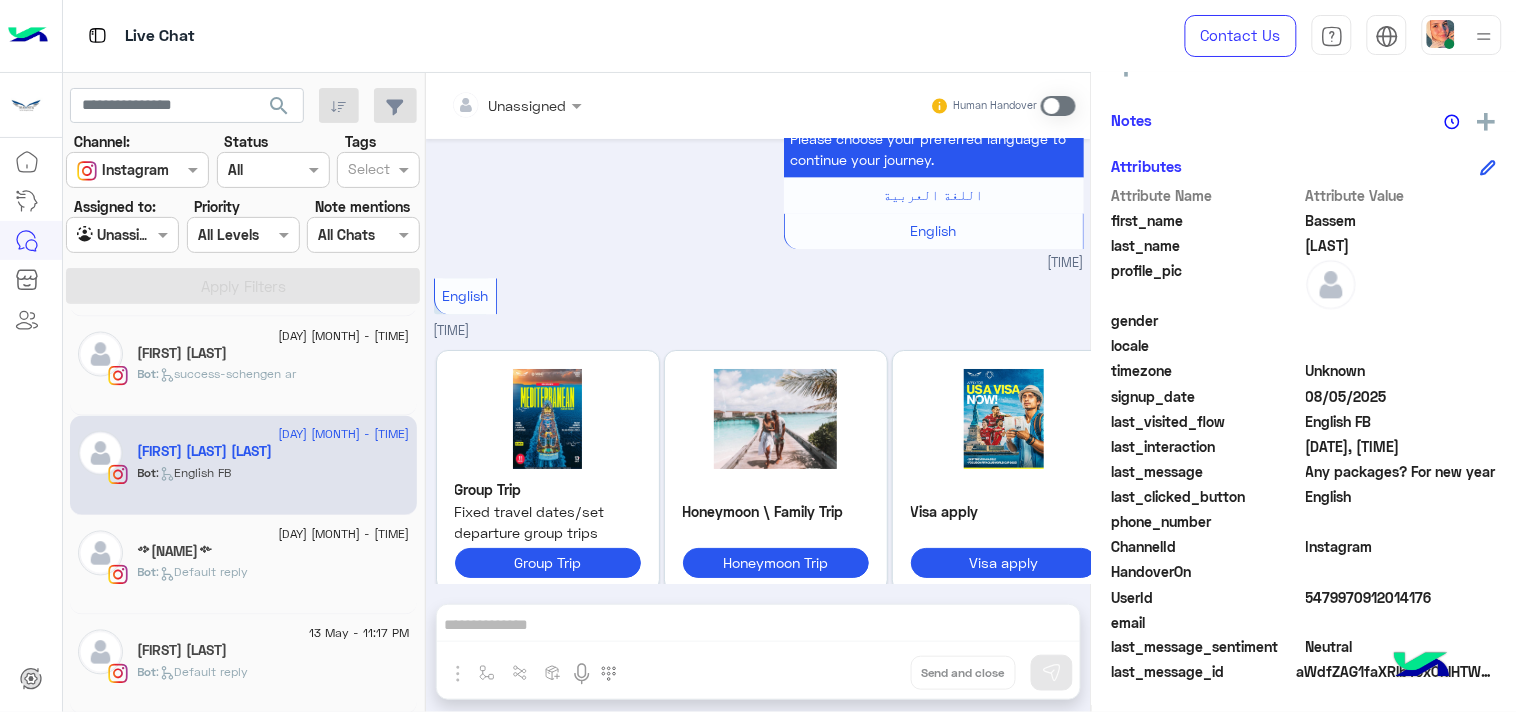 click on ": success-schengen ar" 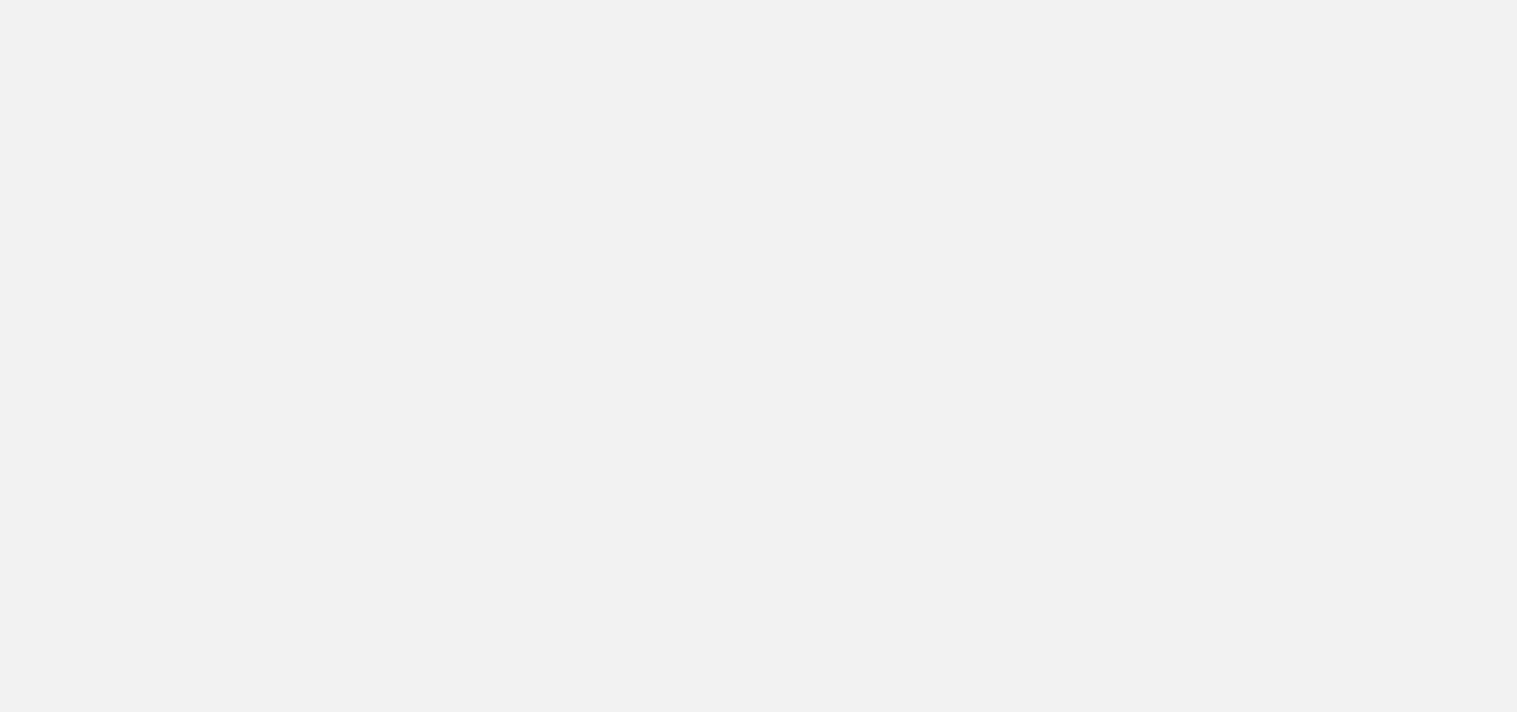 scroll, scrollTop: 0, scrollLeft: 0, axis: both 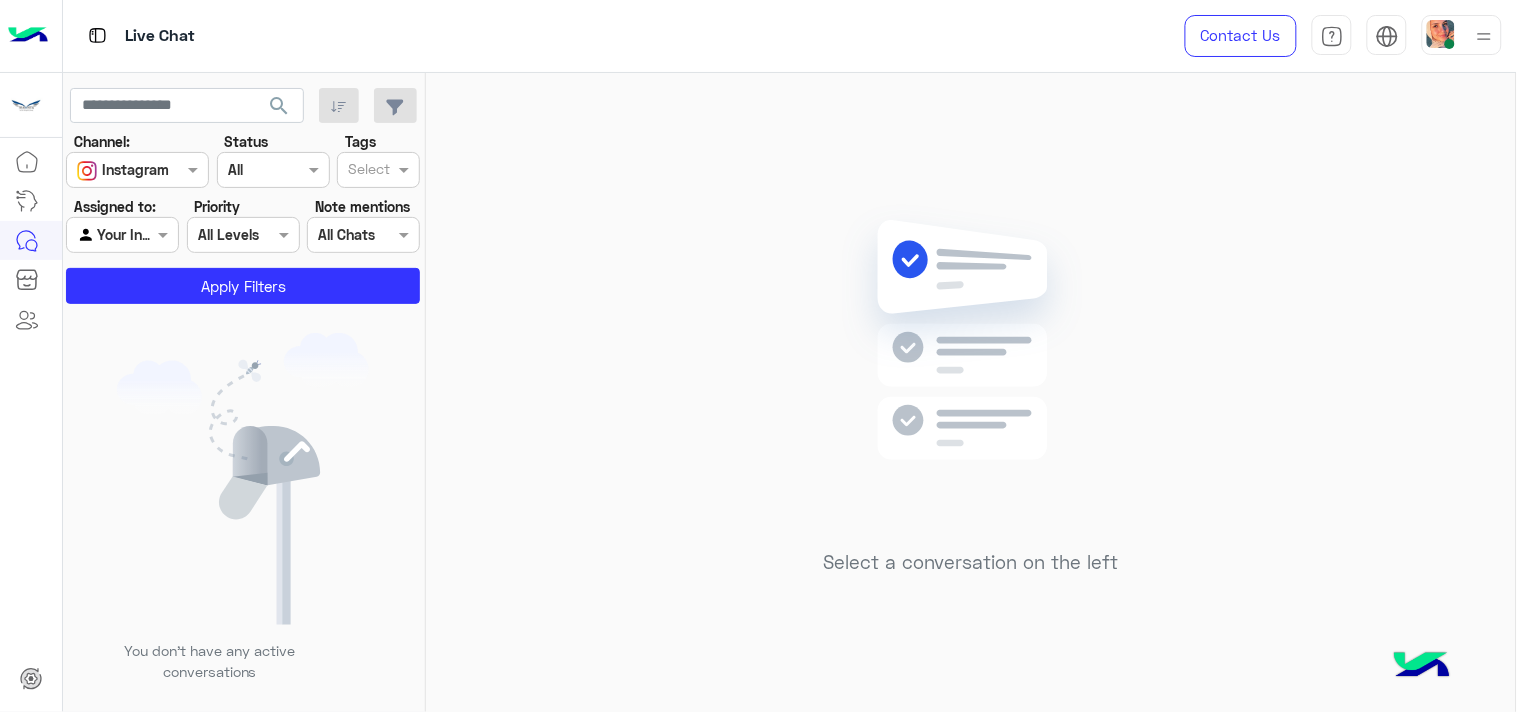 click at bounding box center [100, 235] 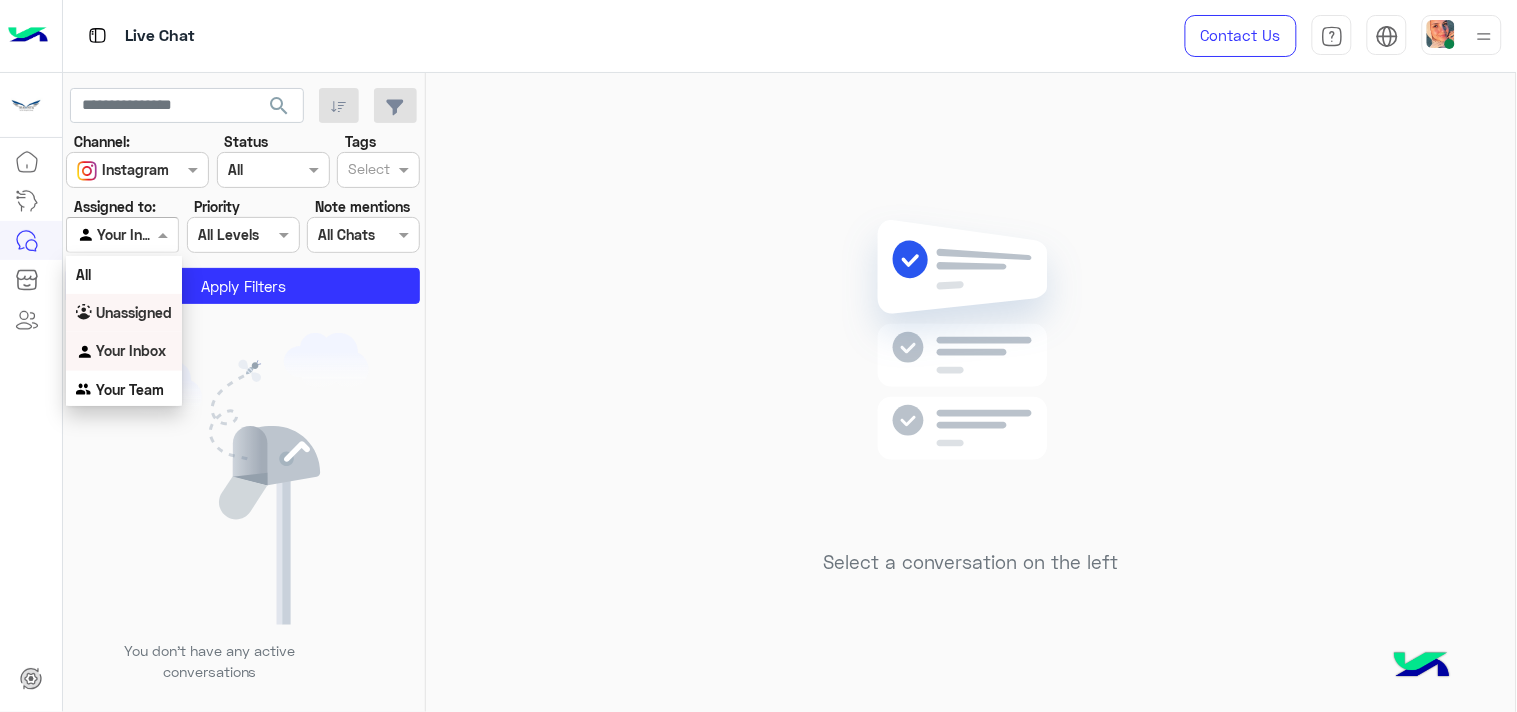click on "Unassigned" at bounding box center (134, 312) 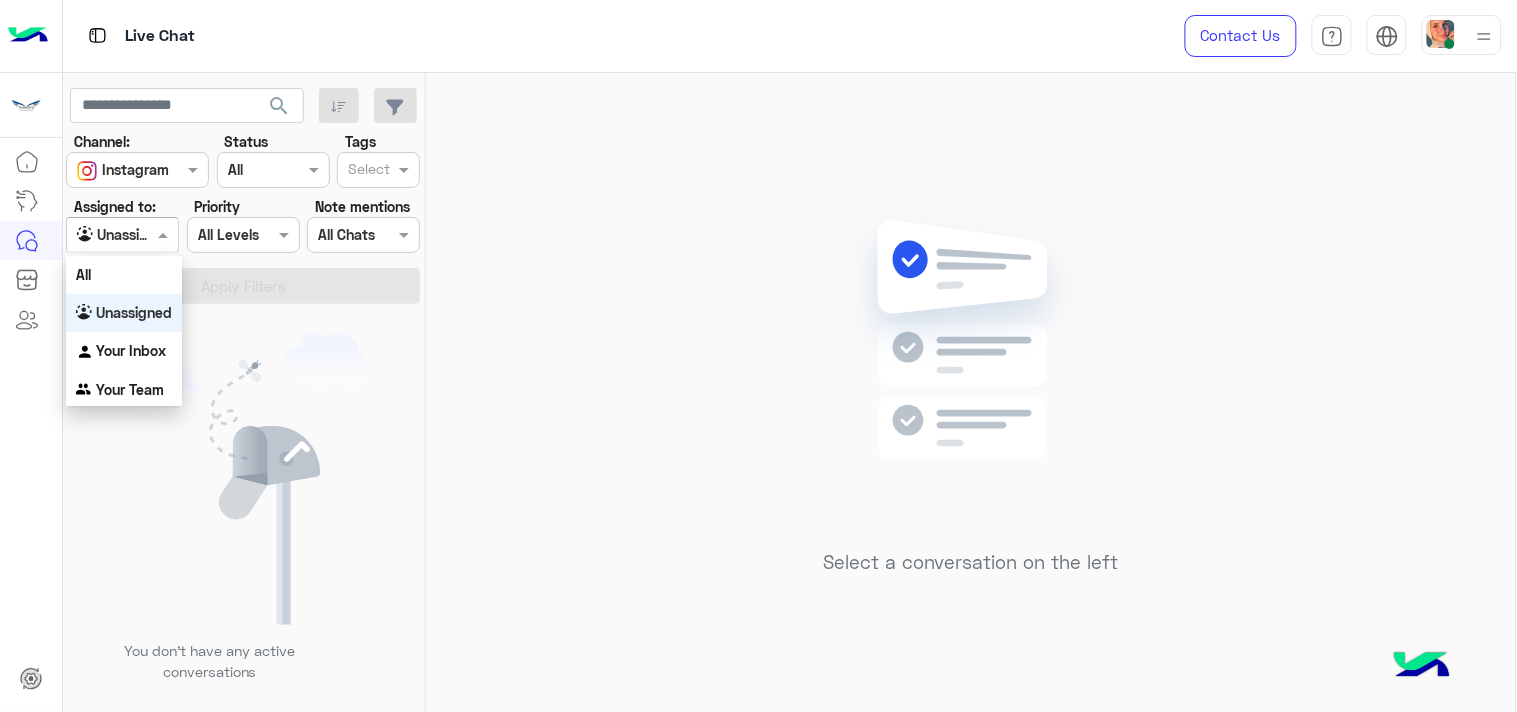 click at bounding box center [165, 234] 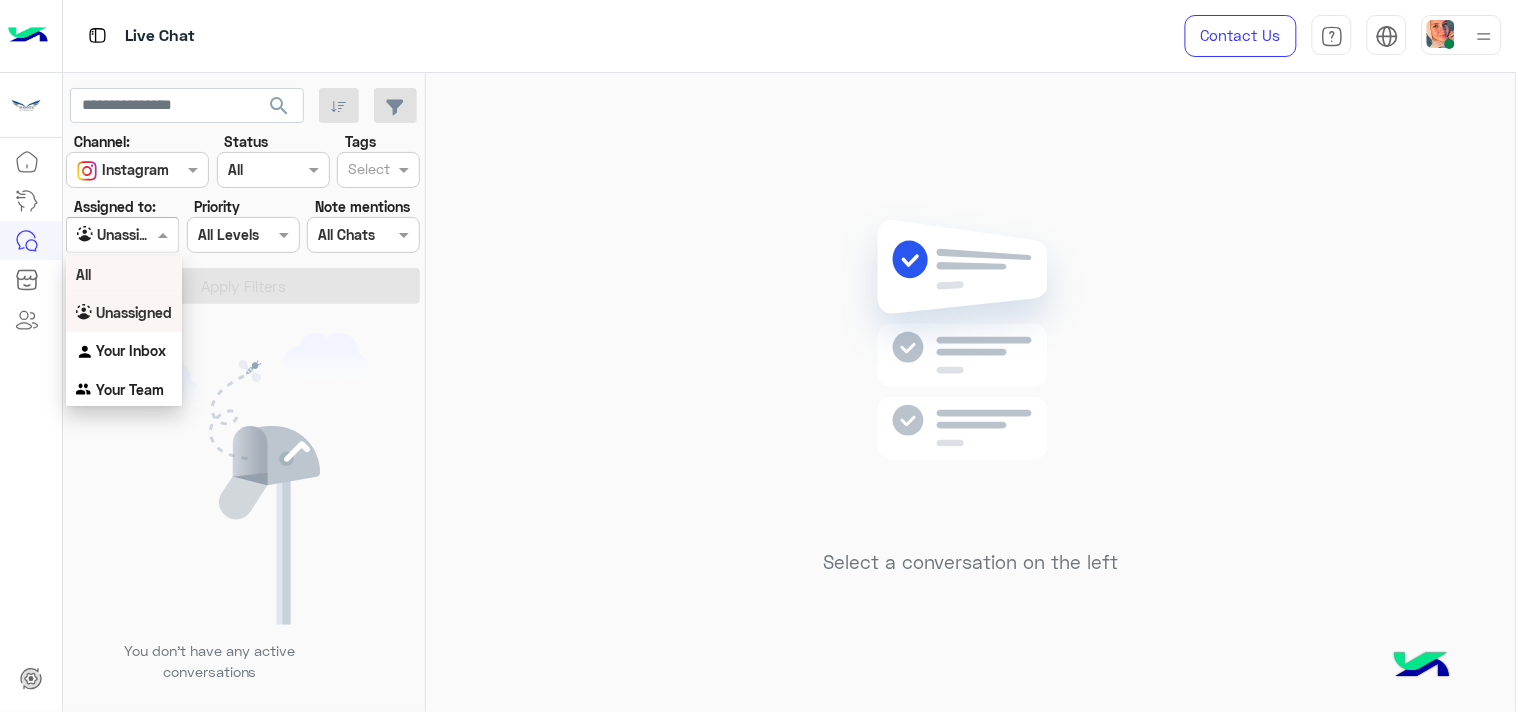 click on "All" at bounding box center [124, 274] 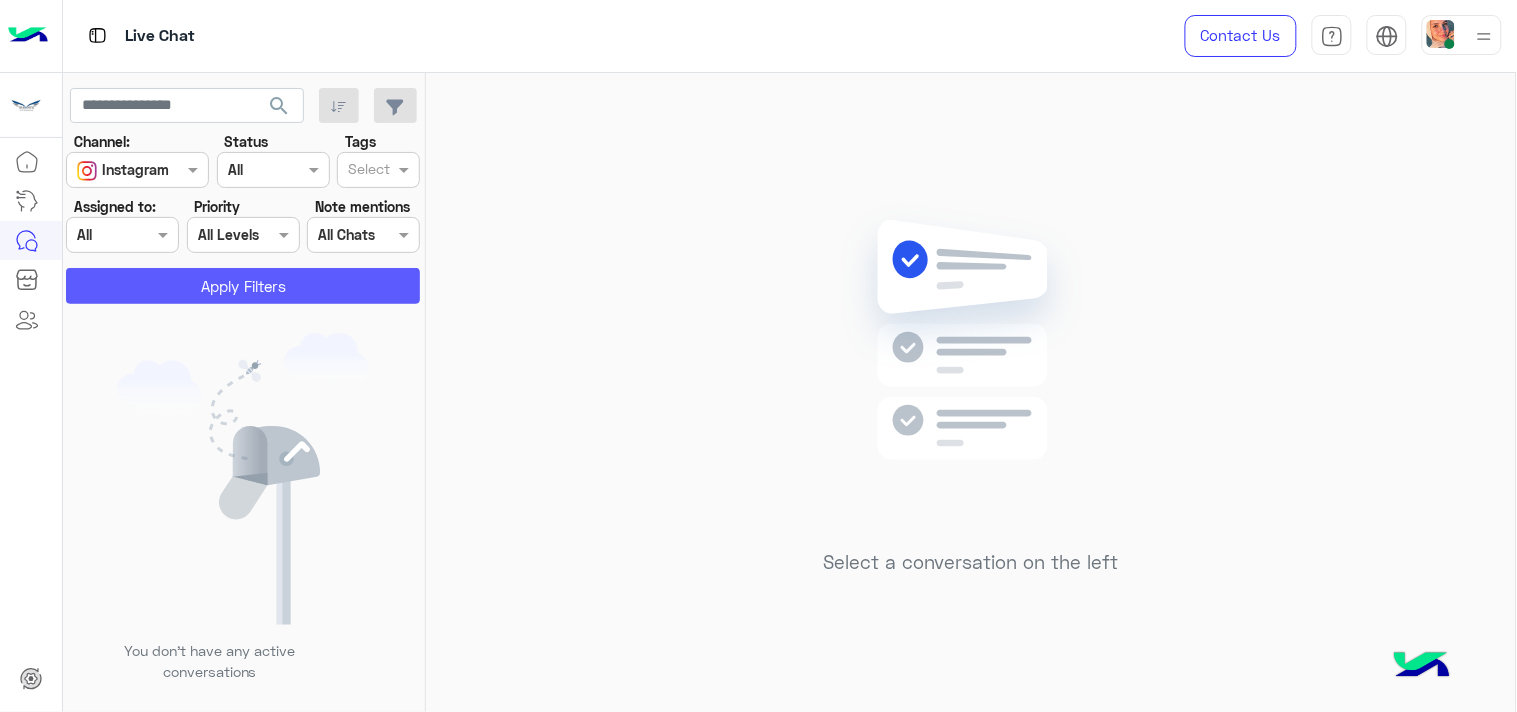 click on "Apply Filters" 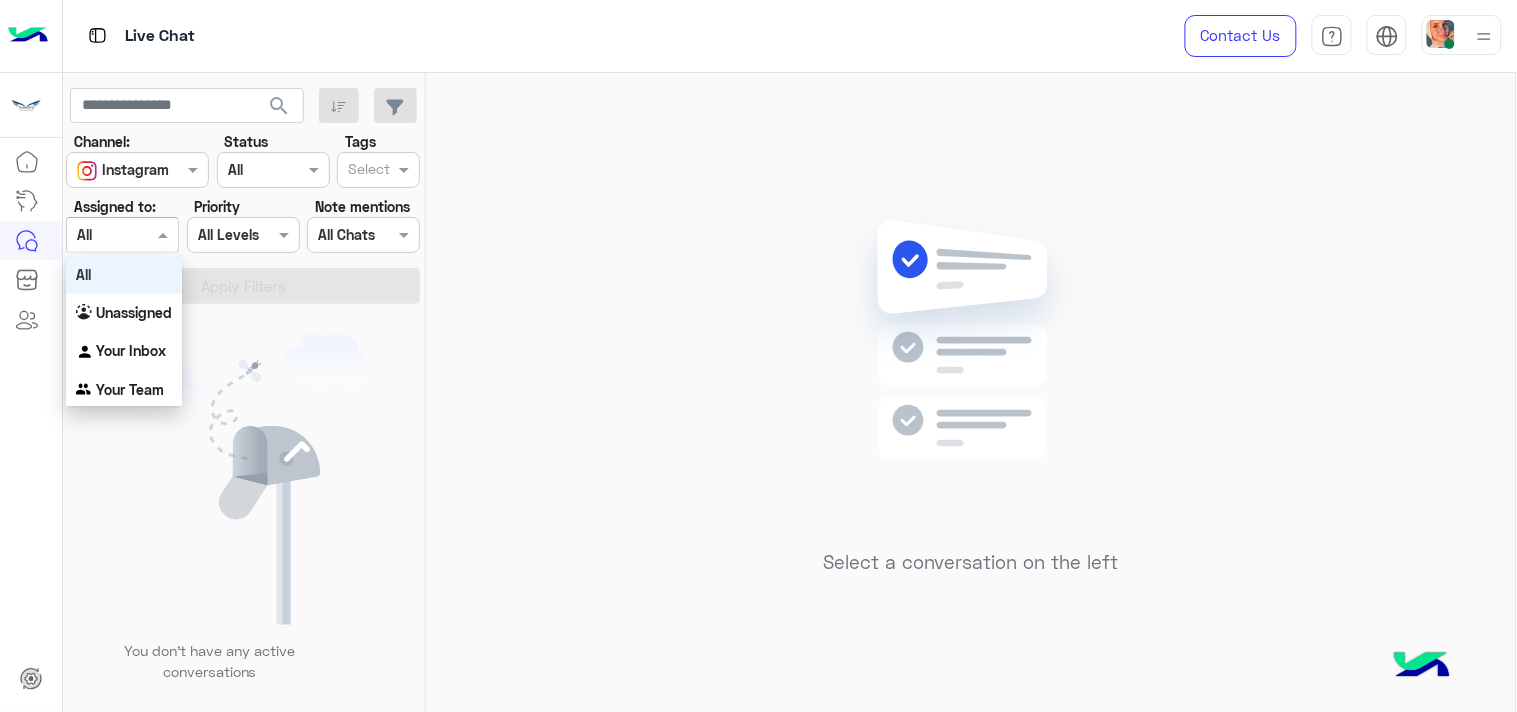 click at bounding box center [122, 234] 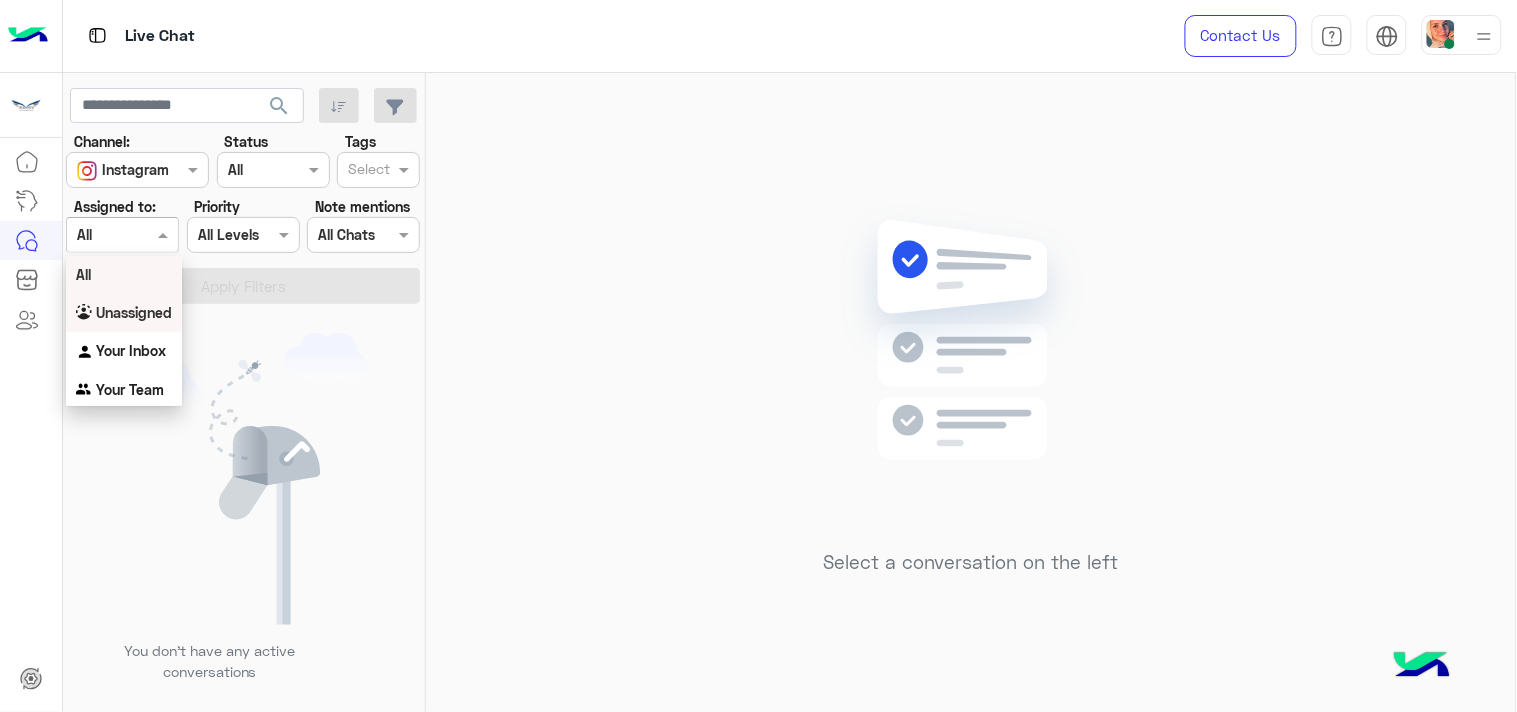 click on "Unassigned" at bounding box center [124, 313] 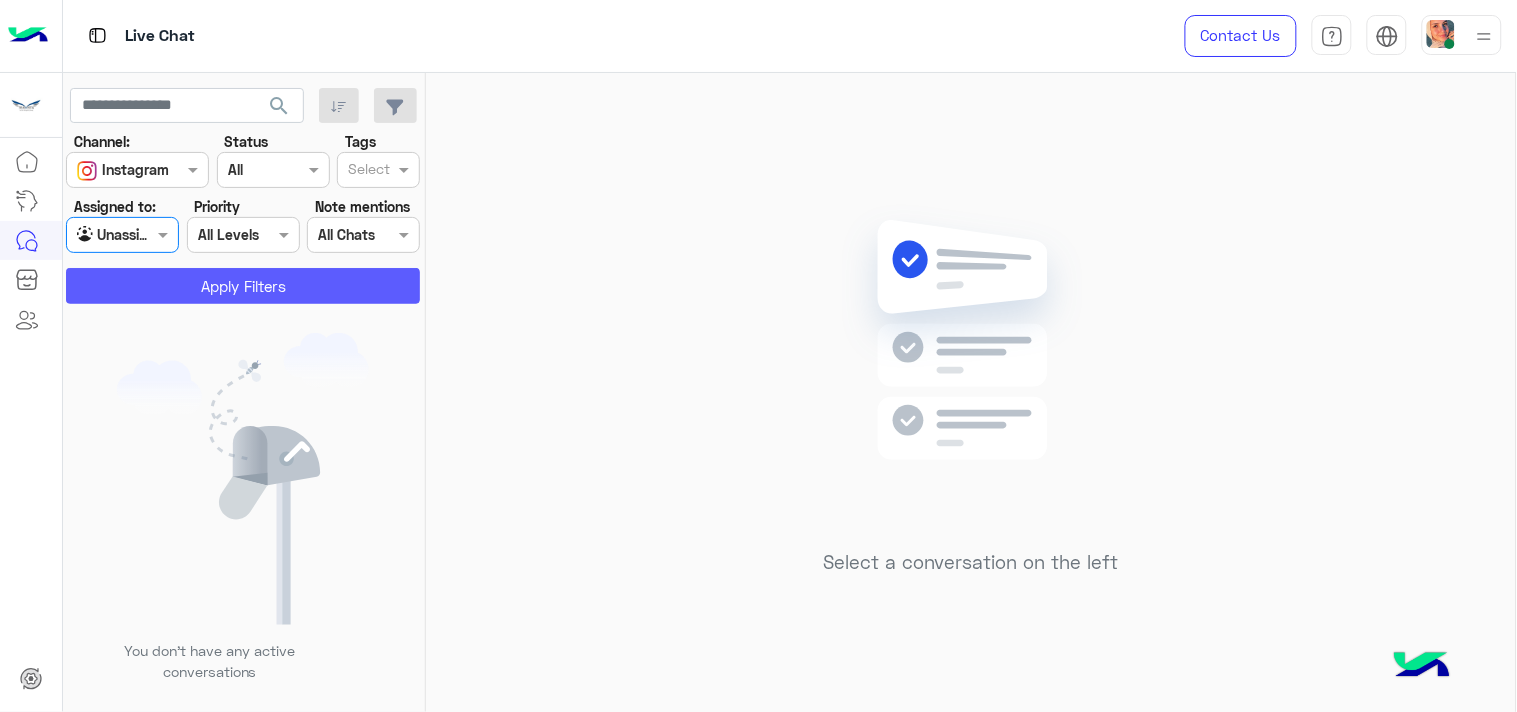 click on "Apply Filters" 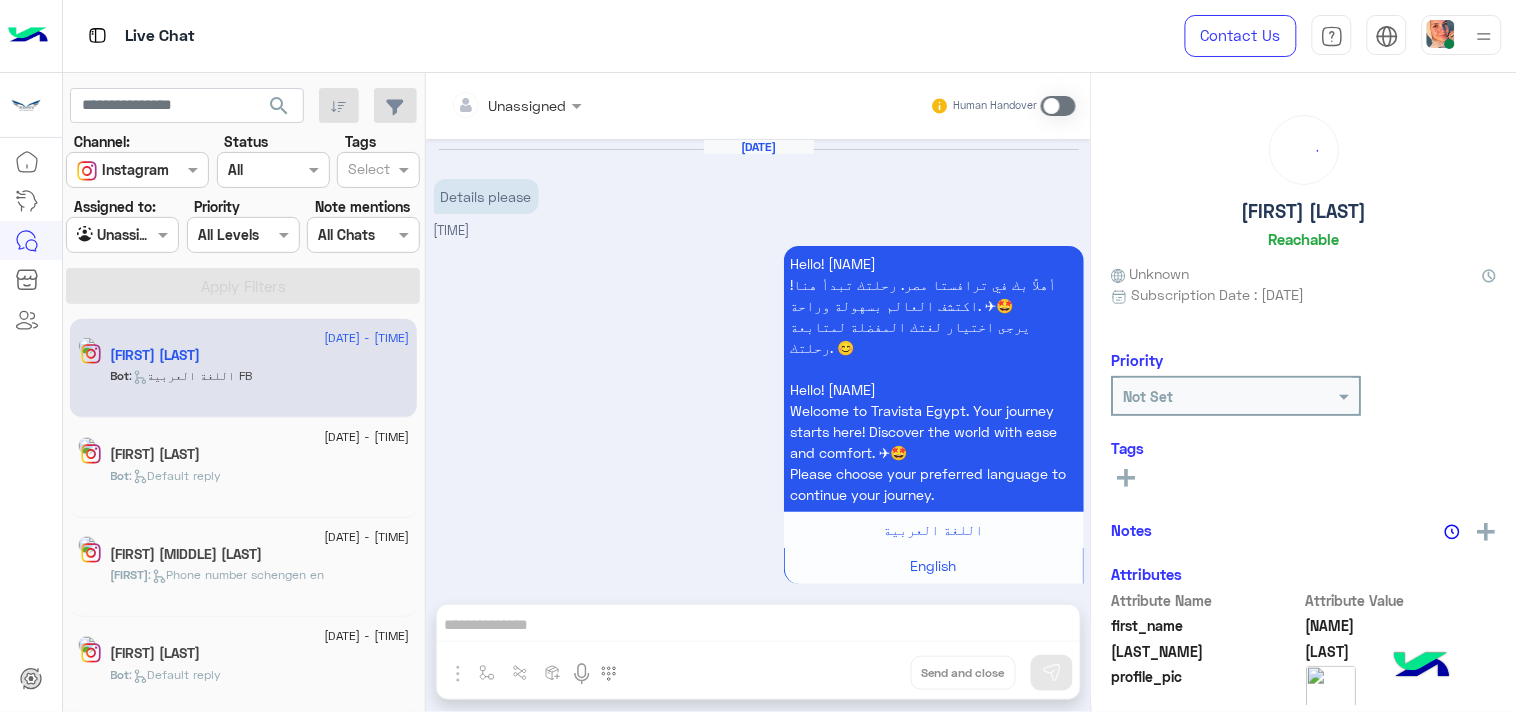 scroll, scrollTop: 355, scrollLeft: 0, axis: vertical 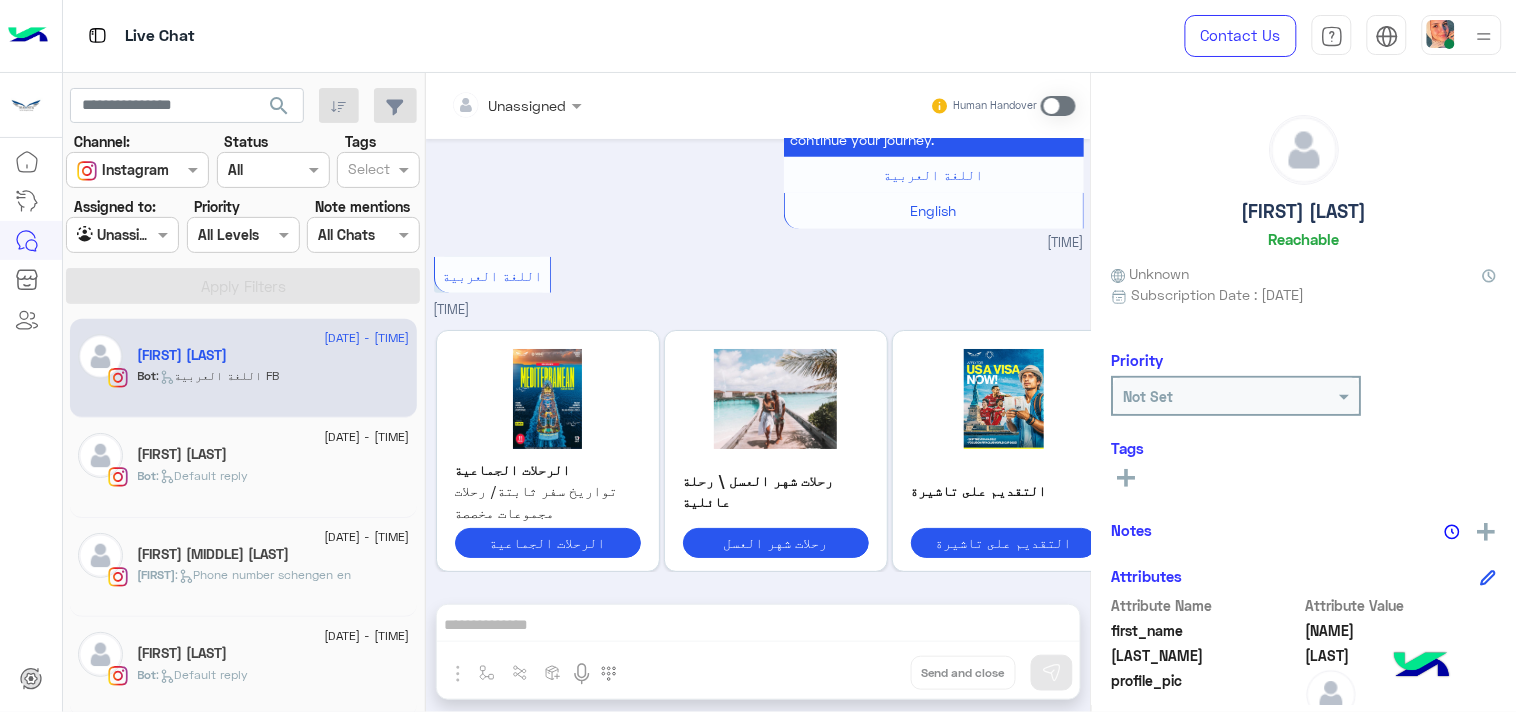 click on ":   Default reply" 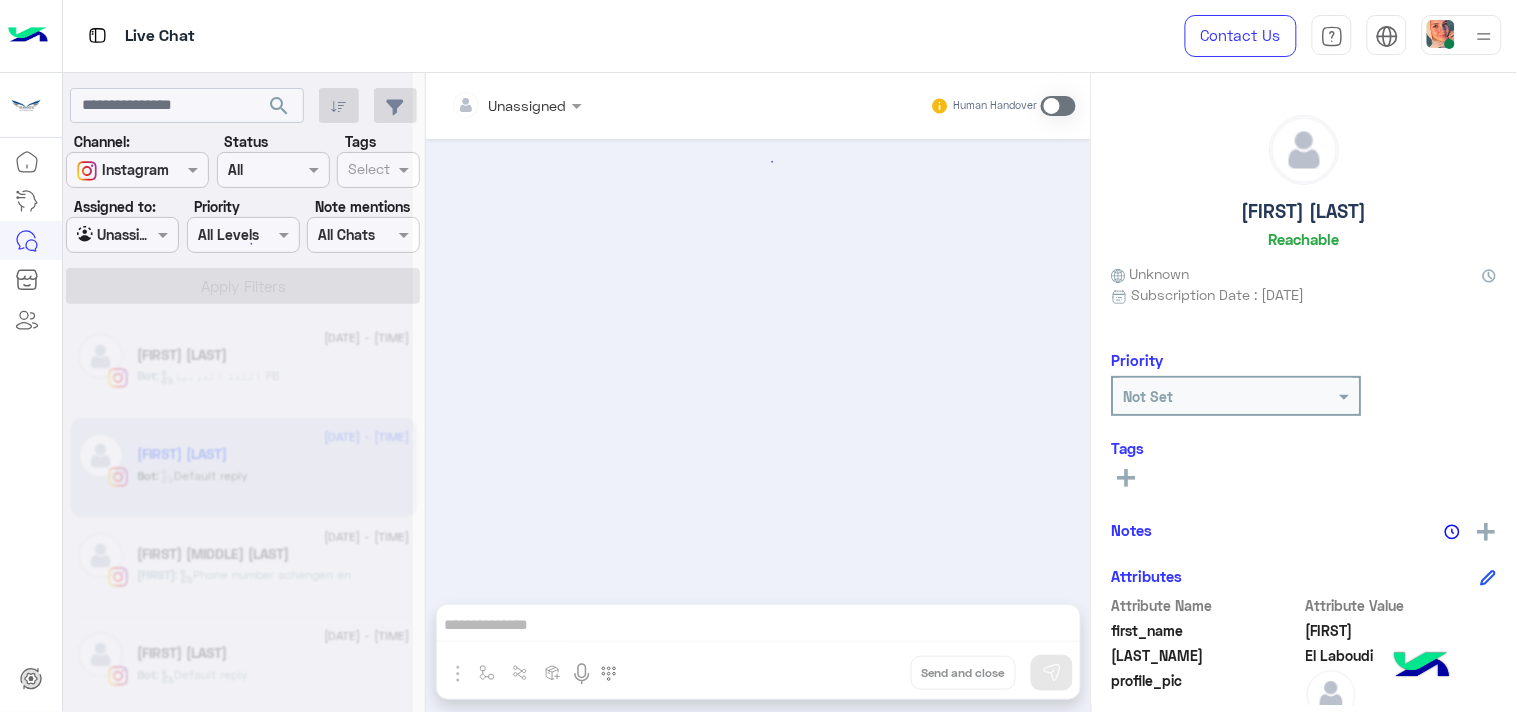 scroll, scrollTop: 3, scrollLeft: 0, axis: vertical 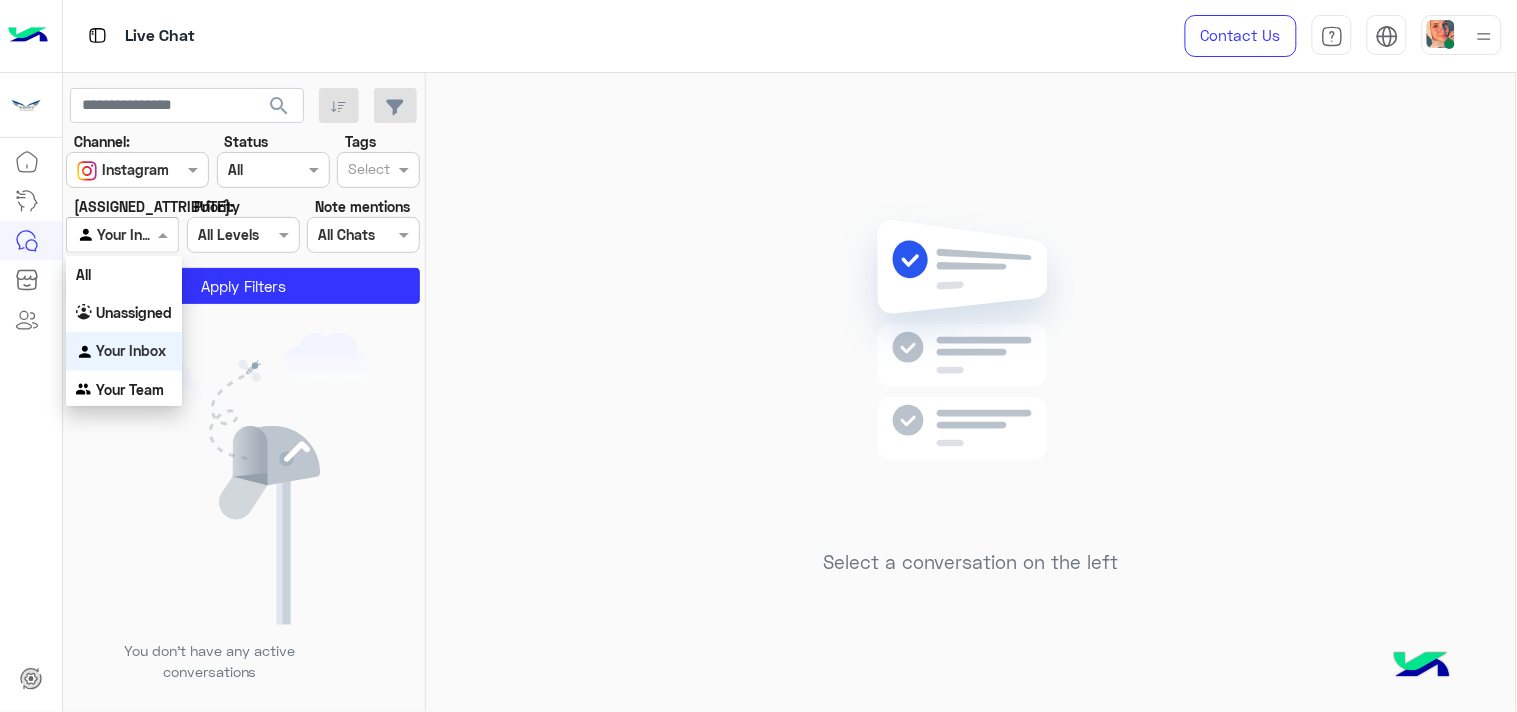 click on "Agent Filter Your Inbox" at bounding box center [122, 235] 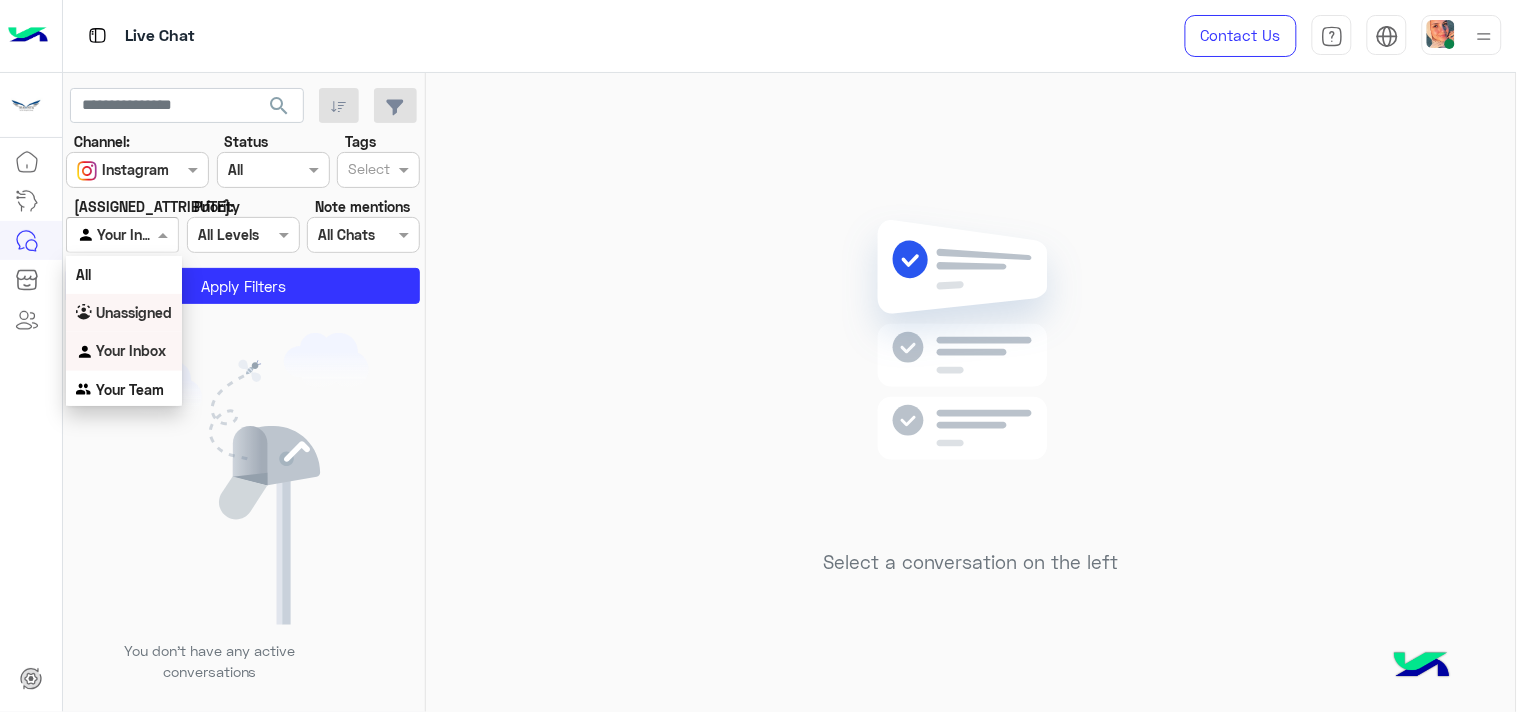 click on "Unassigned" at bounding box center (134, 312) 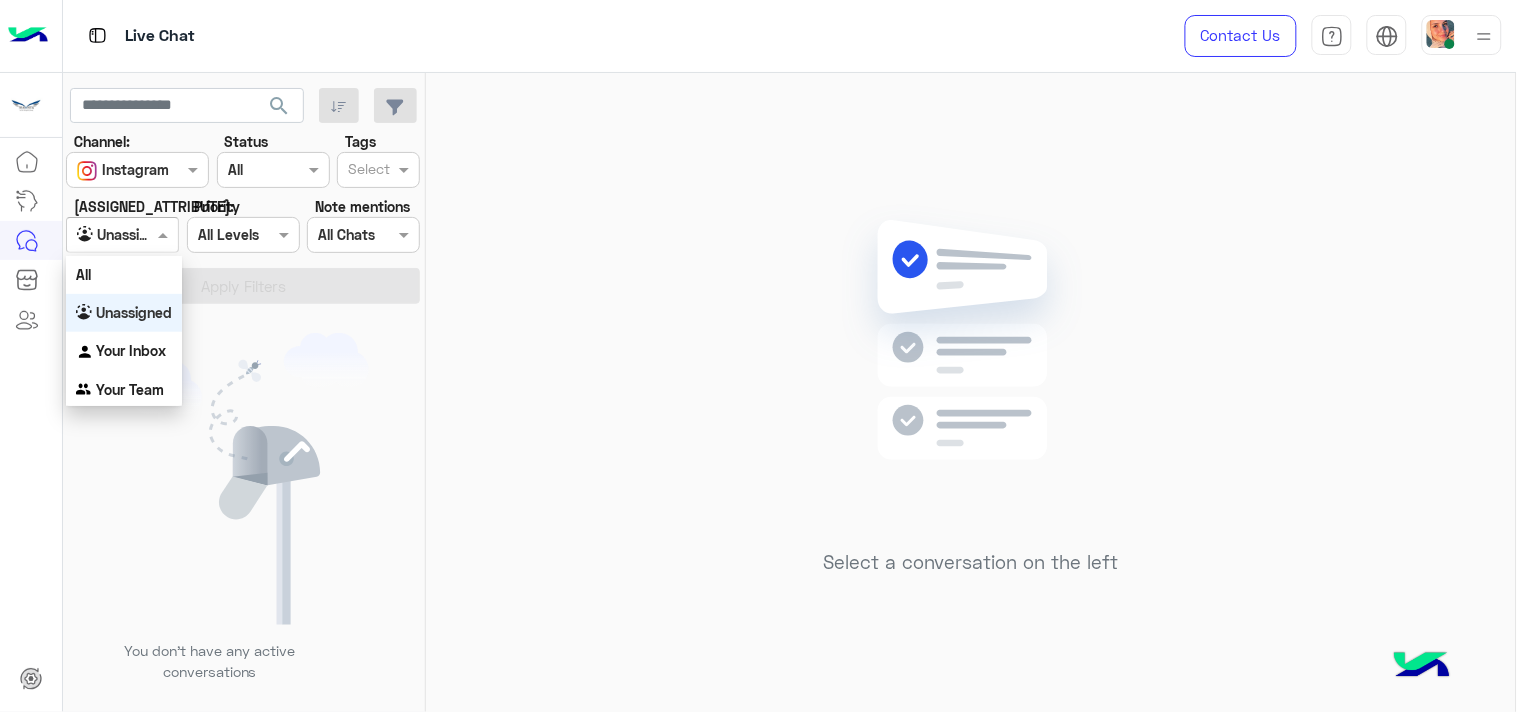 click at bounding box center [122, 234] 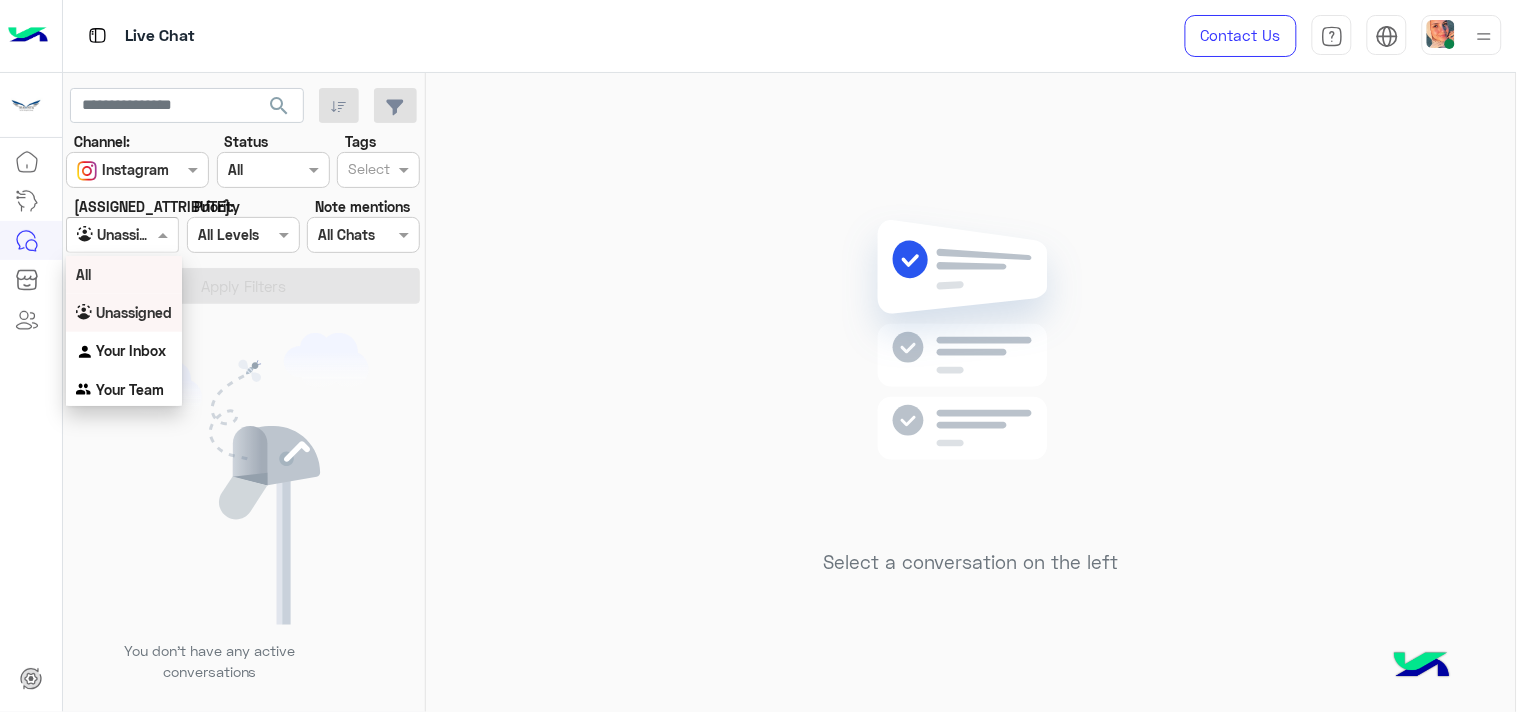 click on "All" at bounding box center (124, 274) 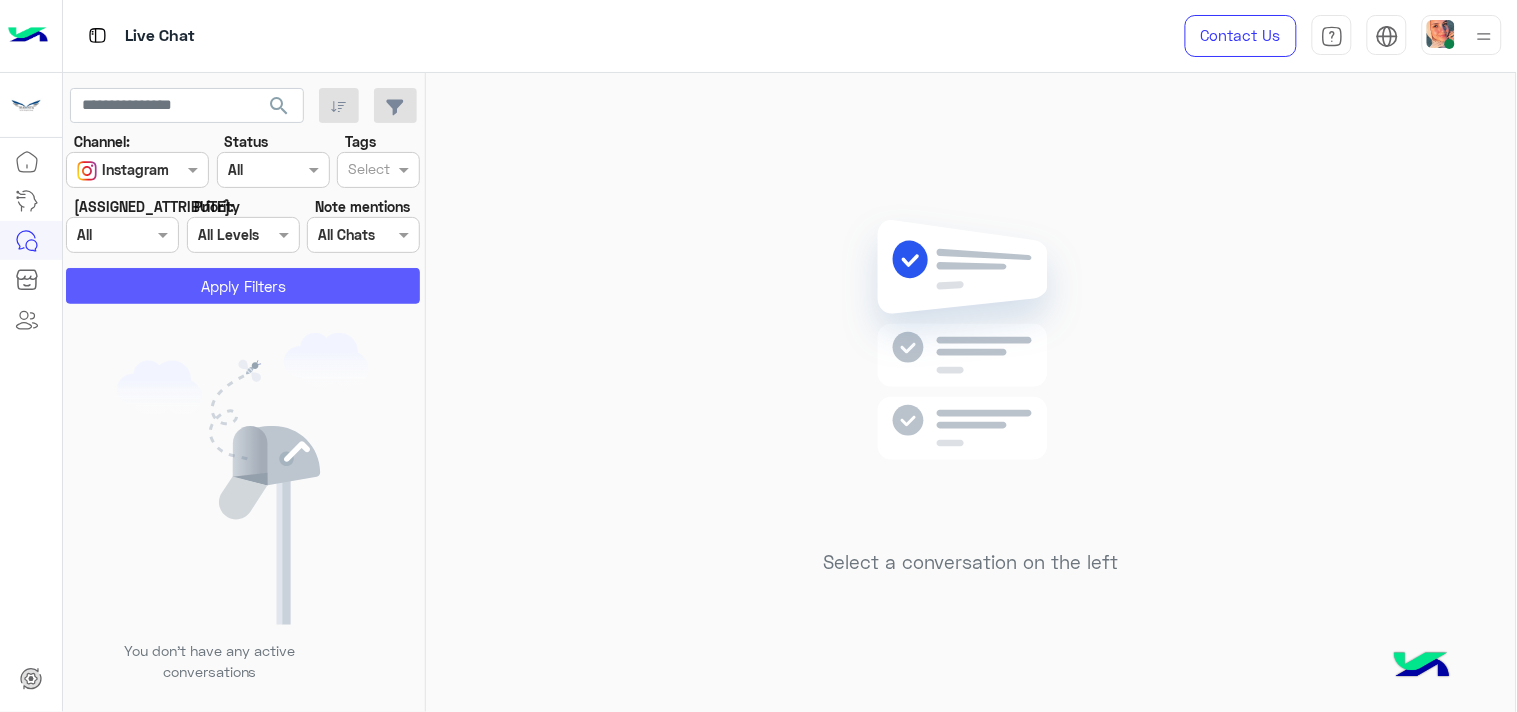 click on "Apply Filters" 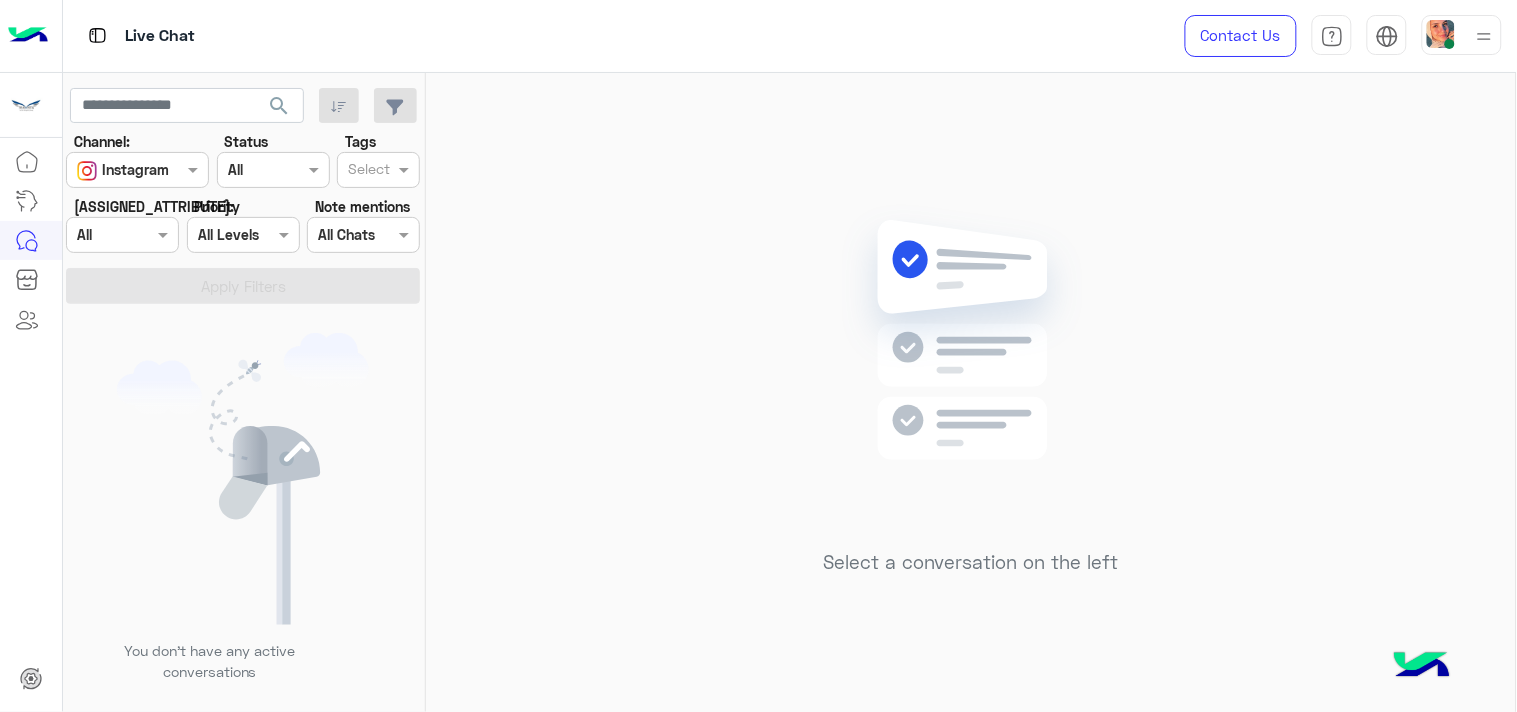 click at bounding box center (122, 234) 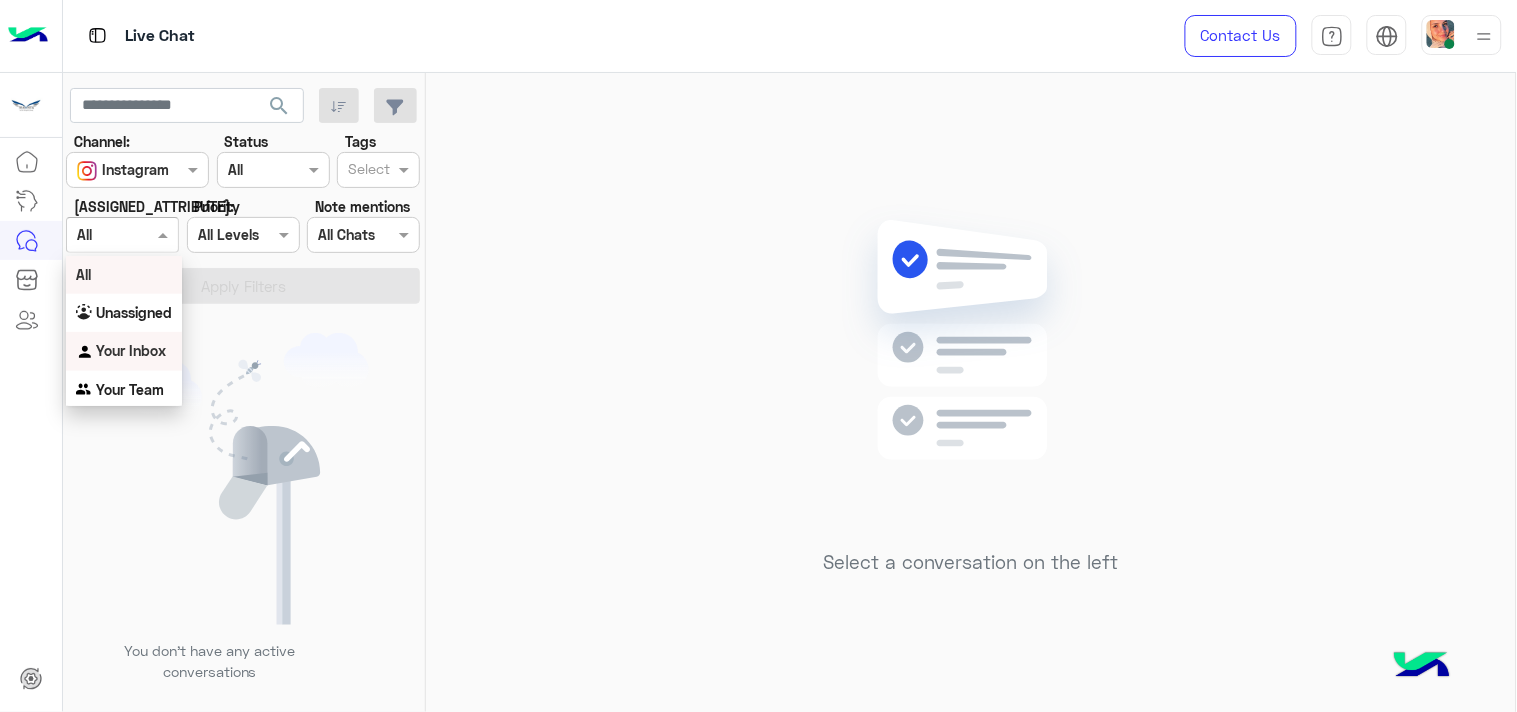 click on "Your Inbox" at bounding box center [124, 351] 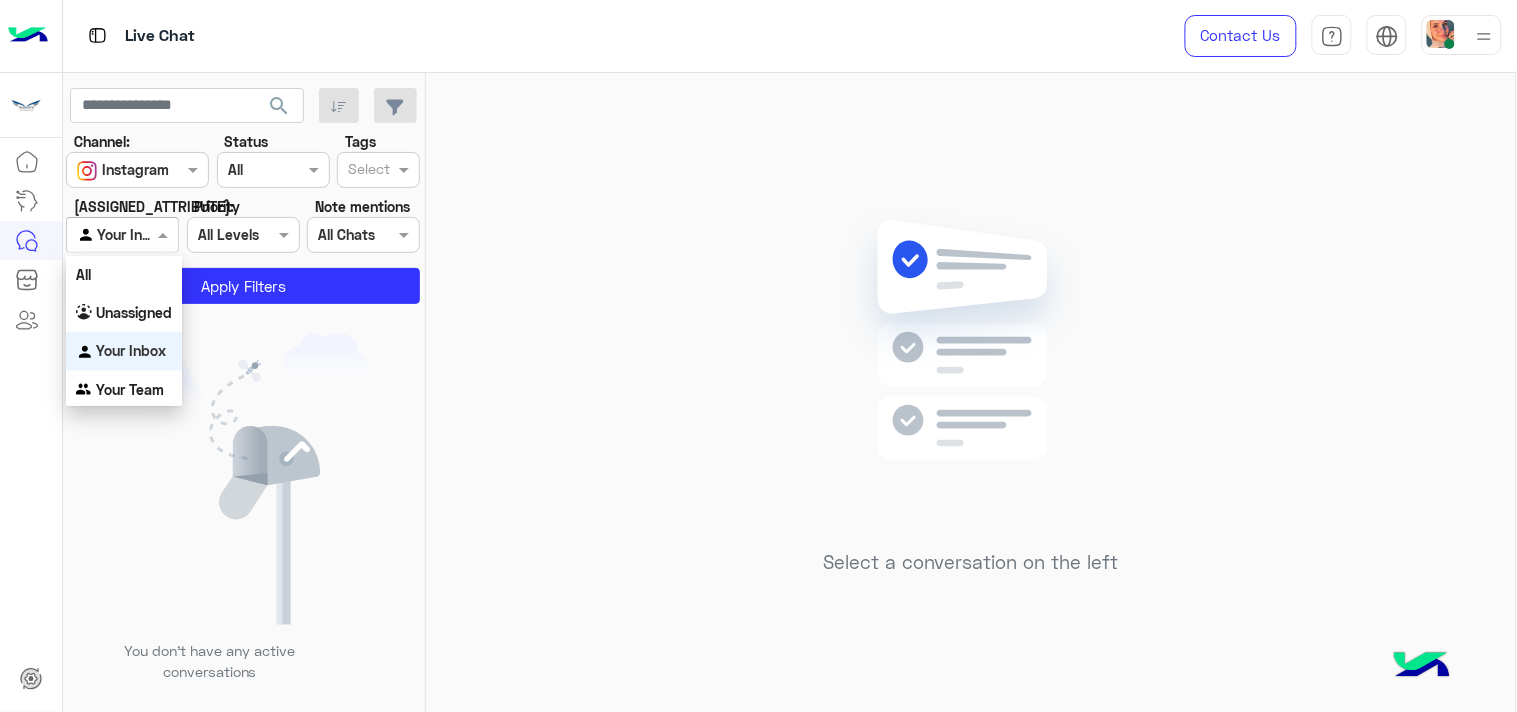 click at bounding box center [122, 234] 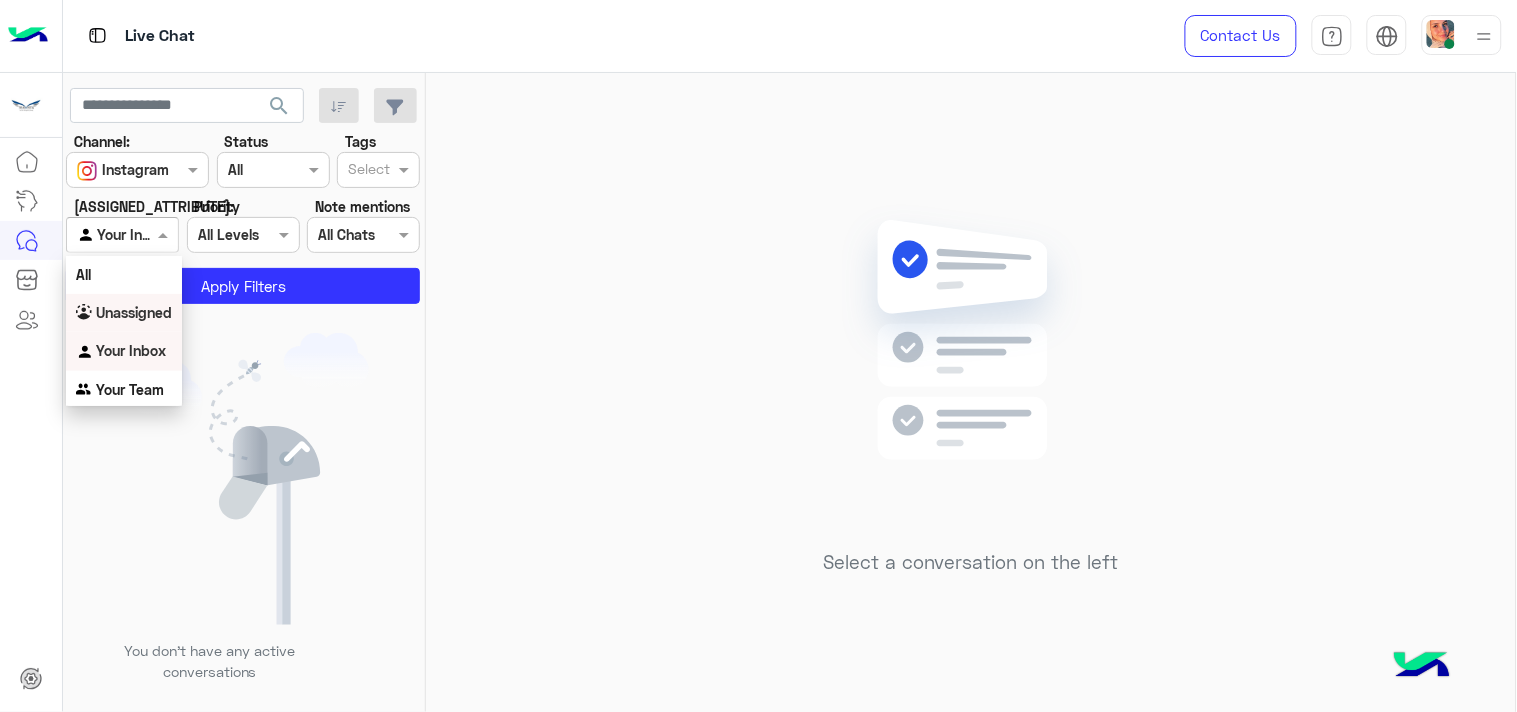click on "Unassigned" at bounding box center (134, 312) 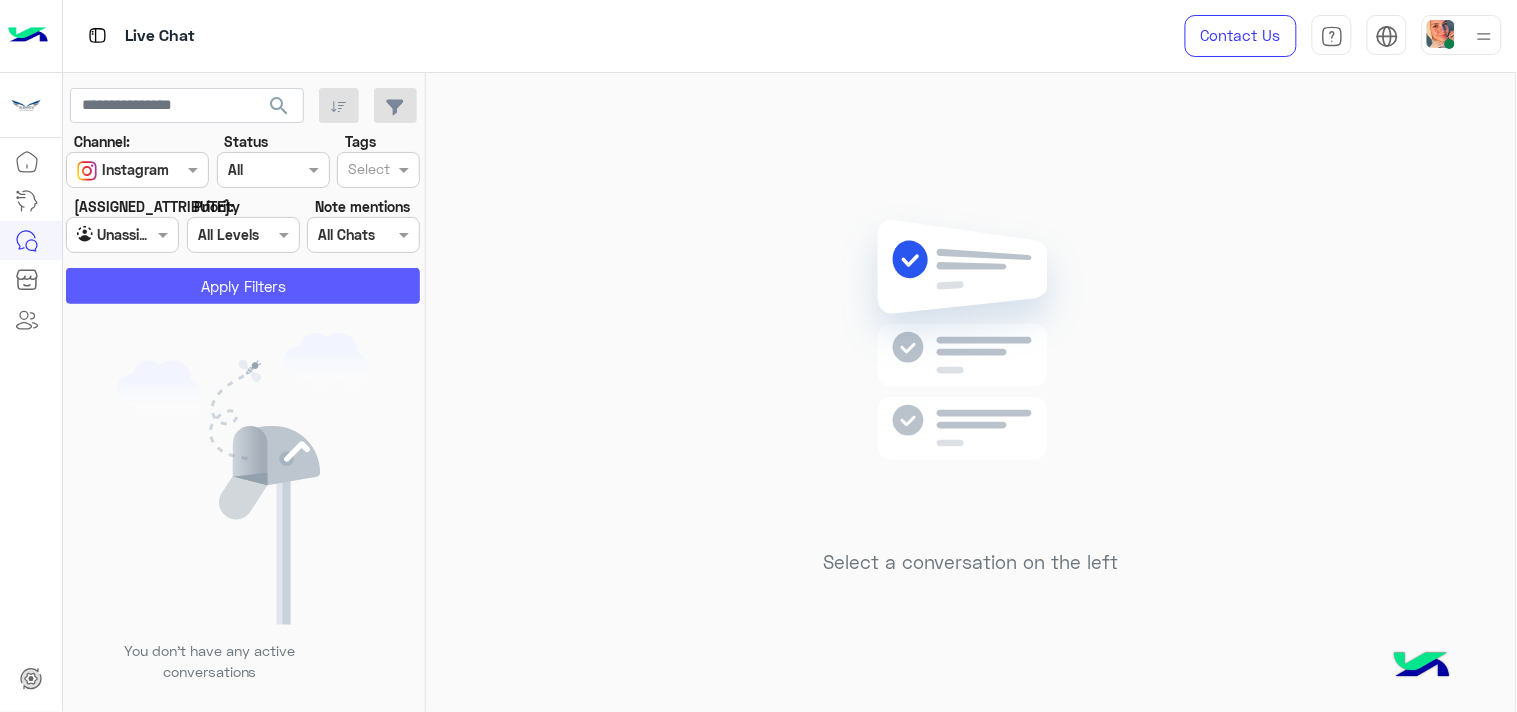 click on "Apply Filters" 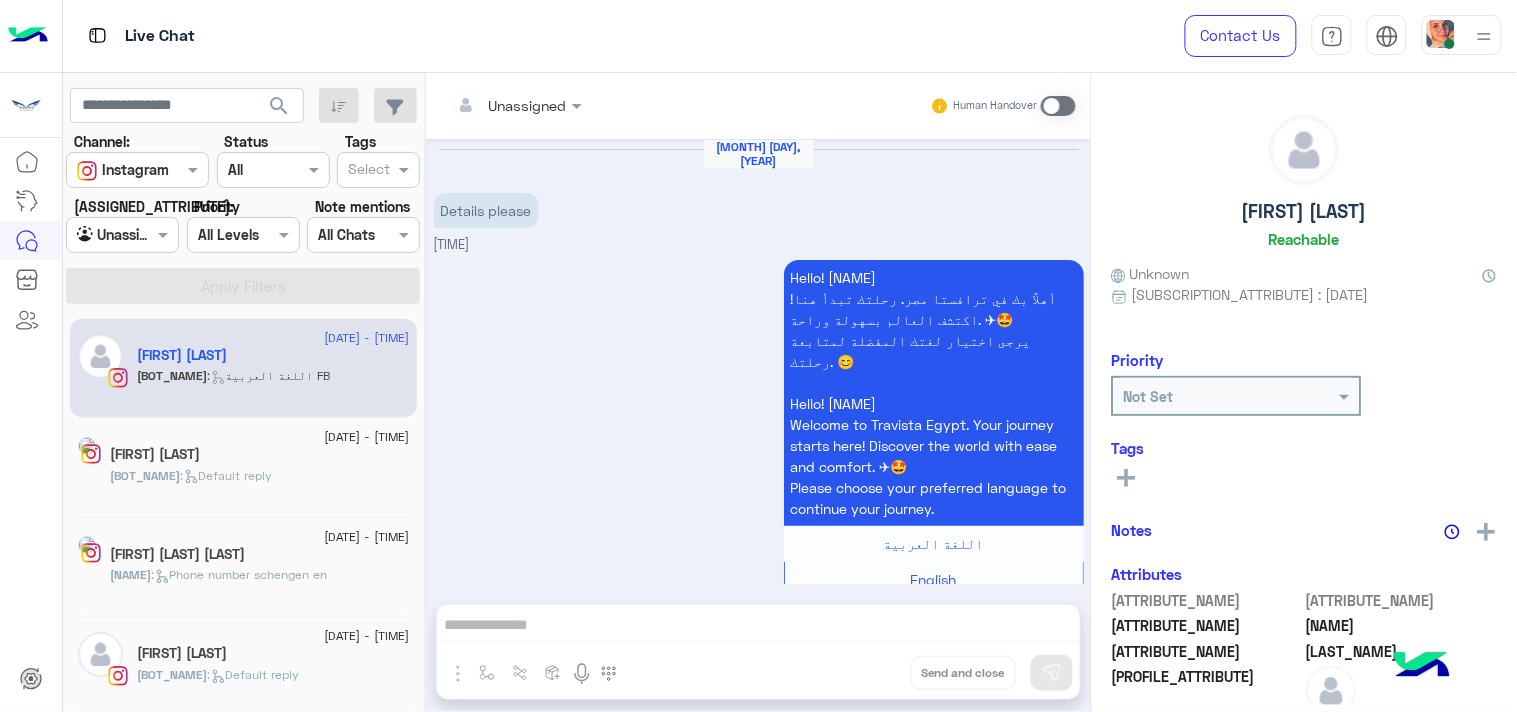 scroll, scrollTop: 355, scrollLeft: 0, axis: vertical 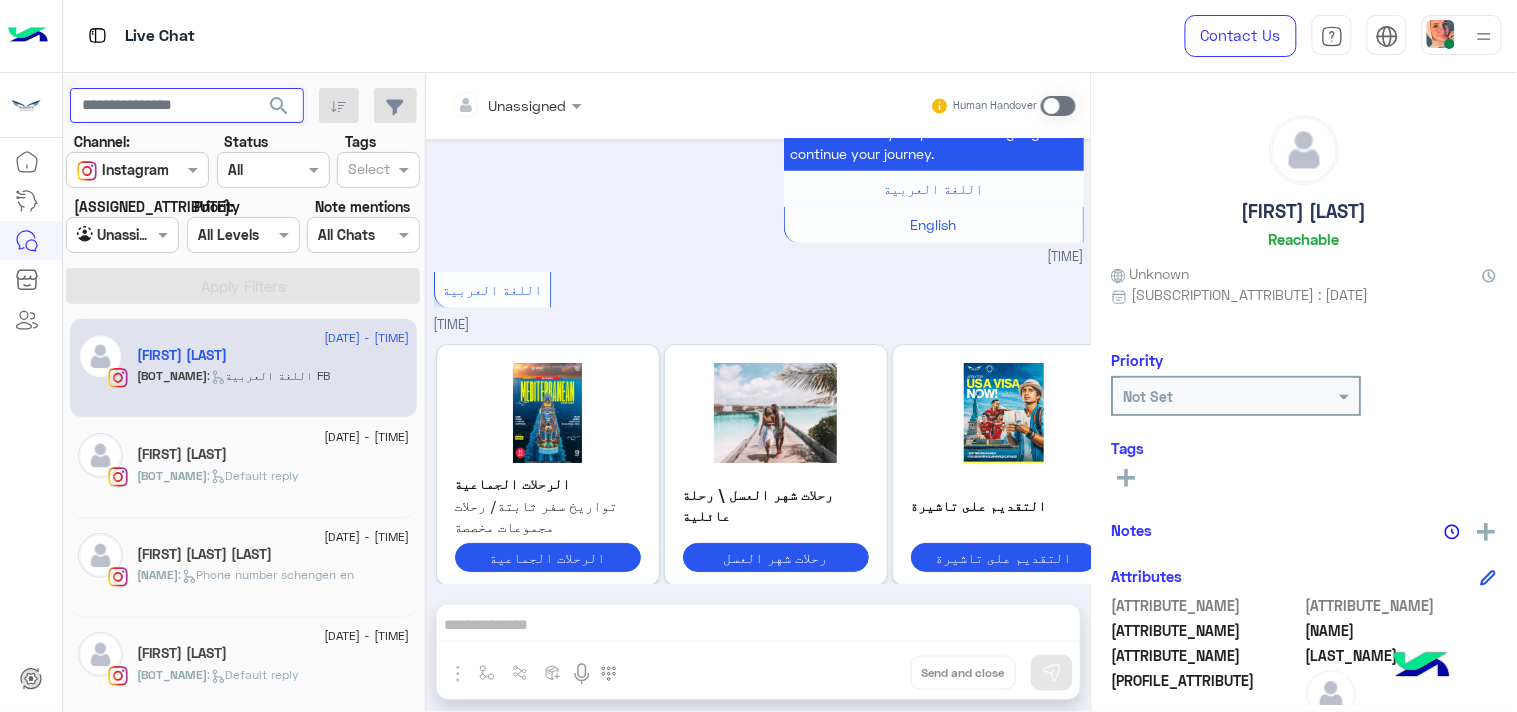 click at bounding box center [187, 106] 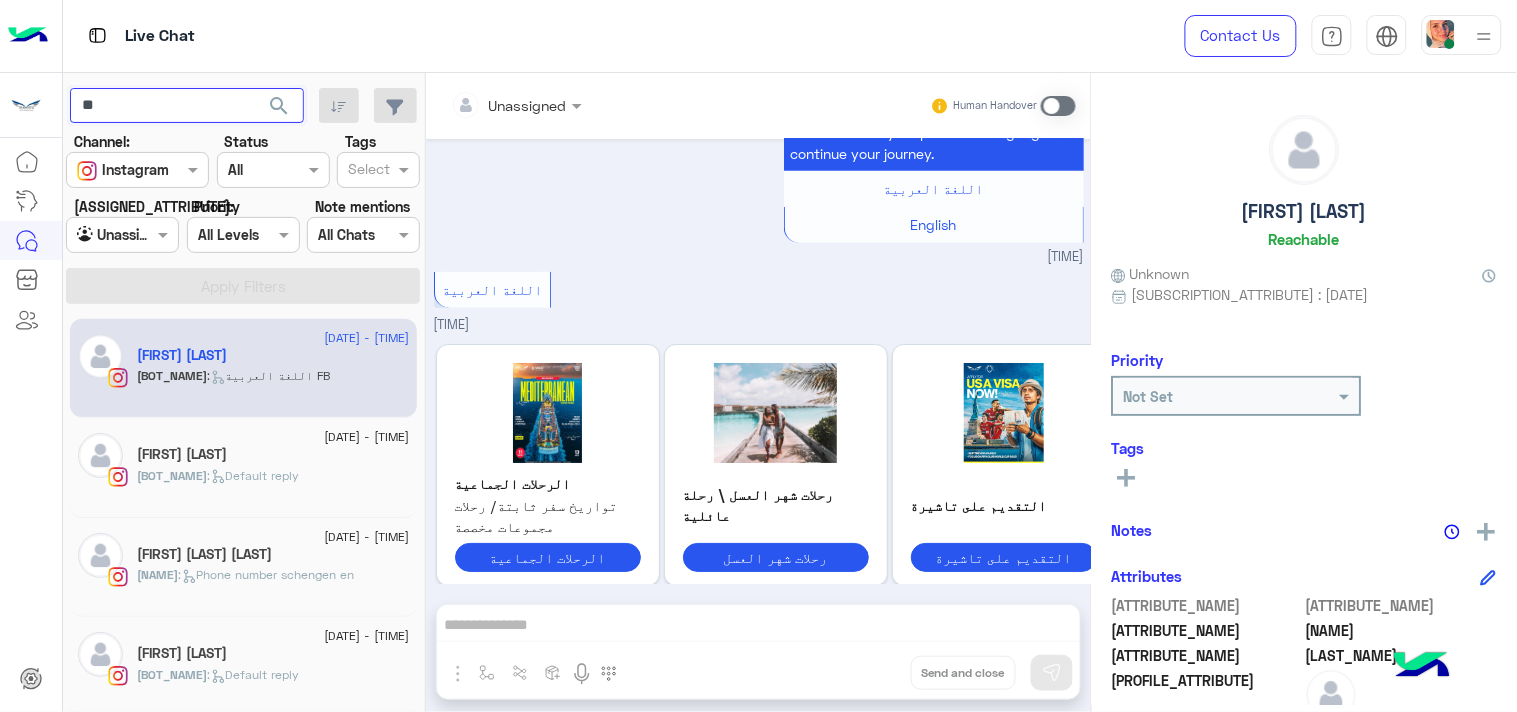 type on "*" 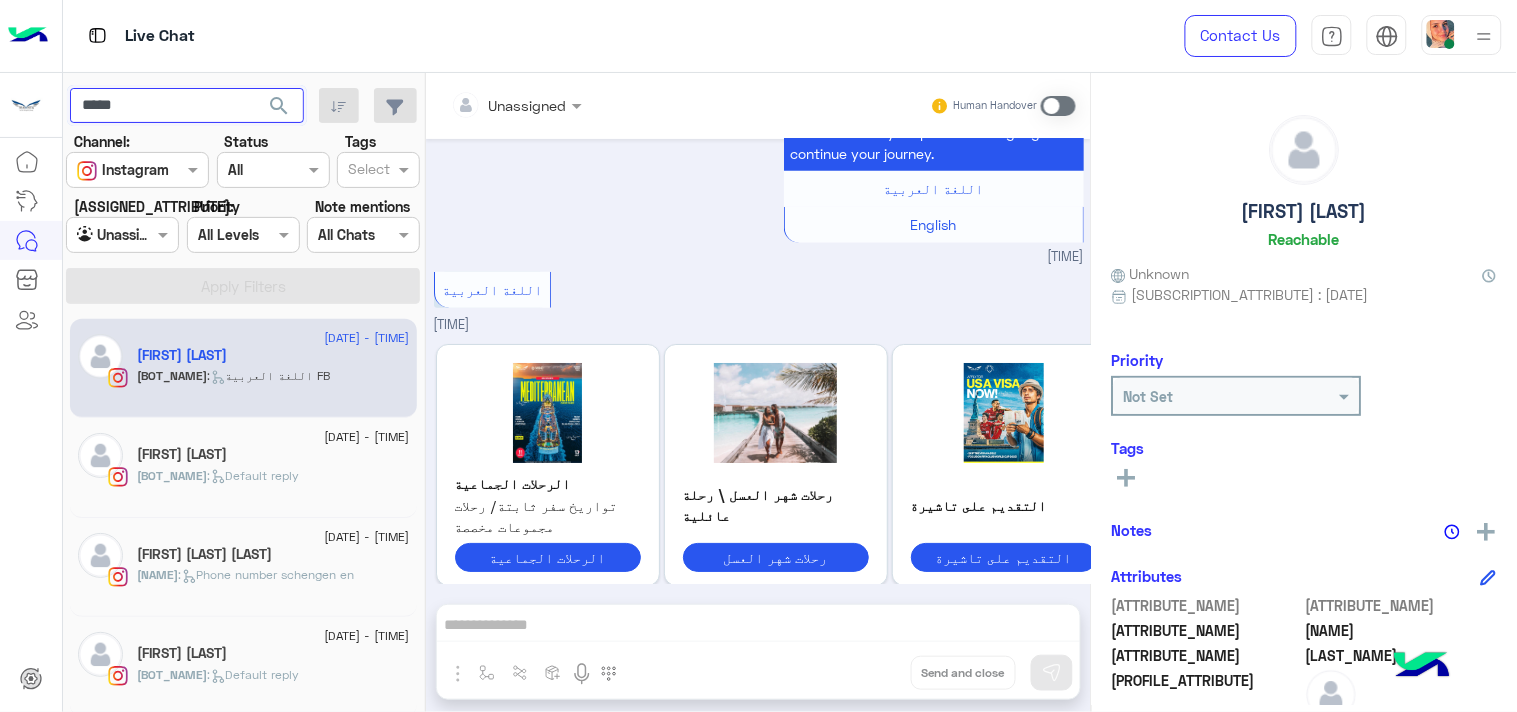type on "****" 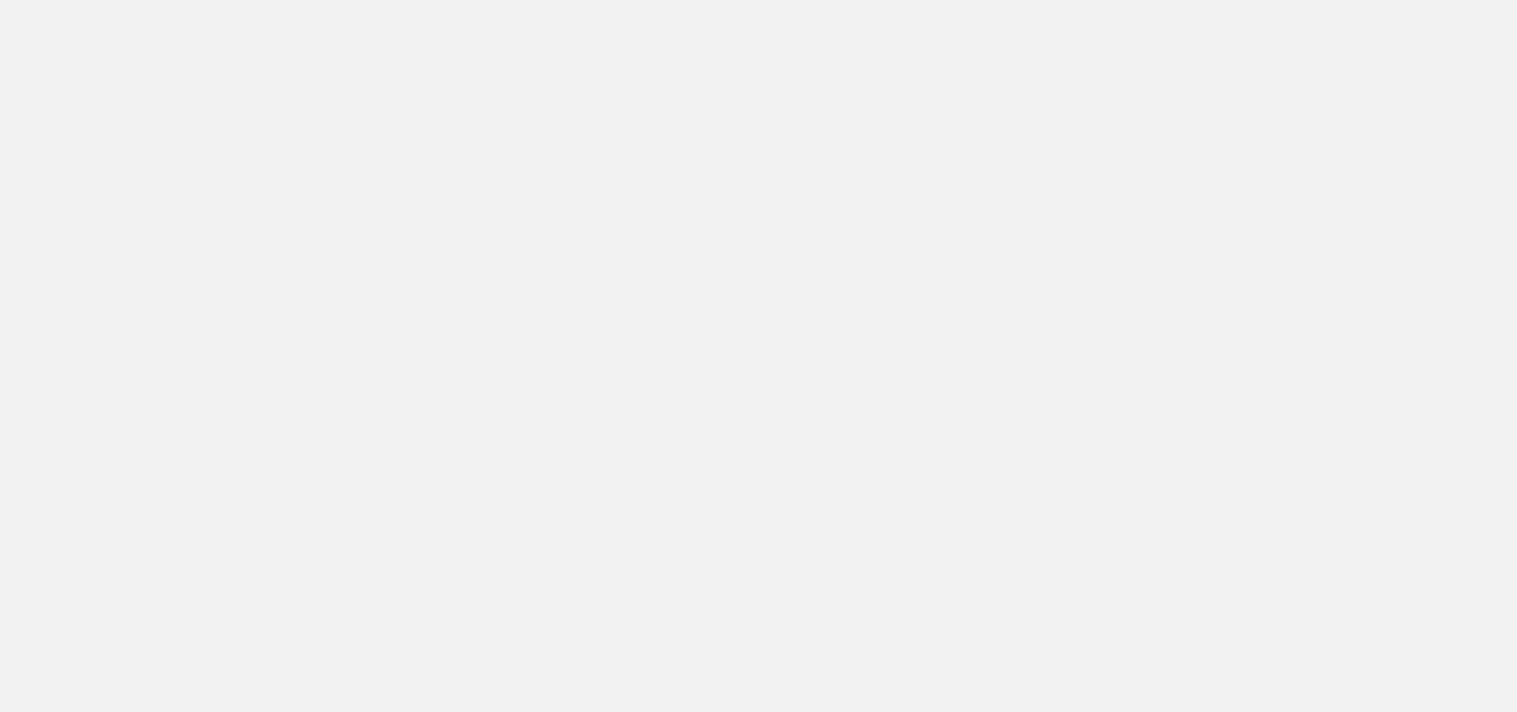 scroll, scrollTop: 0, scrollLeft: 0, axis: both 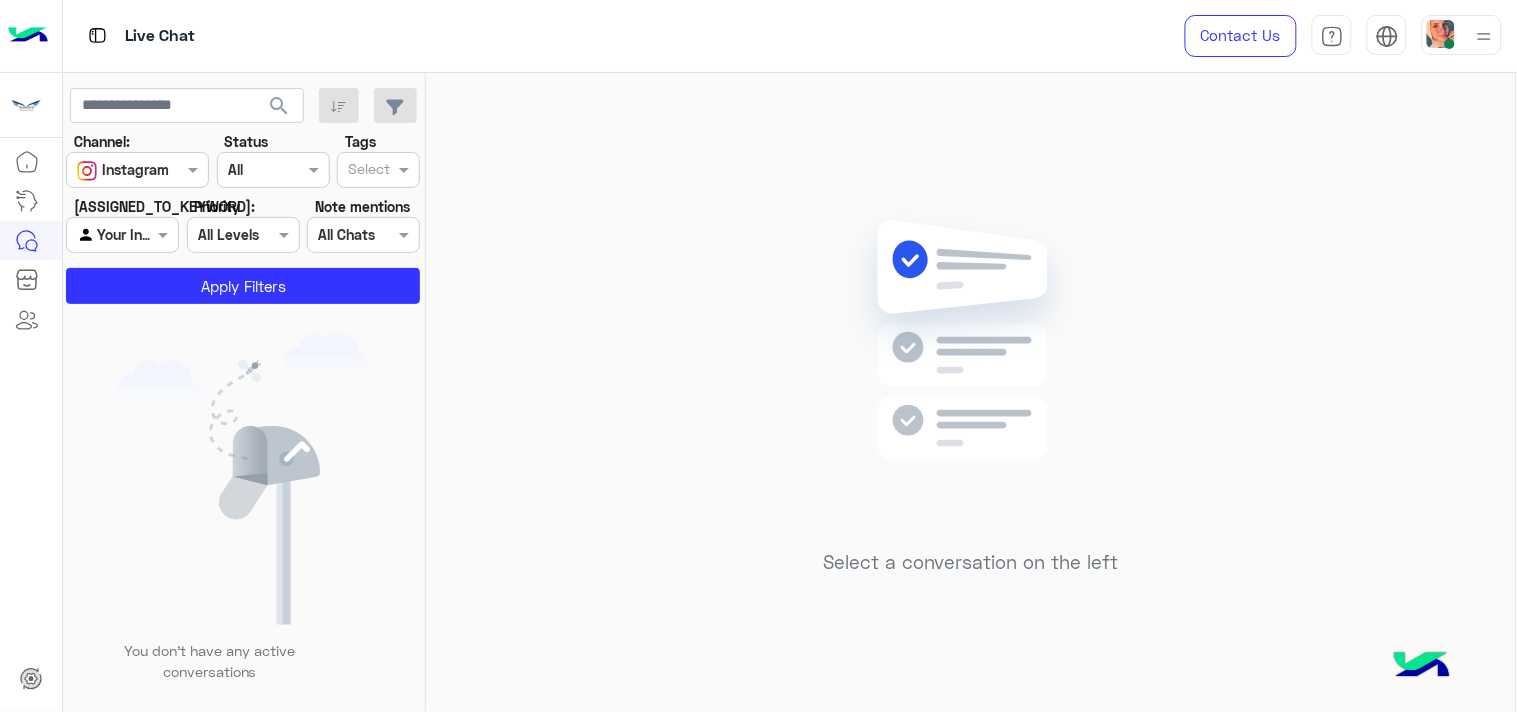 click at bounding box center (122, 234) 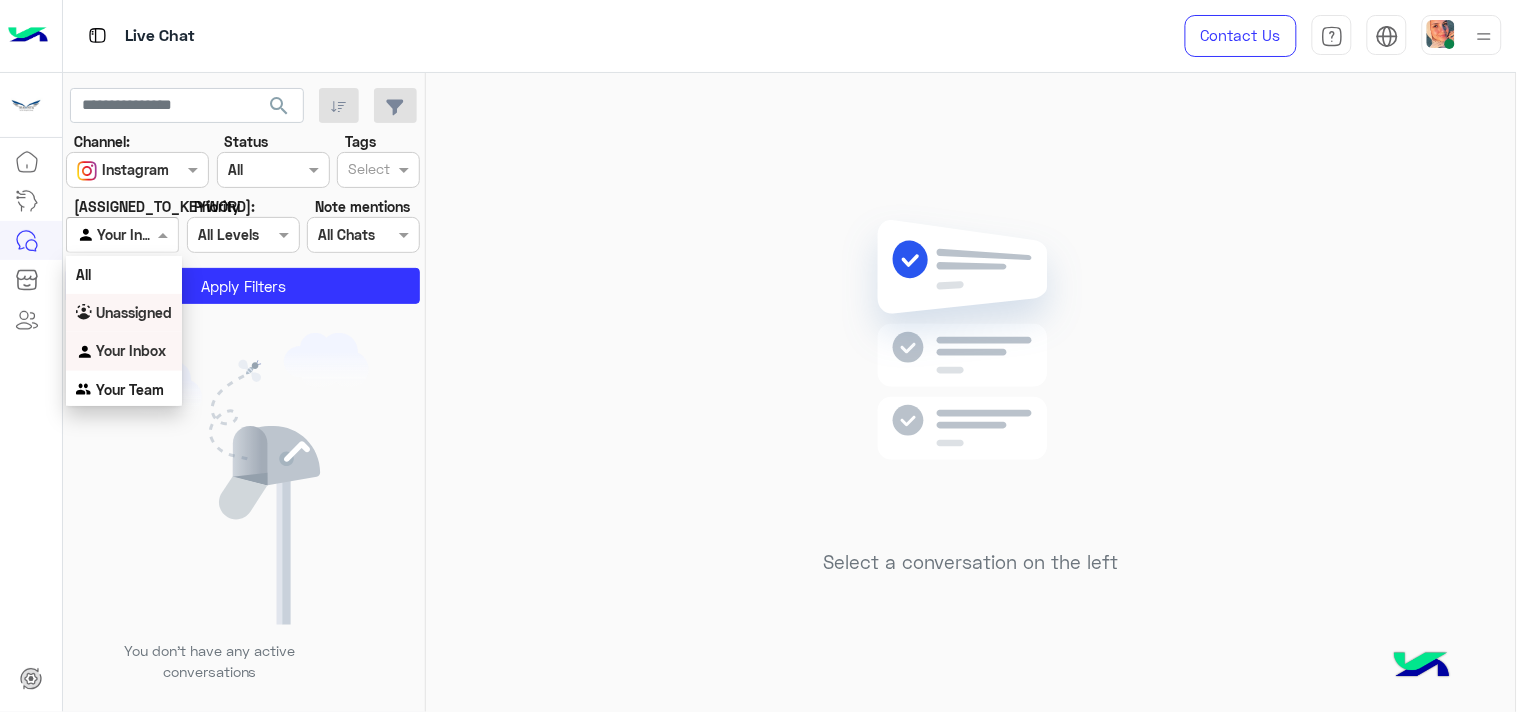 click on "Unassigned" at bounding box center (134, 312) 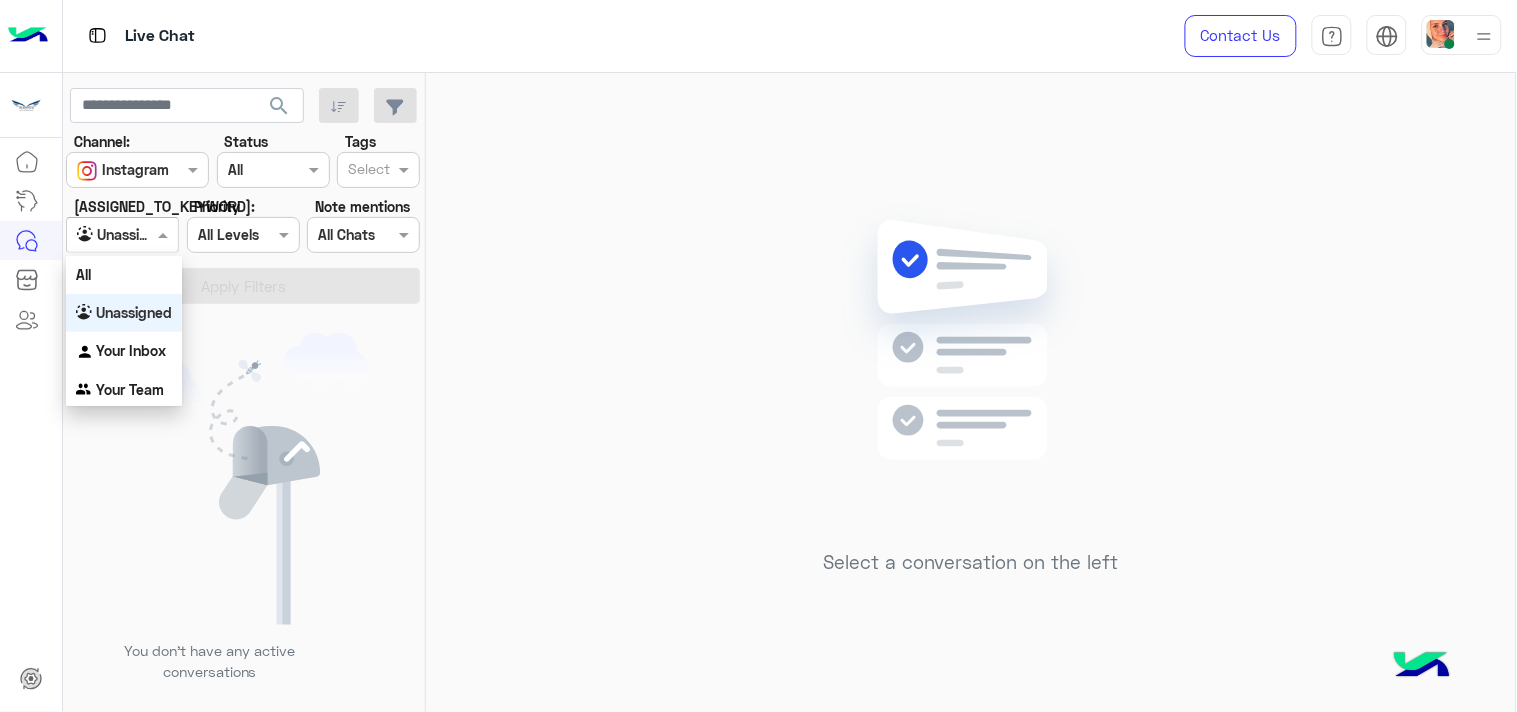 click at bounding box center (122, 234) 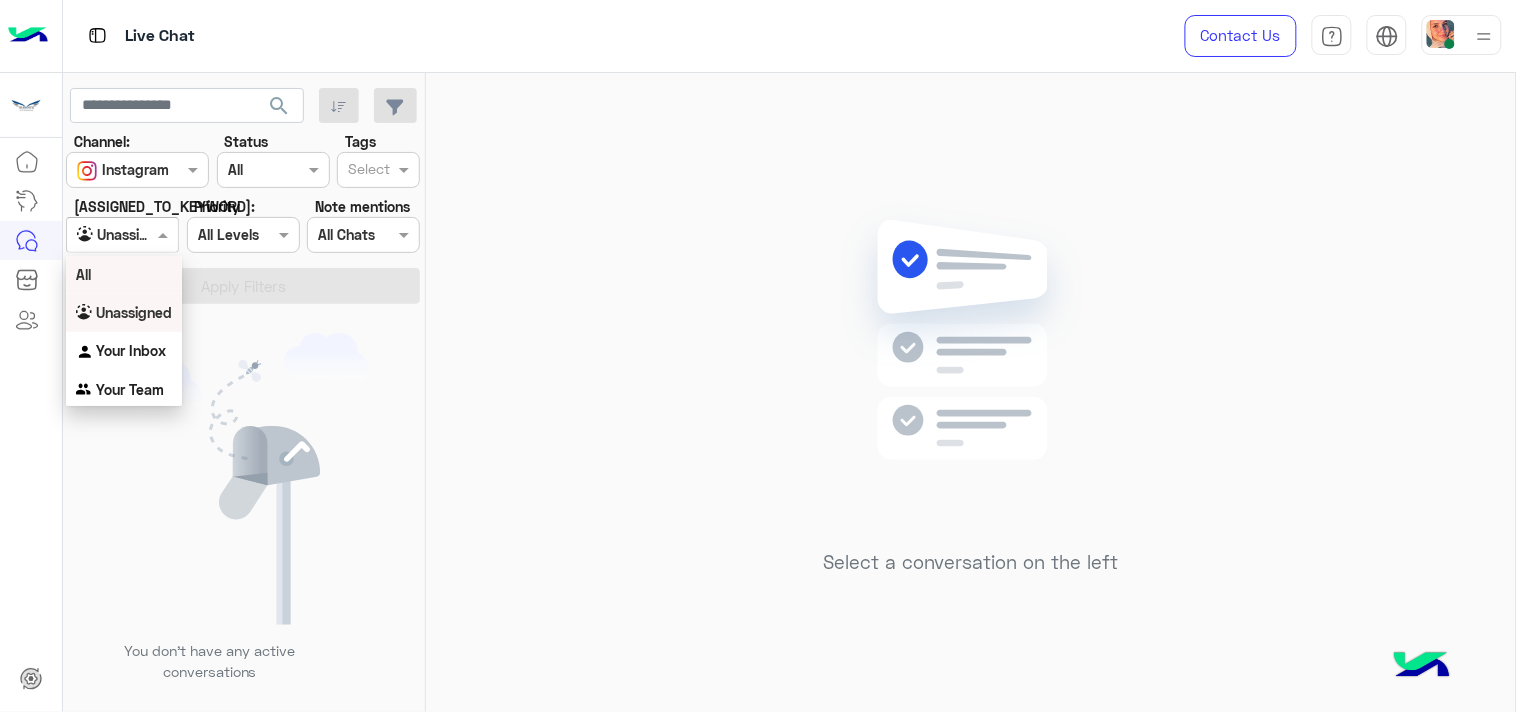 click on "All" at bounding box center [124, 274] 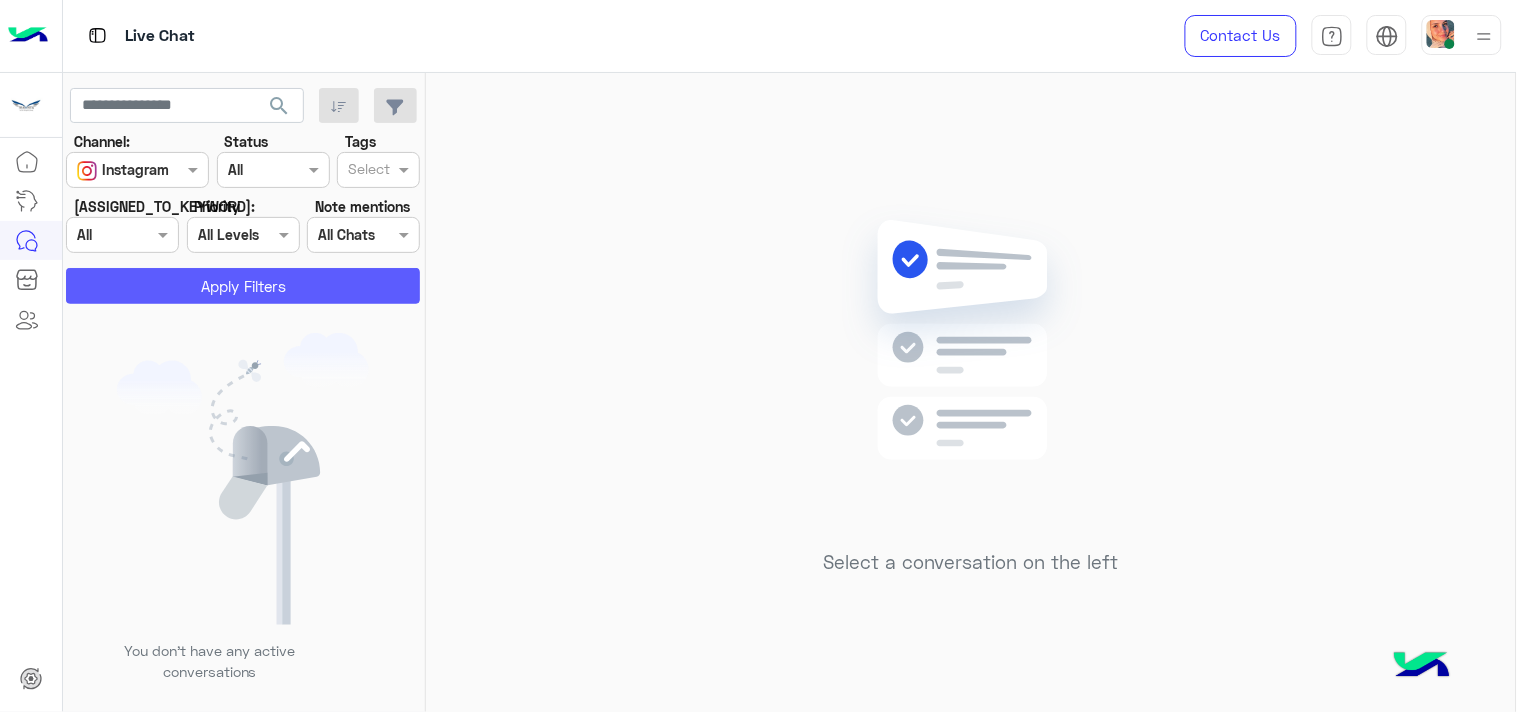 click on "Apply Filters" 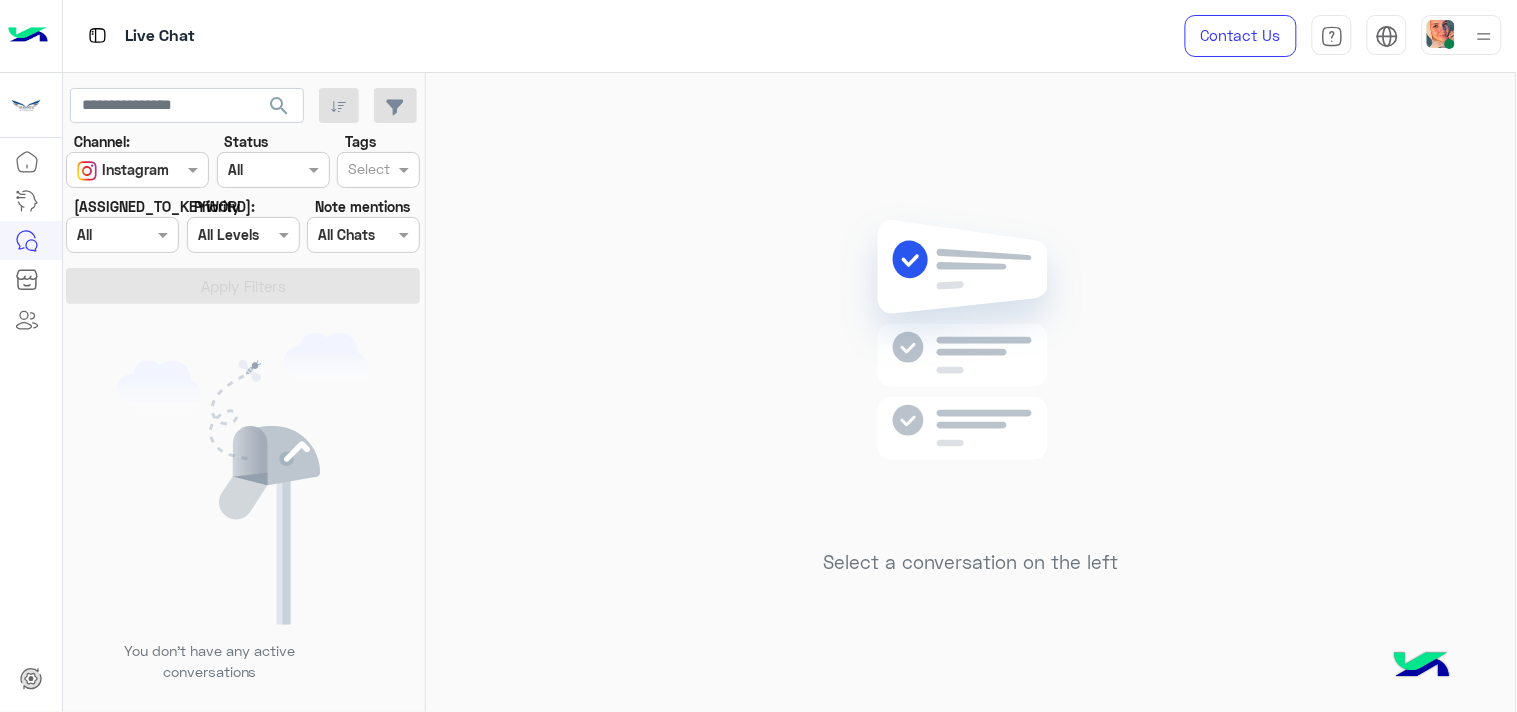 click on "Agent Filter All" at bounding box center (110, 234) 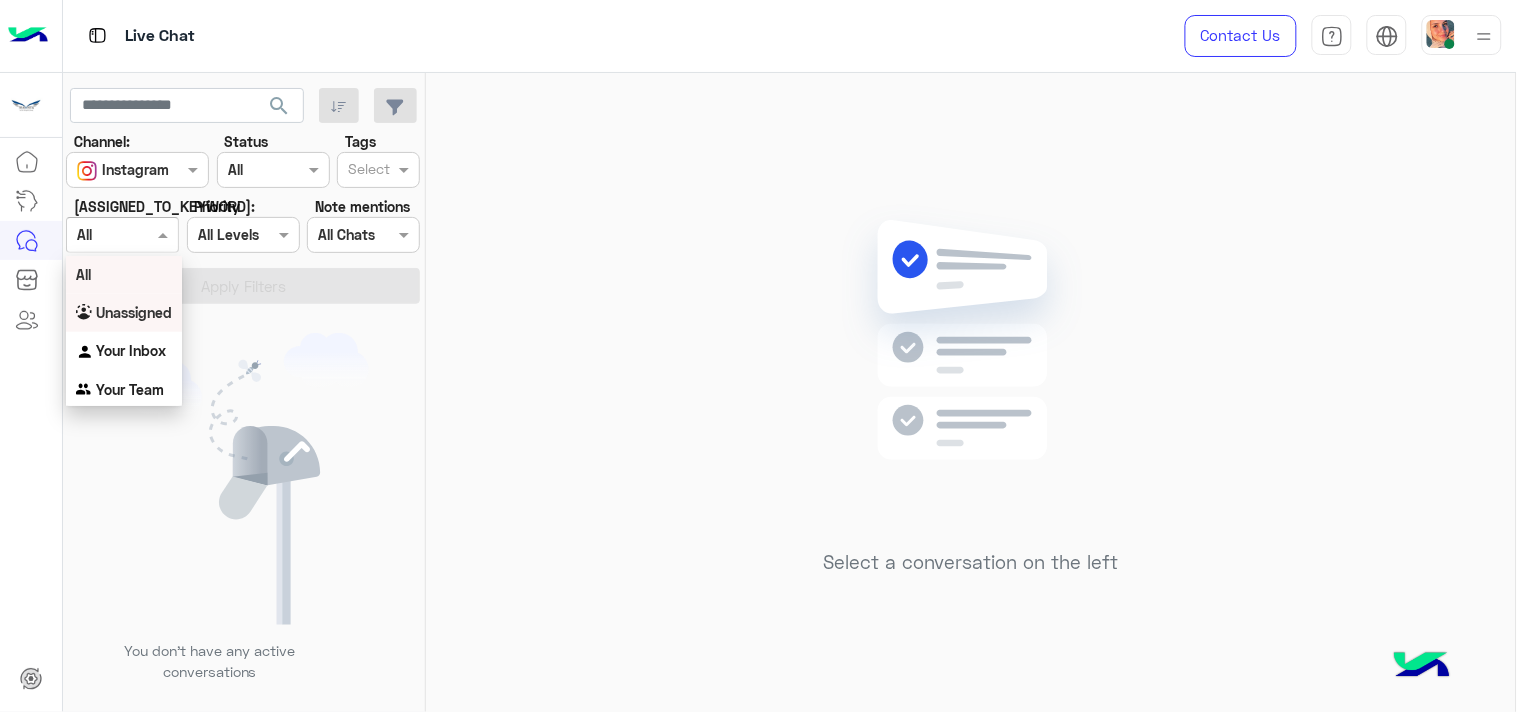 click on "Unassigned" at bounding box center (134, 312) 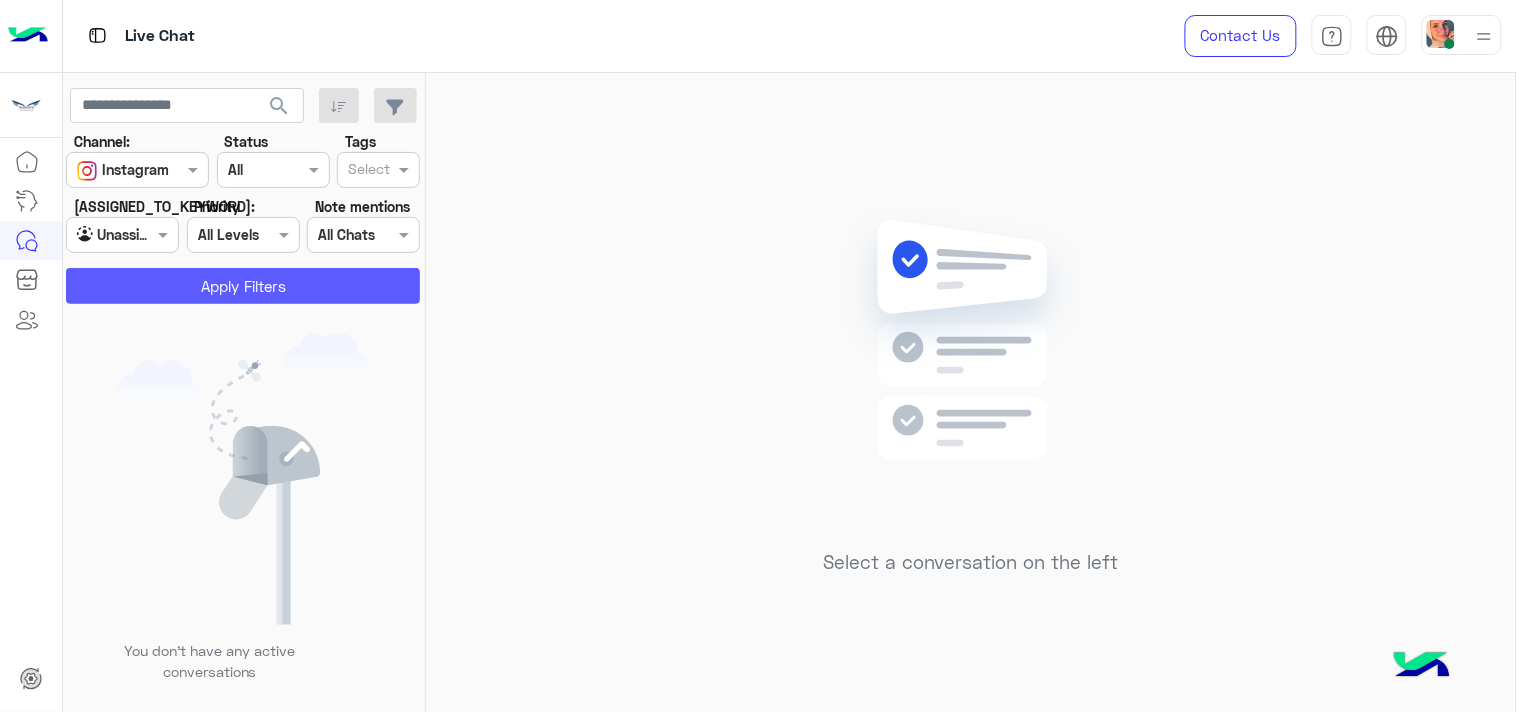 click on "Apply Filters" 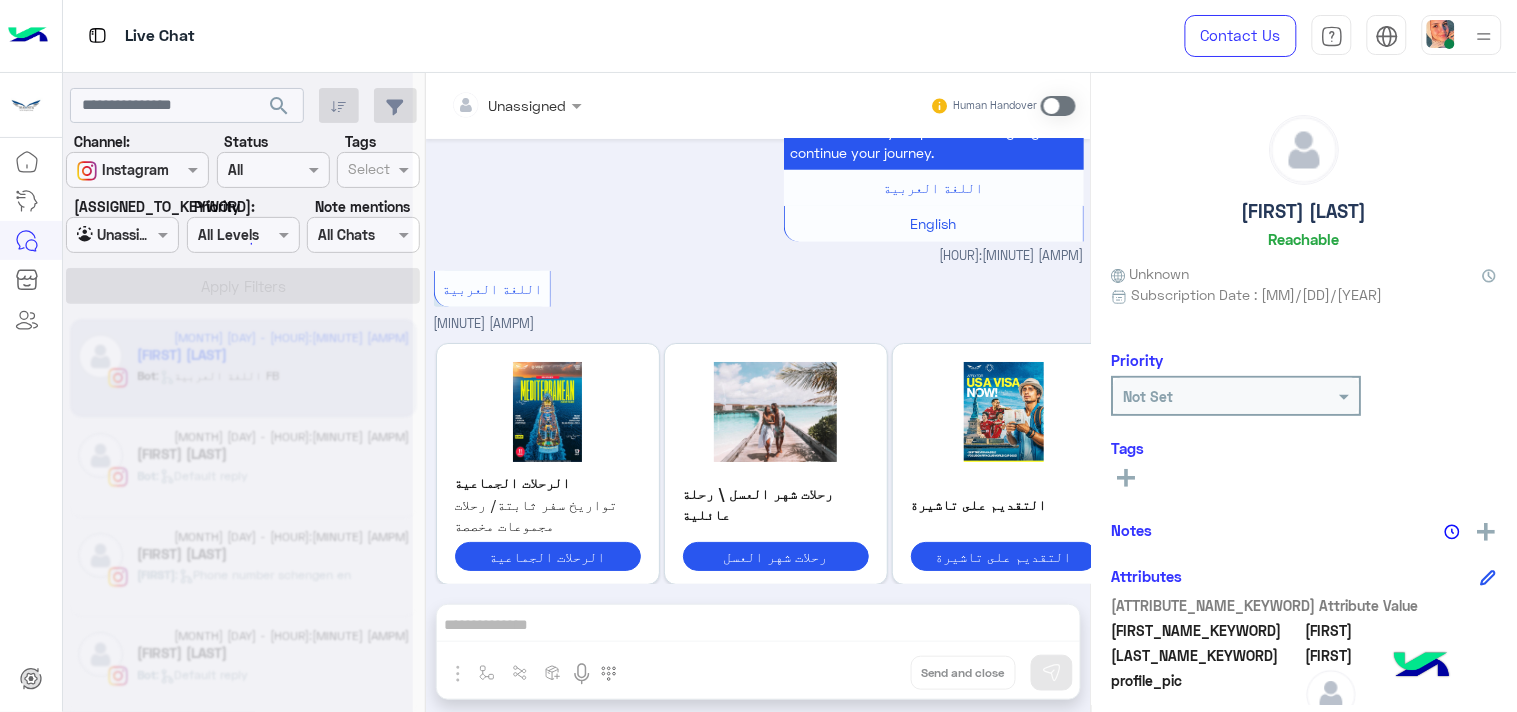 scroll, scrollTop: 355, scrollLeft: 0, axis: vertical 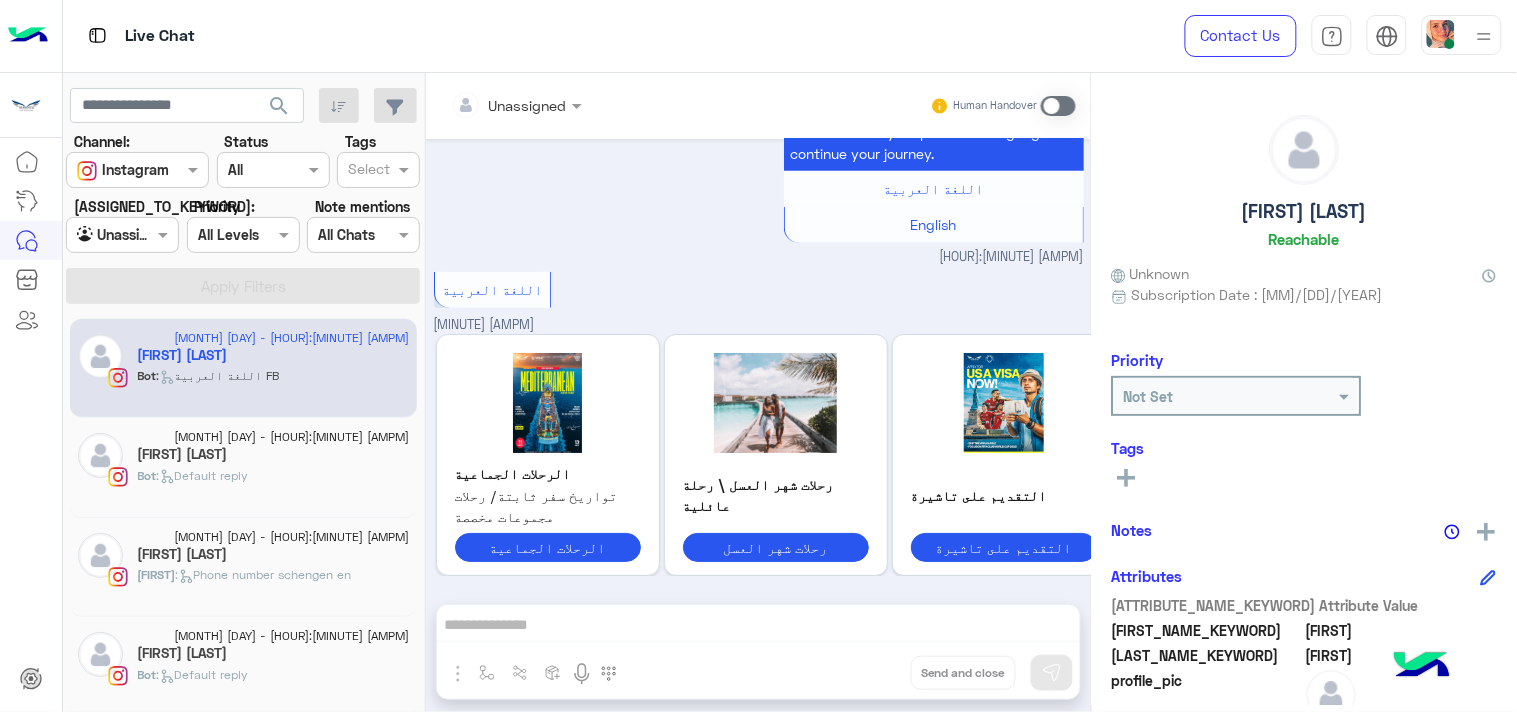 click on "Bot :   Default reply" 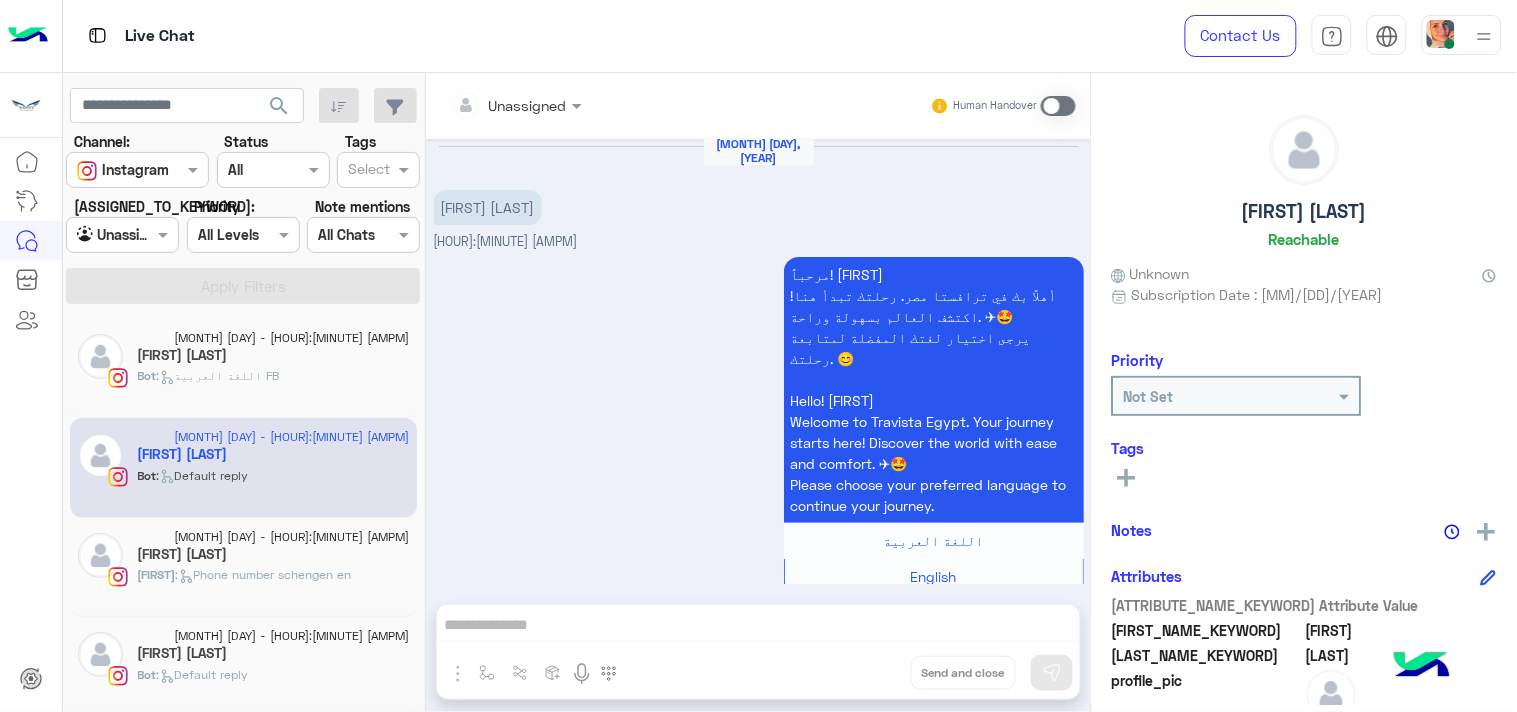 scroll, scrollTop: 0, scrollLeft: 0, axis: both 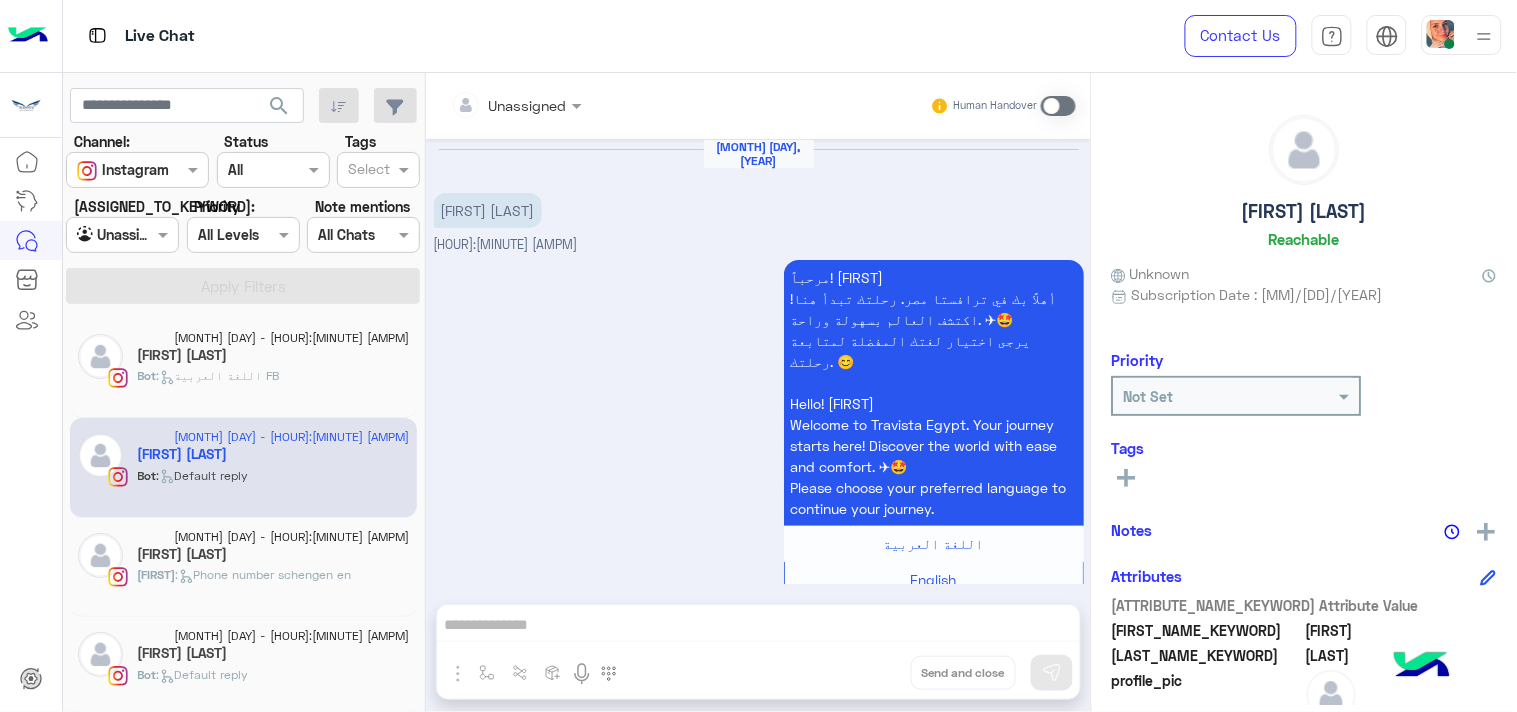 click on "Bot :   اللغة العربية FB" 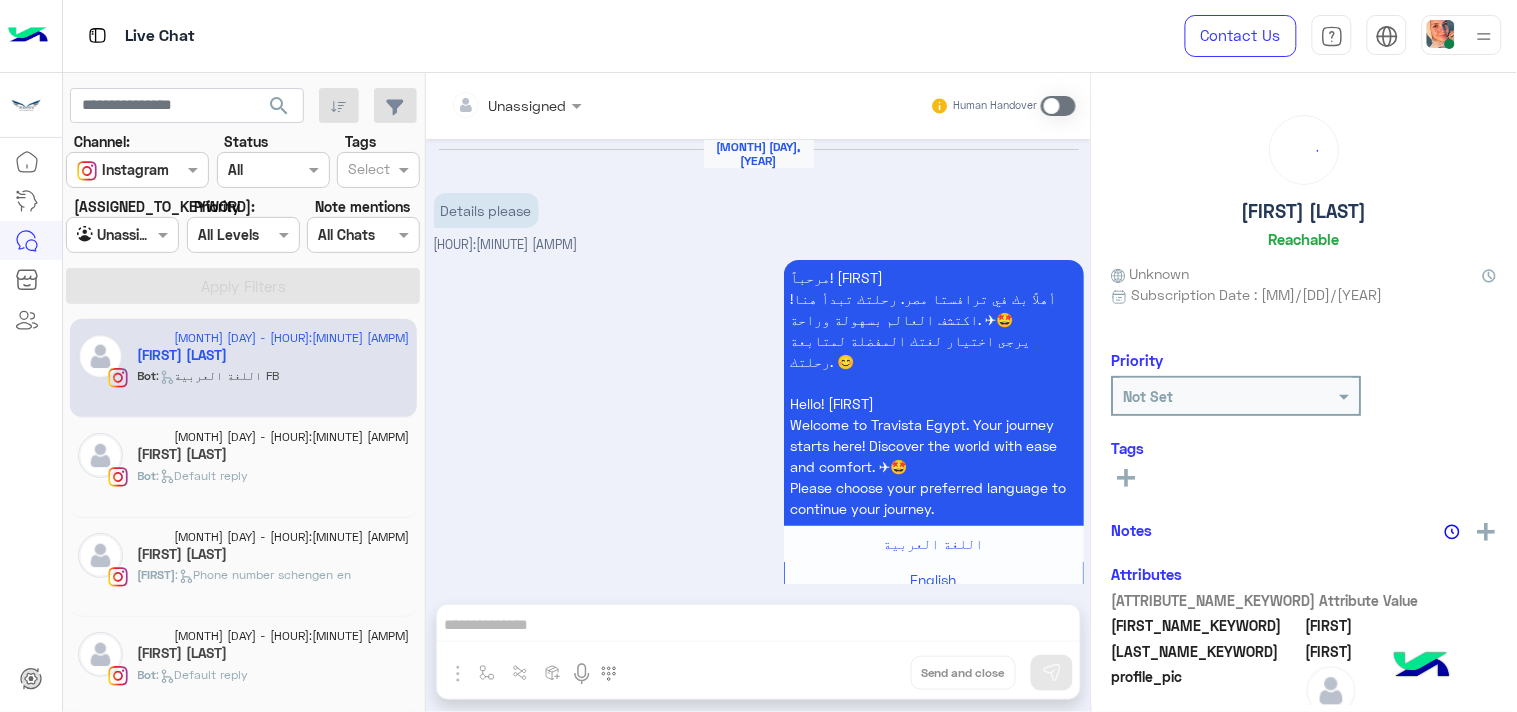 scroll, scrollTop: 355, scrollLeft: 0, axis: vertical 